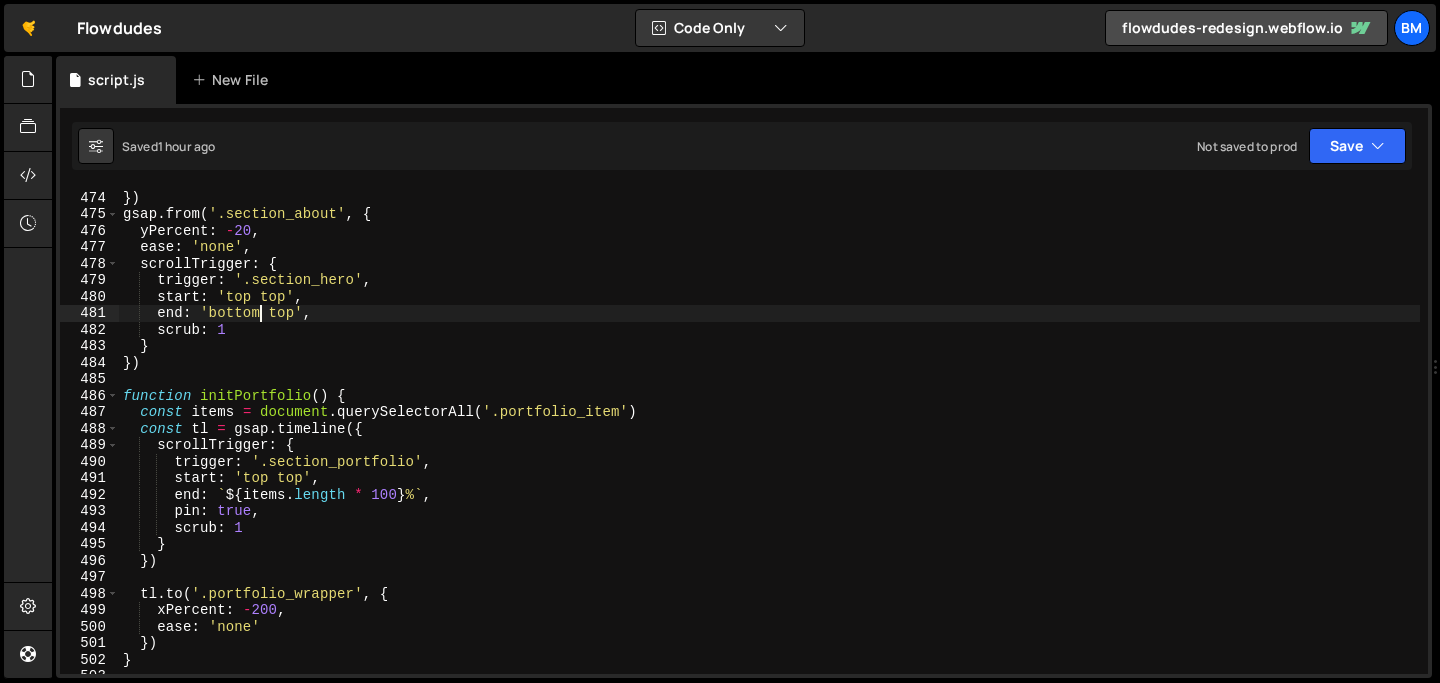 scroll, scrollTop: 0, scrollLeft: 0, axis: both 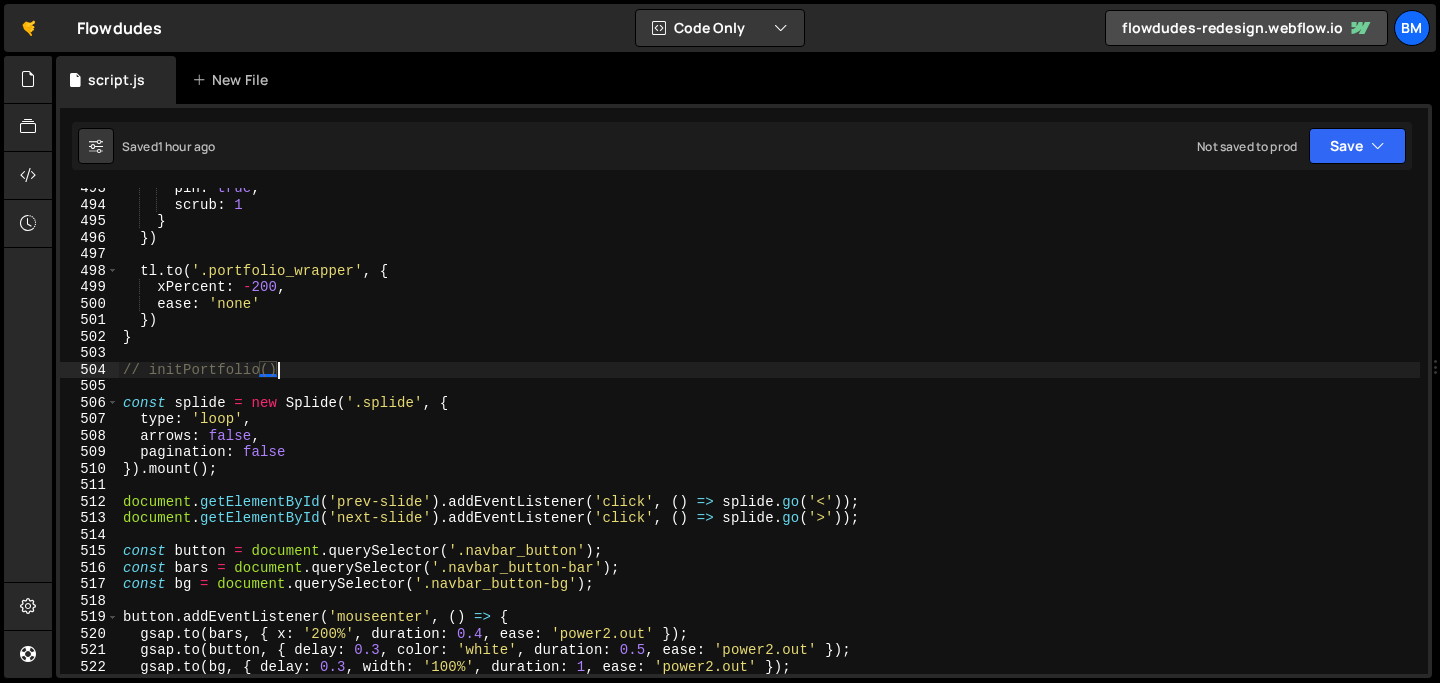 click on "pin :   true ,          scrub :   1       }    })    tl . to ( '.portfolio_wrapper' ,   {       xPercent :   - 200 ,       ease :   'none'    }) } // initPortfolio() const   splide   =   new   Splide ( '.splide' ,   {    type :   'loop' ,    arrows :   false ,    pagination :   false }) . mount ( ) ; document . getElementById ( 'prev-slide' ) . addEventListener ( 'click' ,   ( )   =>   splide . go ( '<' )) ; document . getElementById ( 'next-slide' ) . addEventListener ( 'click' ,   ( )   =>   splide . go ( '>' )) ; const   button   =   document . querySelector ( '.navbar_button' ) ; const   bars   =   document . querySelector ( '.navbar_button-bar' ) ; const   bg   =   document . querySelector ( '.navbar_button-bg' ) ; button . addEventListener ( 'mouseenter' ,   ( )   =>   {" at bounding box center (769, 439) 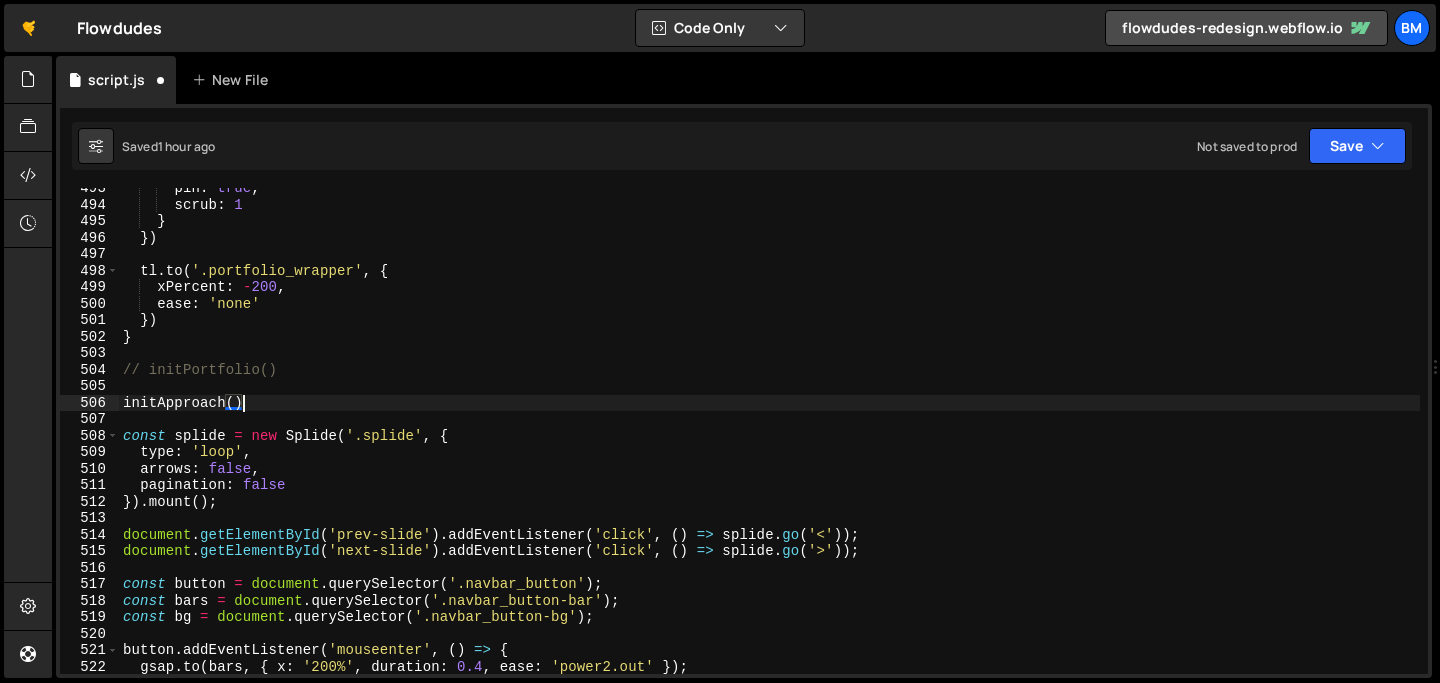 scroll, scrollTop: 0, scrollLeft: 7, axis: horizontal 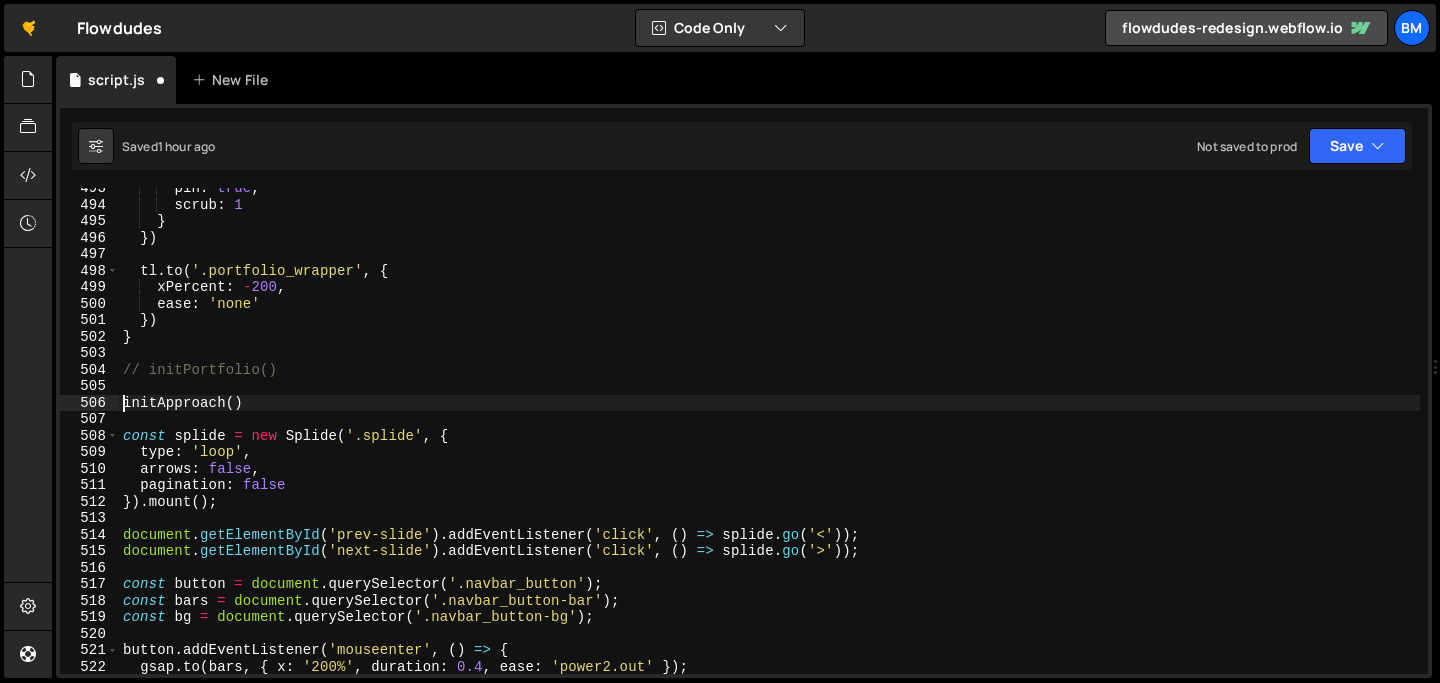 click on "pin :   true ,          scrub :   1       }    })    tl . to ( '.portfolio_wrapper' ,   {       xPercent :   - 200 ,       ease :   'none'    }) } // initPortfolio() initApproach ( ) const   splide   =   new   Splide ( '.splide' ,   {    type :   'loop' ,    arrows :   false ,    pagination :   false }) . mount ( ) ; document . getElementById ( 'prev-slide' ) . addEventListener ( 'click' ,   ( )   =>   splide . go ( '<' )) ; document . getElementById ( 'next-slide' ) . addEventListener ( 'click' ,   ( )   =>   splide . go ( '>' )) ; const   button   =   document . querySelector ( '.navbar_button' ) ; const   bars   =   document . querySelector ( '.navbar_button-bar' ) ; const   bg   =   document . querySelector ( '.navbar_button-bg' ) ; button . addEventListener ( 'mouseenter' ,   ( )   =>   {    gsap . to ( bars ,   {   x :   '200%' ,   duration :   0.4 ,   ease :   'power2.out'   }) ;    gsap . to ( button ,   {   delay :   0.3 ,   color :   'white' ,   duration :   0.5 ,   ease :   'power2.out'" at bounding box center [769, 439] 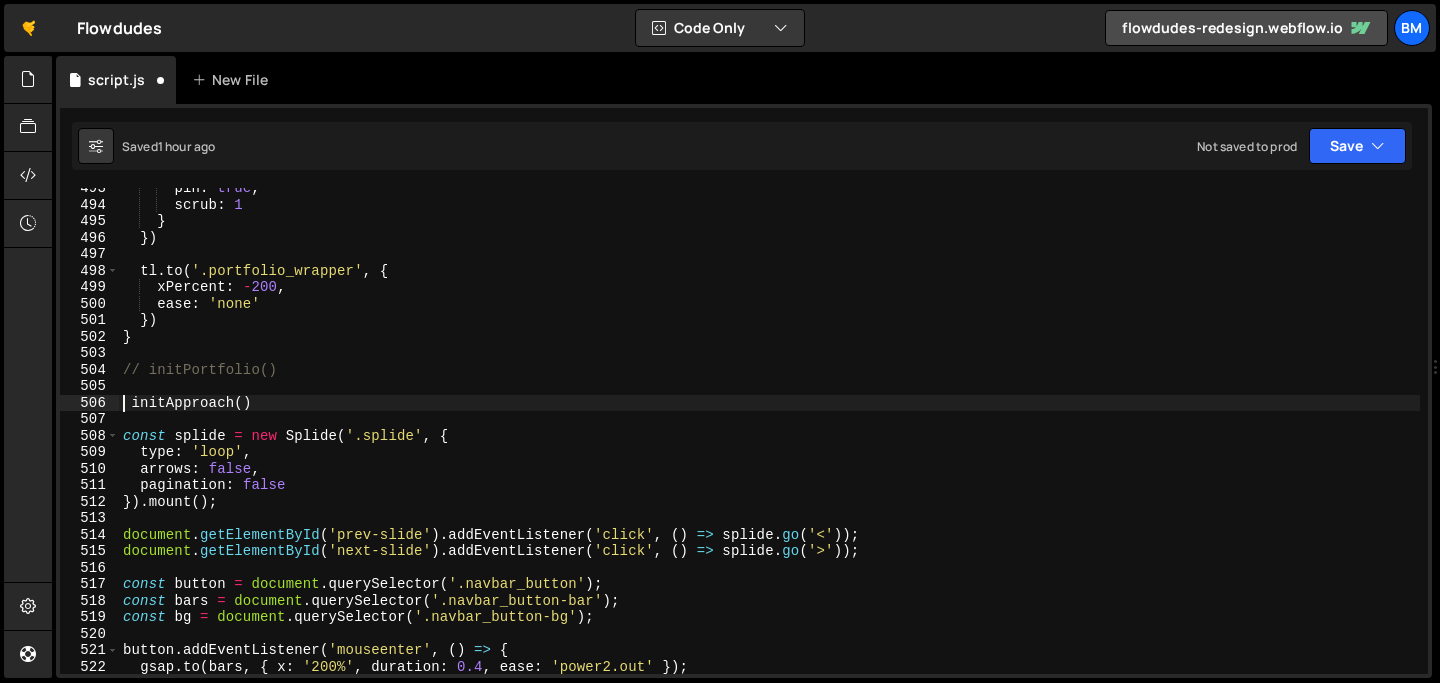 click on "pin :   true ,          scrub :   1       }    })    tl . to ( '.portfolio_wrapper' ,   {       xPercent :   - 200 ,       ease :   'none'    }) } // initPortfolio()   initApproach ( ) const   splide   =   new   Splide ( '.splide' ,   {    type :   'loop' ,    arrows :   false ,    pagination :   false }) . mount ( ) ; document . getElementById ( 'prev-slide' ) . addEventListener ( 'click' ,   ( )   =>   splide . go ( '<' )) ; document . getElementById ( 'next-slide' ) . addEventListener ( 'click' ,   ( )   =>   splide . go ( '>' )) ; const   button   =   document . querySelector ( '.navbar_button' ) ; const   bars   =   document . querySelector ( '.navbar_button-bar' ) ; const   bg   =   document . querySelector ( '.navbar_button-bg' ) ; button . addEventListener ( 'mouseenter' ,   ( )   =>   {    gsap . to ( bars ,   {   x :   '200%' ,   duration :   0.4 ,   ease :   'power2.out'   }) ;    gsap . to ( button ,   {   delay :   0.3 ,   color :   'white' ,   duration :   0.5 ,   ease :   'power2.out'" at bounding box center (769, 439) 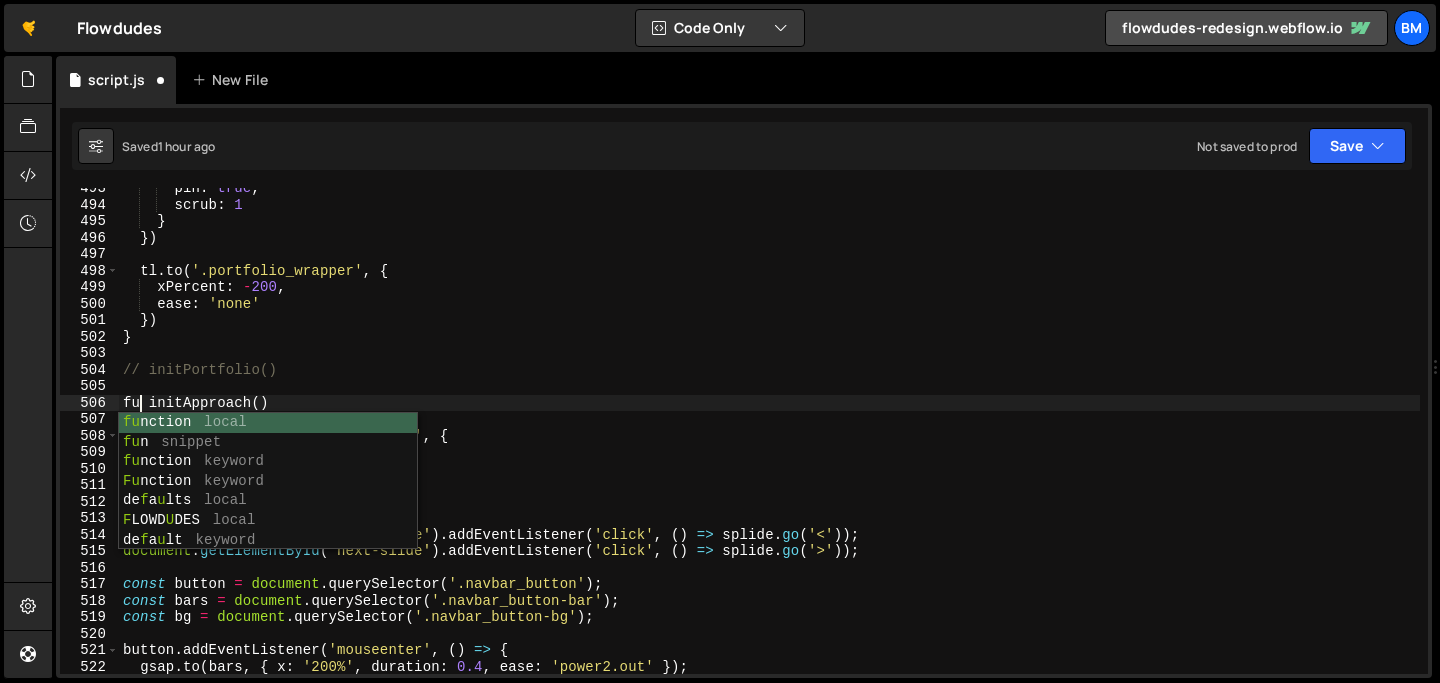 scroll, scrollTop: 0, scrollLeft: 1, axis: horizontal 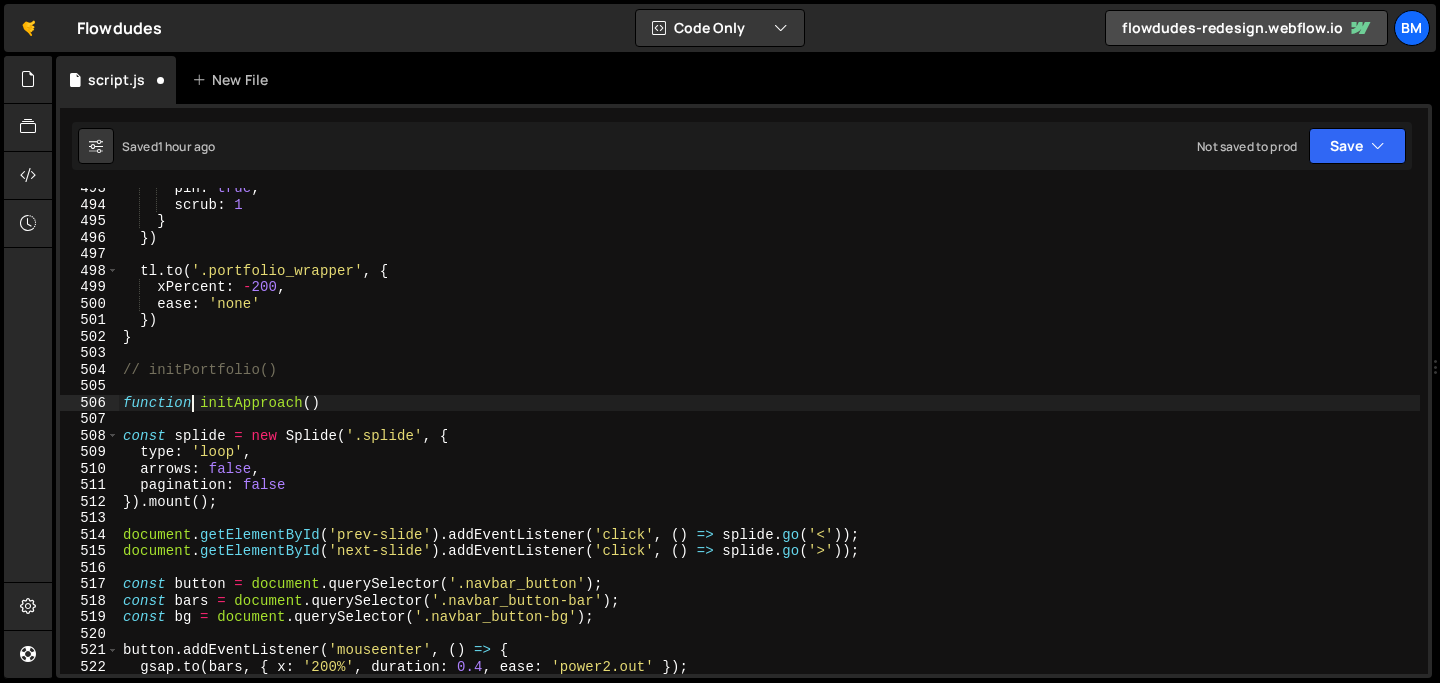 click on "pin :   true ,          scrub :   1       }    })    tl . to ( '.portfolio_wrapper' ,   {       xPercent :   - 200 ,       ease :   'none'    }) } // initPortfolio() function   initApproach ( ) const   splide   =   new   Splide ( '.splide' ,   {    type :   'loop' ,    arrows :   false ,    pagination :   false }) . mount ( ) ; document . getElementById ( 'prev-slide' ) . addEventListener ( 'click' ,   ( )   =>   splide . go ( '<' )) ; document . getElementById ( 'next-slide' ) . addEventListener ( 'click' ,   ( )   =>   splide . go ( '>' )) ; const   button   =   document . querySelector ( '.navbar_button' ) ; const   bars   =   document . querySelector ( '.navbar_button-bar' ) ; const   bg   =   document . querySelector ( '.navbar_button-bg' ) ; button . addEventListener ( 'mouseenter' ,   ( )   =>   {    gsap . to ( bars ,   {   x :   '200%' ,   duration :   0.4 ,   ease :   'power2.out'   }) ;    gsap . to ( button ,   {   delay :   0.3 ,   color :   'white' ,   duration :   0.5 ,   ease :     })" at bounding box center (769, 439) 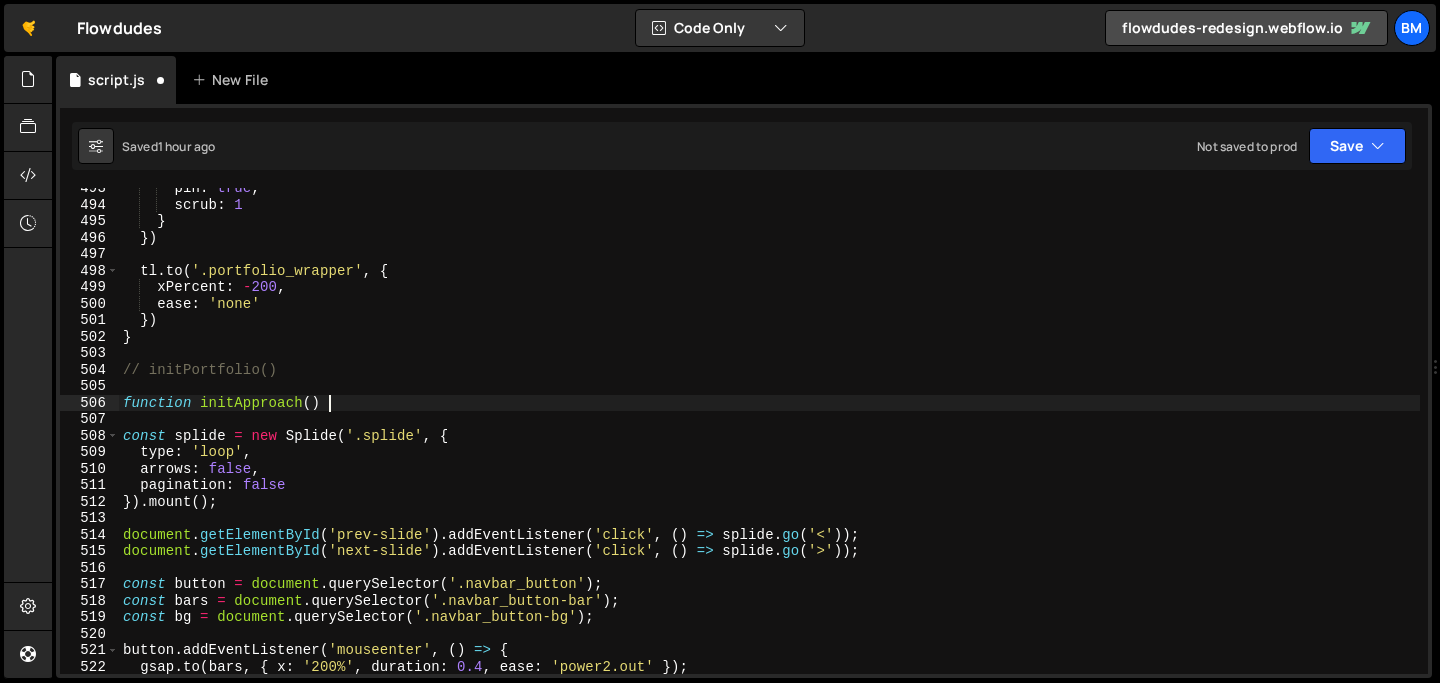 type on "function initApproach() {" 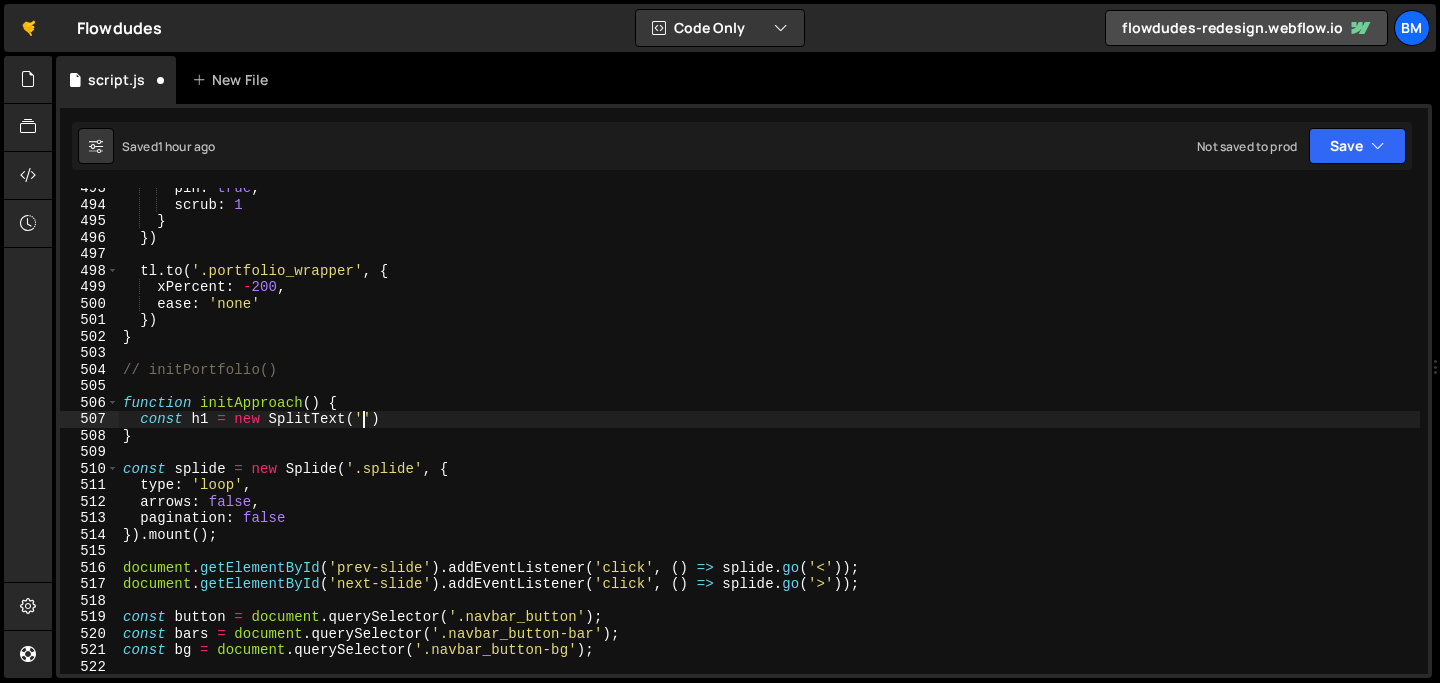 scroll, scrollTop: 0, scrollLeft: 16, axis: horizontal 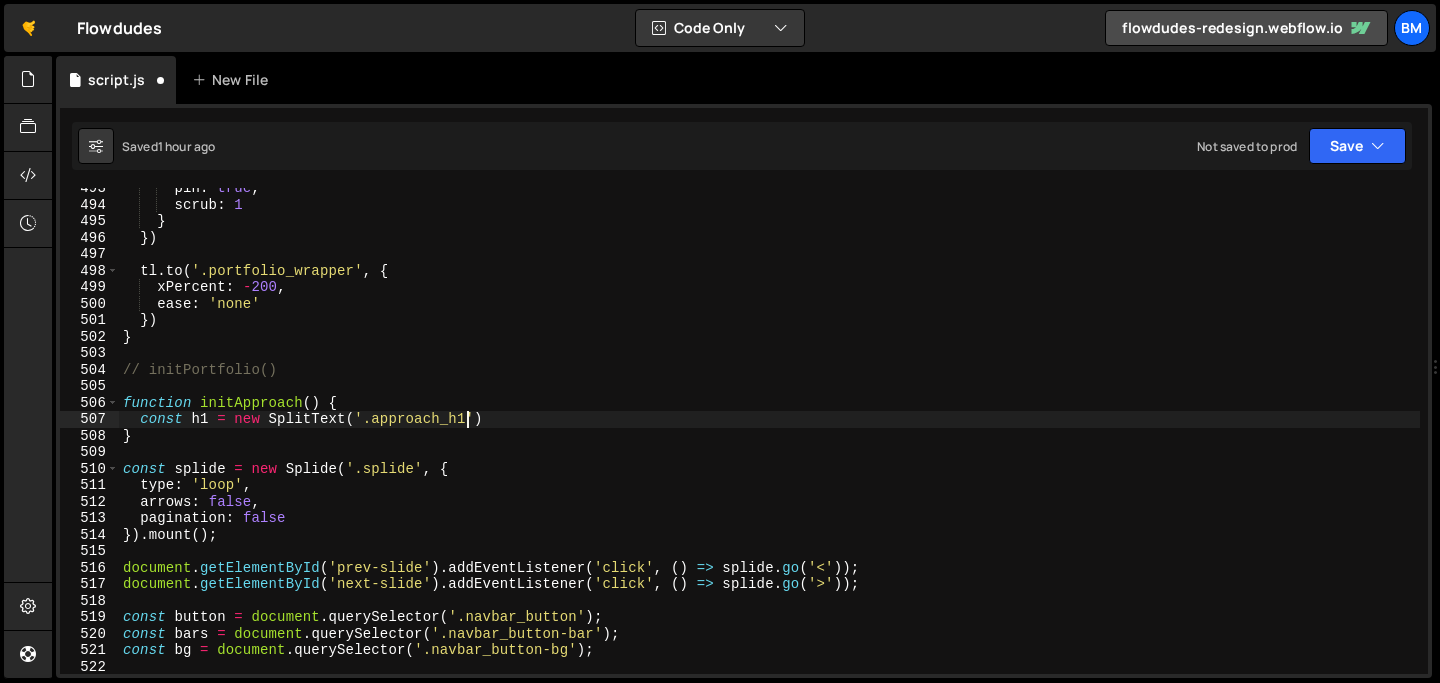 click on "pin :   true ,          scrub :   1       }    })    tl . to ( '.portfolio_wrapper' ,   {       xPercent :   - 200 ,       ease :   'none'    }) } // initPortfolio() function   initApproach ( )   {    const   h1   =   new   SplitText ( '.approach_h1' ) } const   splide   =   new   Splide ( '.splide' ,   {    type :   'loop' ,    arrows :   false ,    pagination :   false }) . mount ( ) ; document . getElementById ( 'prev-slide' ) . addEventListener ( 'click' ,   ( )   =>   splide . go ( '<' )) ; document . getElementById ( 'next-slide' ) . addEventListener ( 'click' ,   ( )   =>   splide . go ( '>' )) ; const   button   =   document . querySelector ( '.navbar_button' ) ; const   bars   =   document . querySelector ( '.navbar_button-bar' ) ; const   bg   =   document . querySelector ( '.navbar_button-bg' ) ; button . addEventListener ( 'mouseenter' ,   ( )   =>   {" at bounding box center [769, 439] 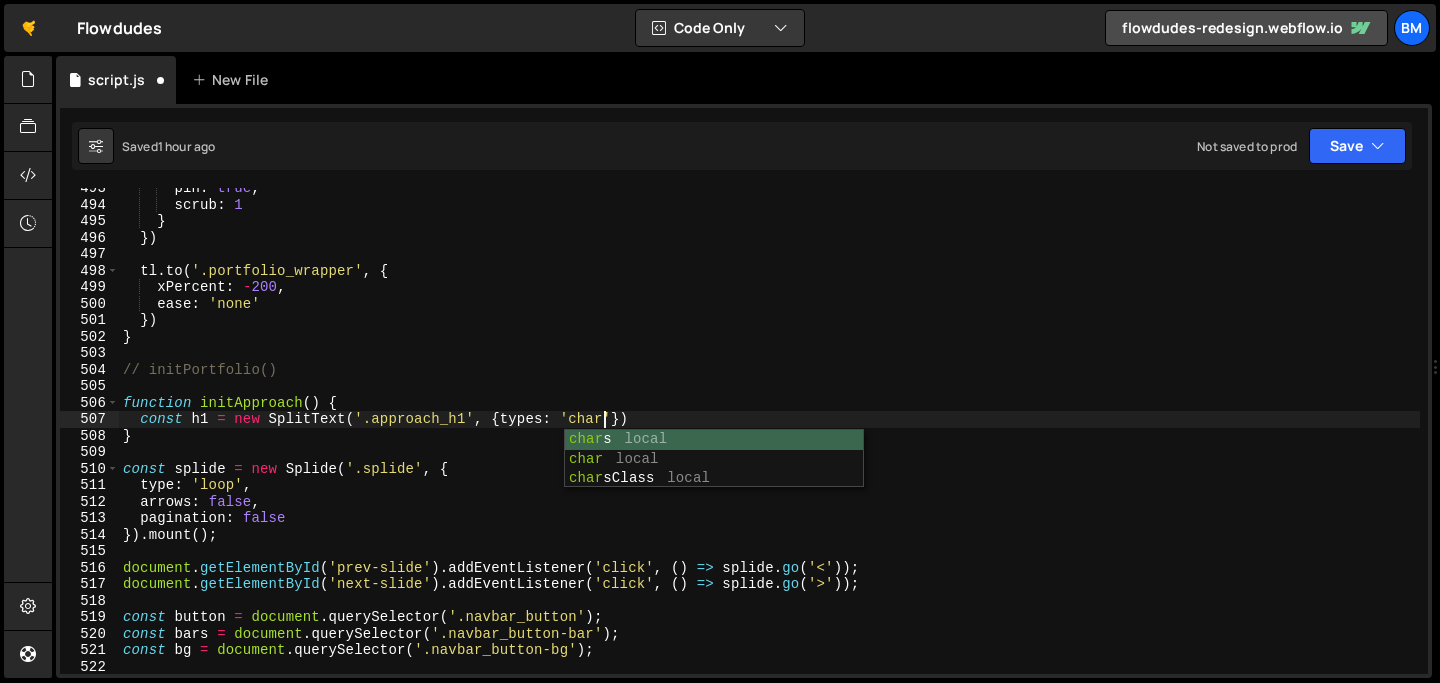scroll, scrollTop: 0, scrollLeft: 34, axis: horizontal 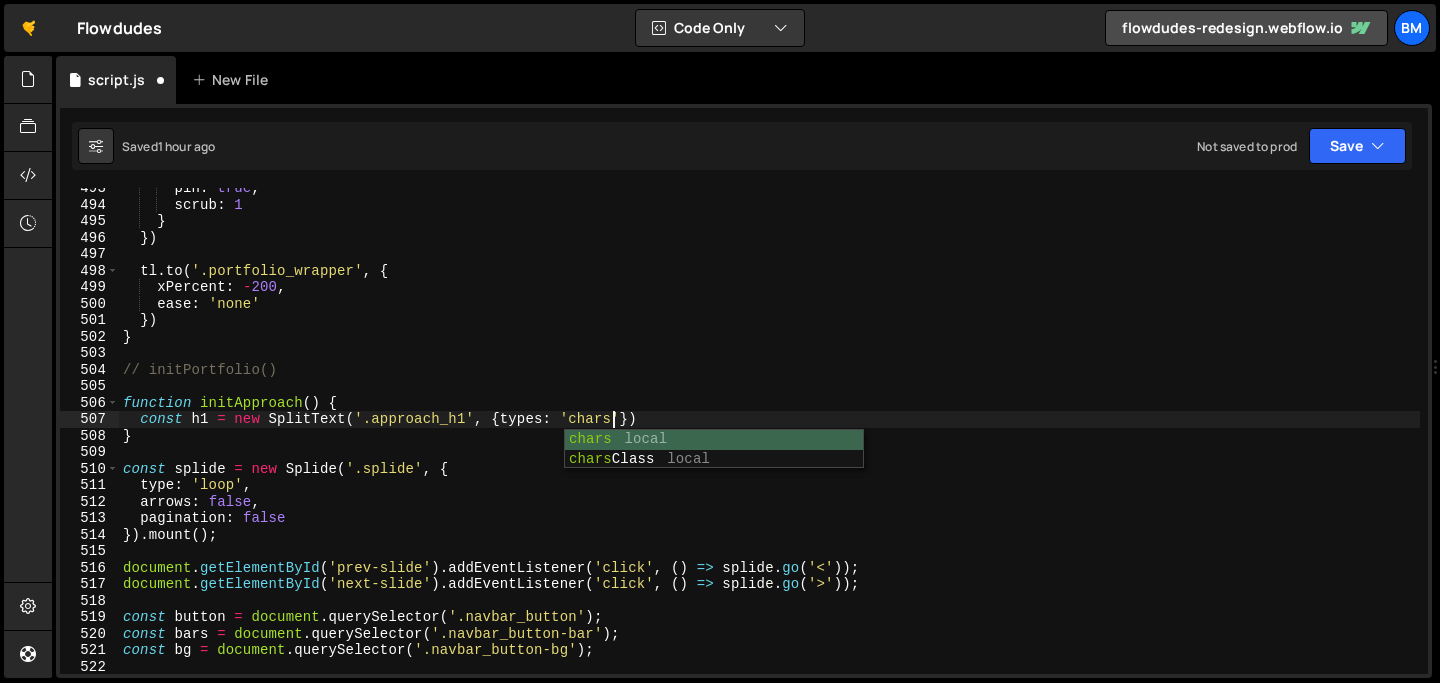 click on "pin :   true ,          scrub :   1       }    })    tl . to ( '.portfolio_wrapper' ,   {       xPercent :   - 200 ,       ease :   'none'    }) } // initPortfolio() function   initApproach ( )   {    const   h1   =   new   SplitText ( '.approach_h1' ,   { types :   'chars' }) } const   splide   =   new   Splide ( '.splide' ,   {    type :   'loop' ,    arrows :   false ,    pagination :   false }) . mount ( ) ; document . getElementById ( 'prev-slide' ) . addEventListener ( 'click' ,   ( )   =>   splide . go ( '<' )) ; document . getElementById ( 'next-slide' ) . addEventListener ( 'click' ,   ( )   =>   splide . go ( '>' )) ; const   button   =   document . querySelector ( '.navbar_button' ) ; const   bars   =   document . querySelector ( '.navbar_button-bar' ) ; const   bg   =   document . querySelector ( '.navbar_button-bg' ) ; button . addEventListener ( 'mouseenter' ,   ( )   =>   {" at bounding box center [769, 439] 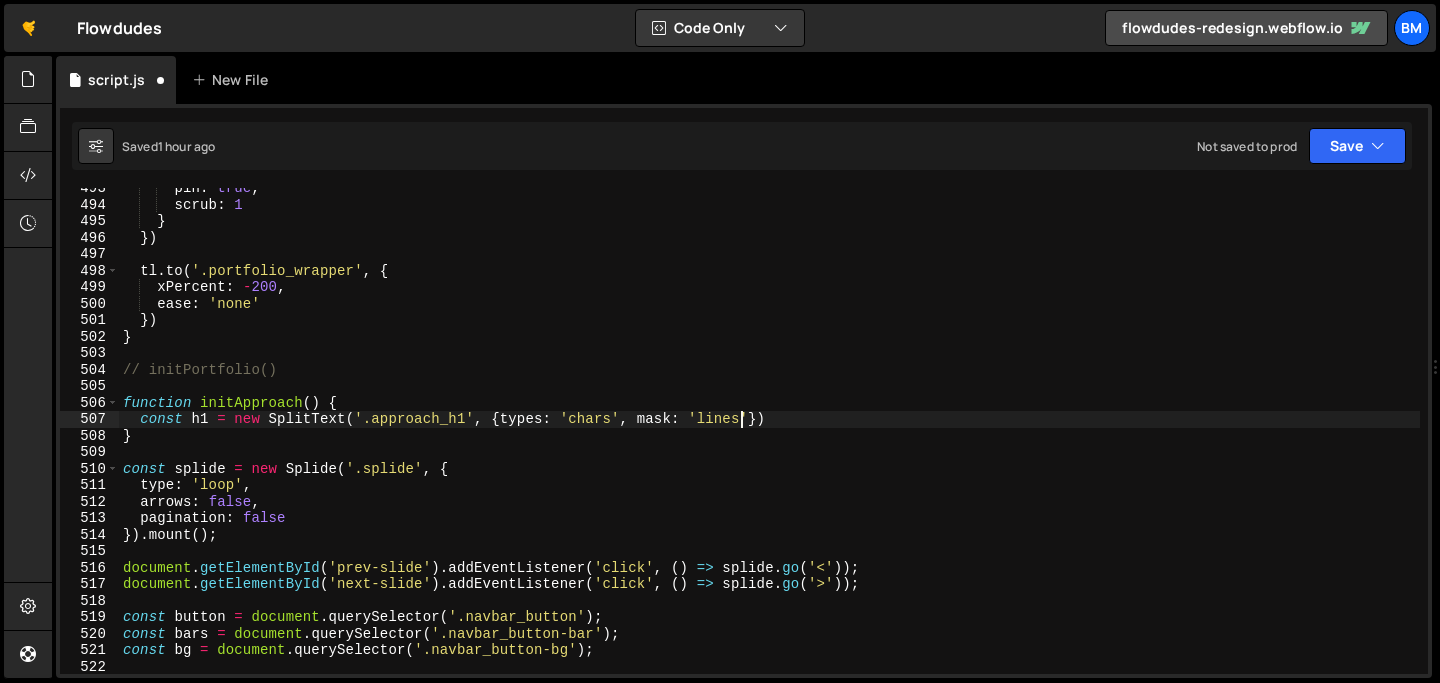 scroll, scrollTop: 0, scrollLeft: 43, axis: horizontal 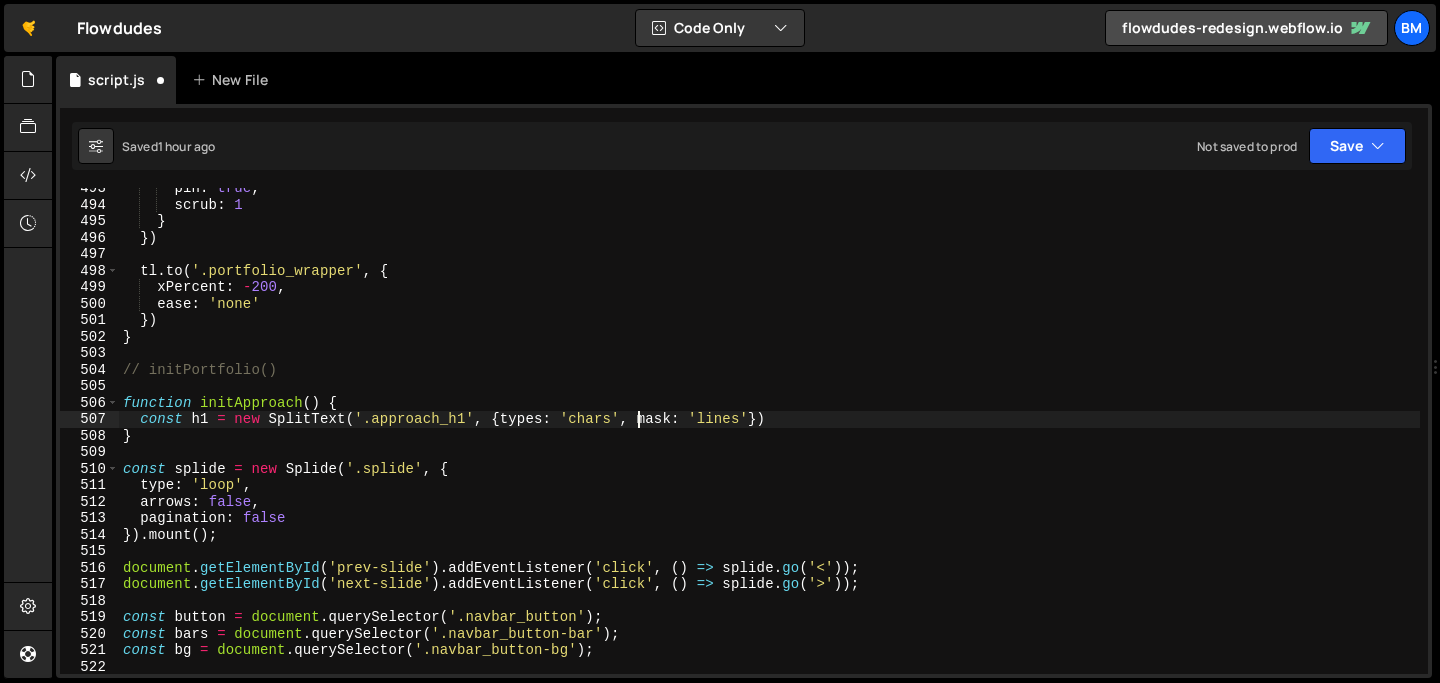 click on "pin :   true ,          scrub :   1       }    })    tl . to ( '.portfolio_wrapper' ,   {       xPercent :   - 200 ,       ease :   'none'    }) } // initPortfolio() function   initApproach ( )   {    const   h1   =   new   SplitText ( '.approach_h1' ,   { types :   'chars' ,   mask :   'lines' }) } const   splide   =   new   Splide ( '.splide' ,   {    type :   'loop' ,    arrows :   false ,    pagination :   false }) . mount ( ) ; document . getElementById ( 'prev-slide' ) . addEventListener ( 'click' ,   ( )   =>   splide . go ( '<' )) ; document . getElementById ( 'next-slide' ) . addEventListener ( 'click' ,   ( )   =>   splide . go ( '>' )) ; const   button   =   document . querySelector ( '.navbar_button' ) ; const   bars   =   document . querySelector ( '.navbar_button-bar' ) ; const   bg   =   document . querySelector ( '.navbar_button-bg' ) ; button . addEventListener ( 'mouseenter' ,   ( )   =>   {" at bounding box center (769, 439) 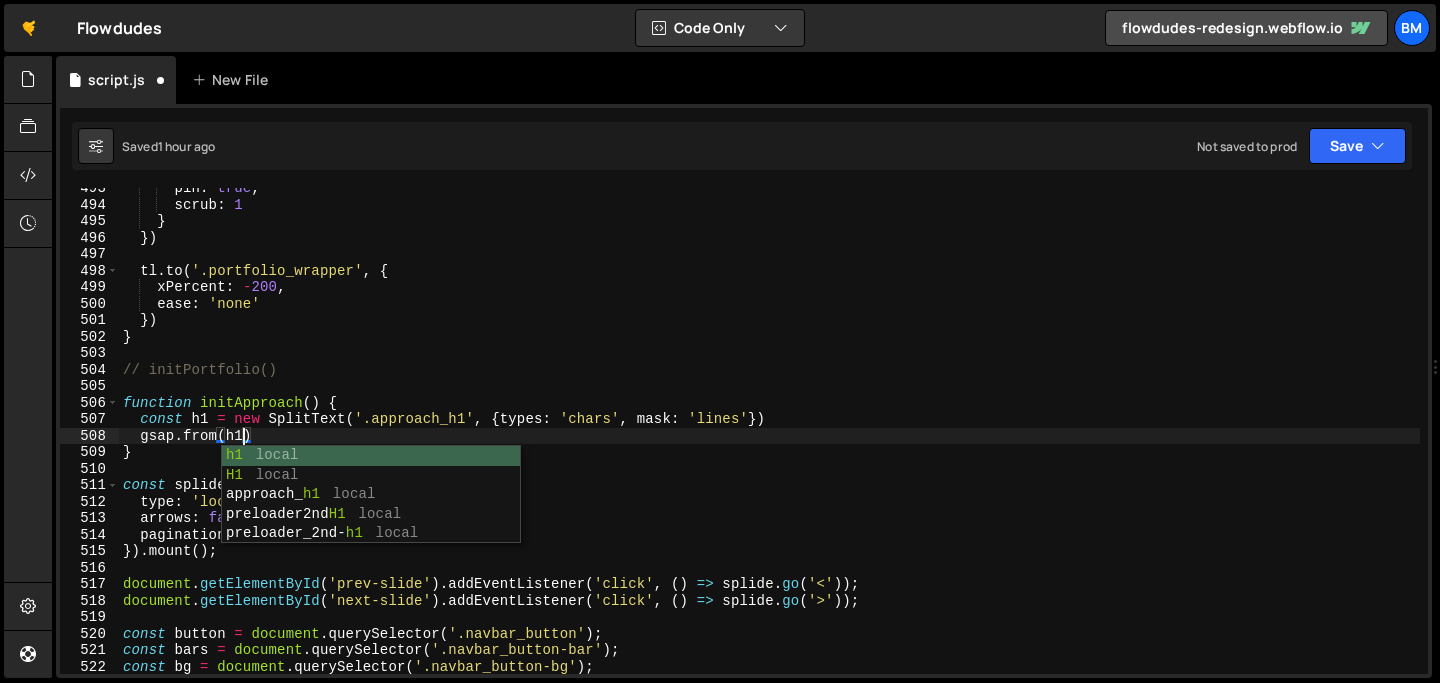 scroll, scrollTop: 0, scrollLeft: 8, axis: horizontal 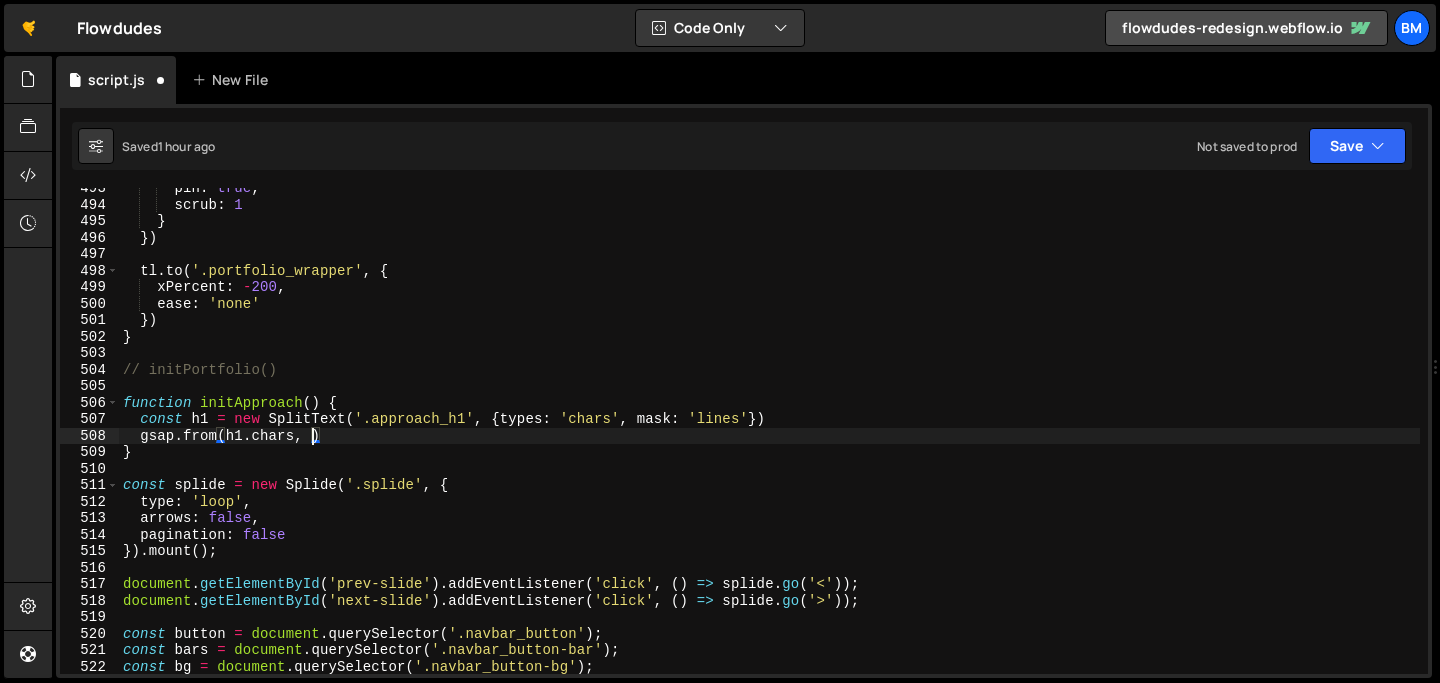 type on "gsap.from(h1.chars, {)" 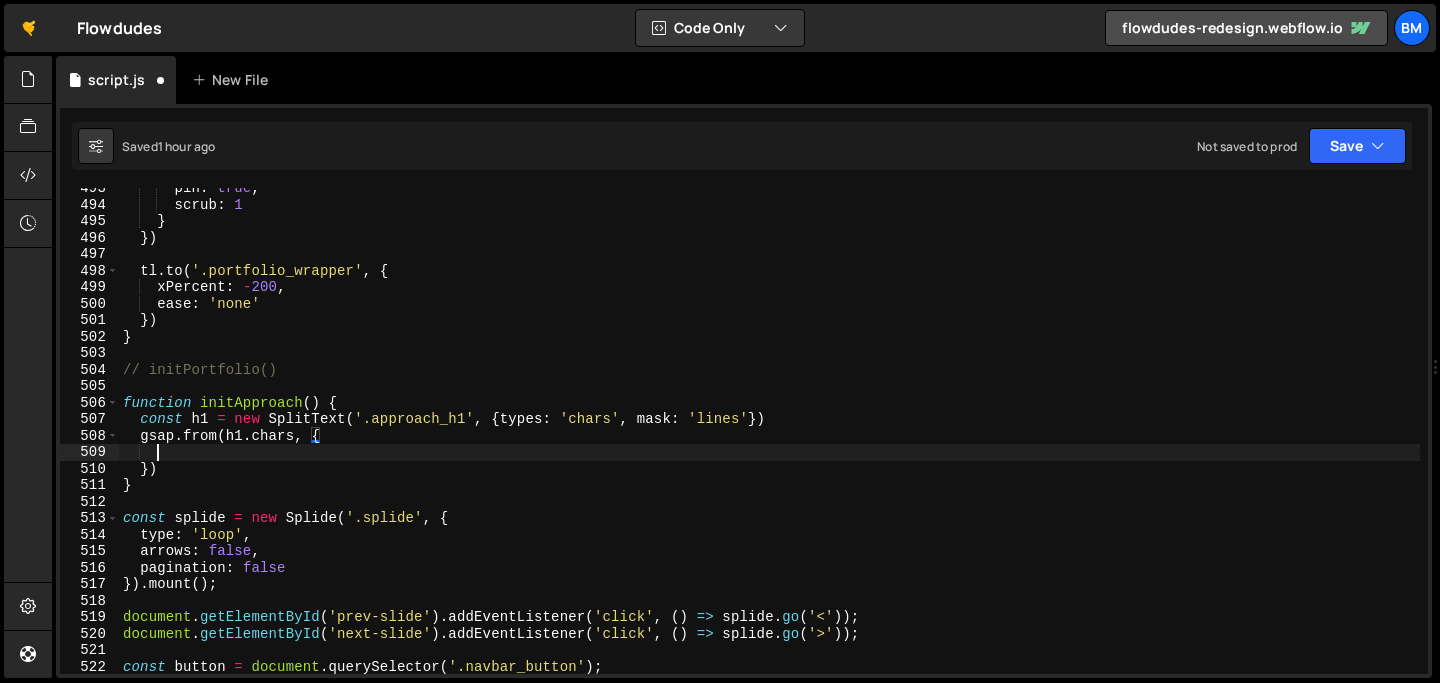 scroll, scrollTop: 0, scrollLeft: 1, axis: horizontal 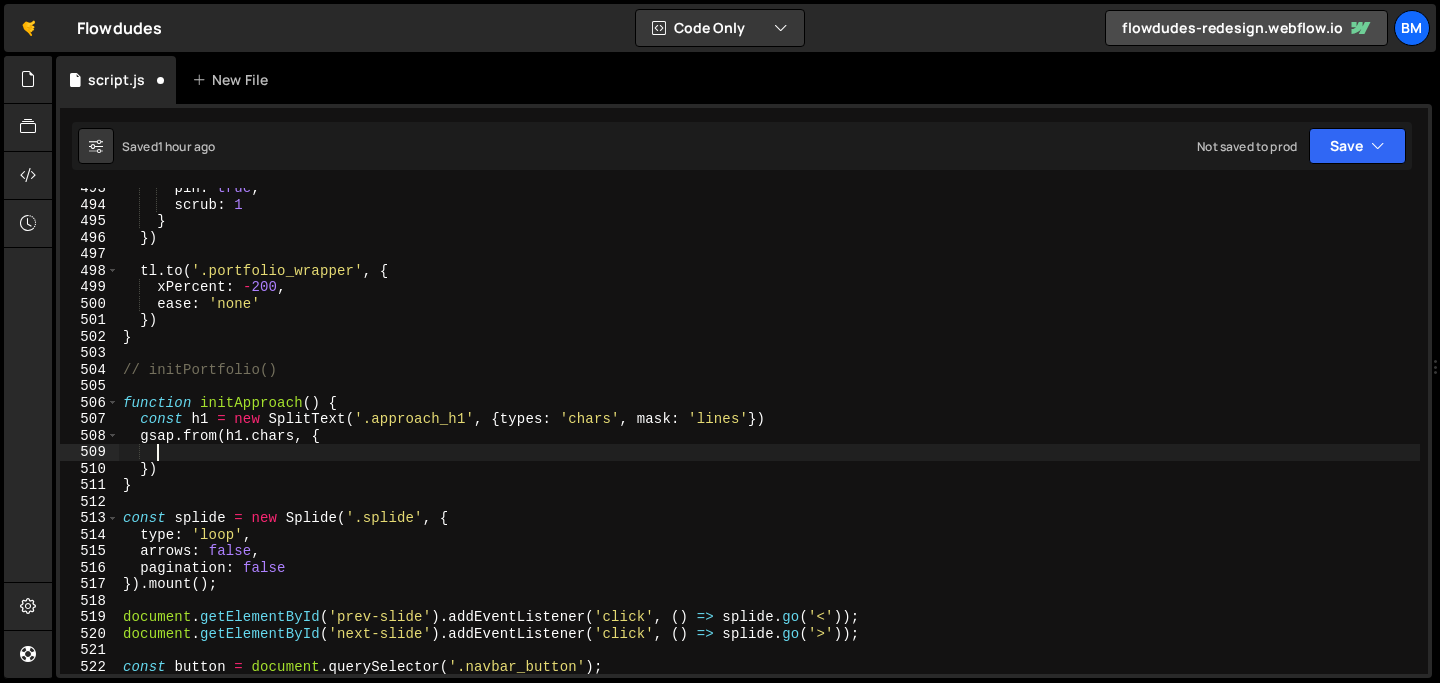 type 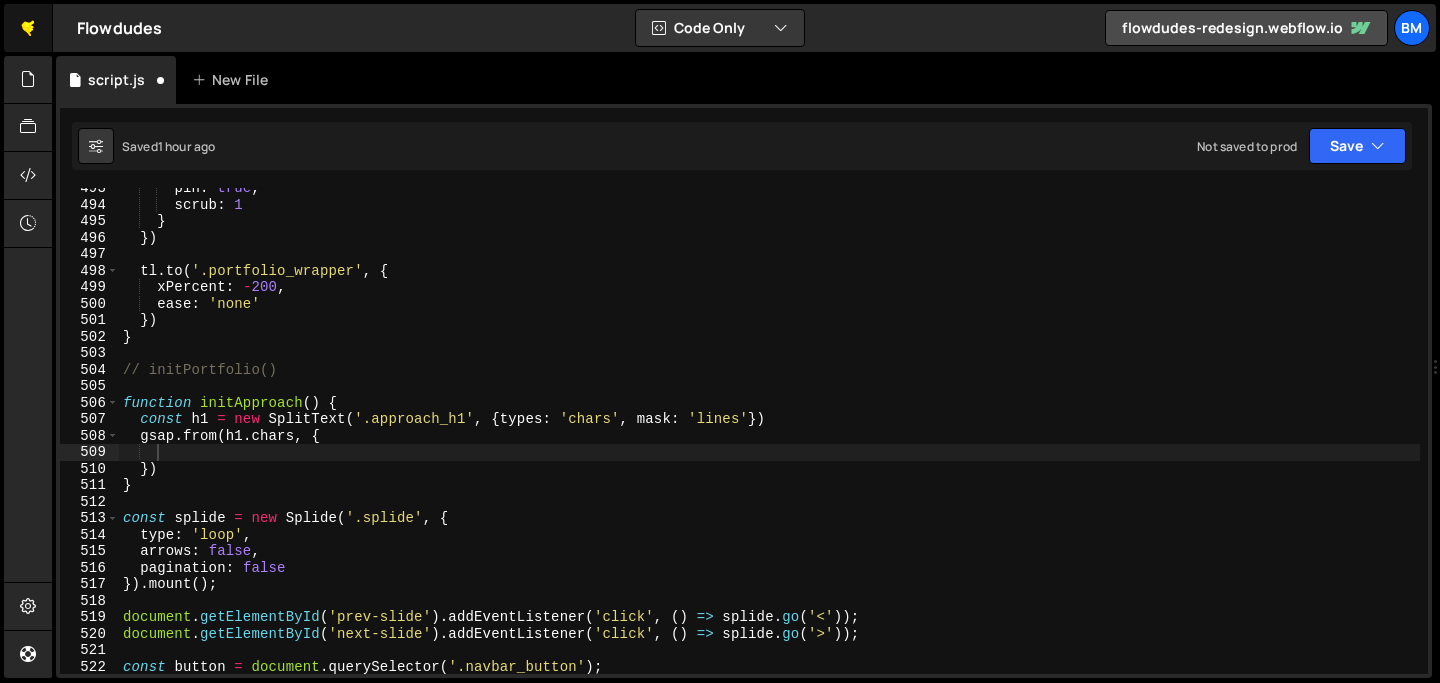 click on "🤙" at bounding box center [28, 28] 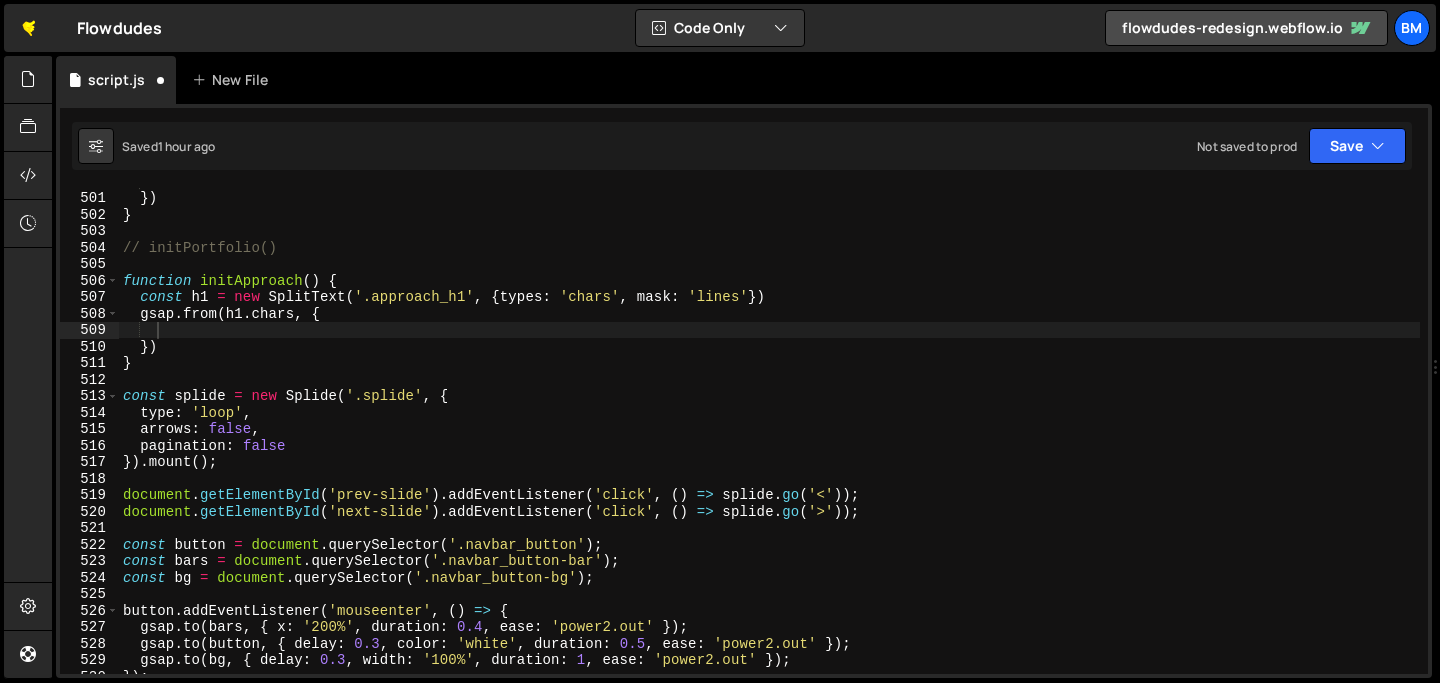 scroll, scrollTop: 8048, scrollLeft: 0, axis: vertical 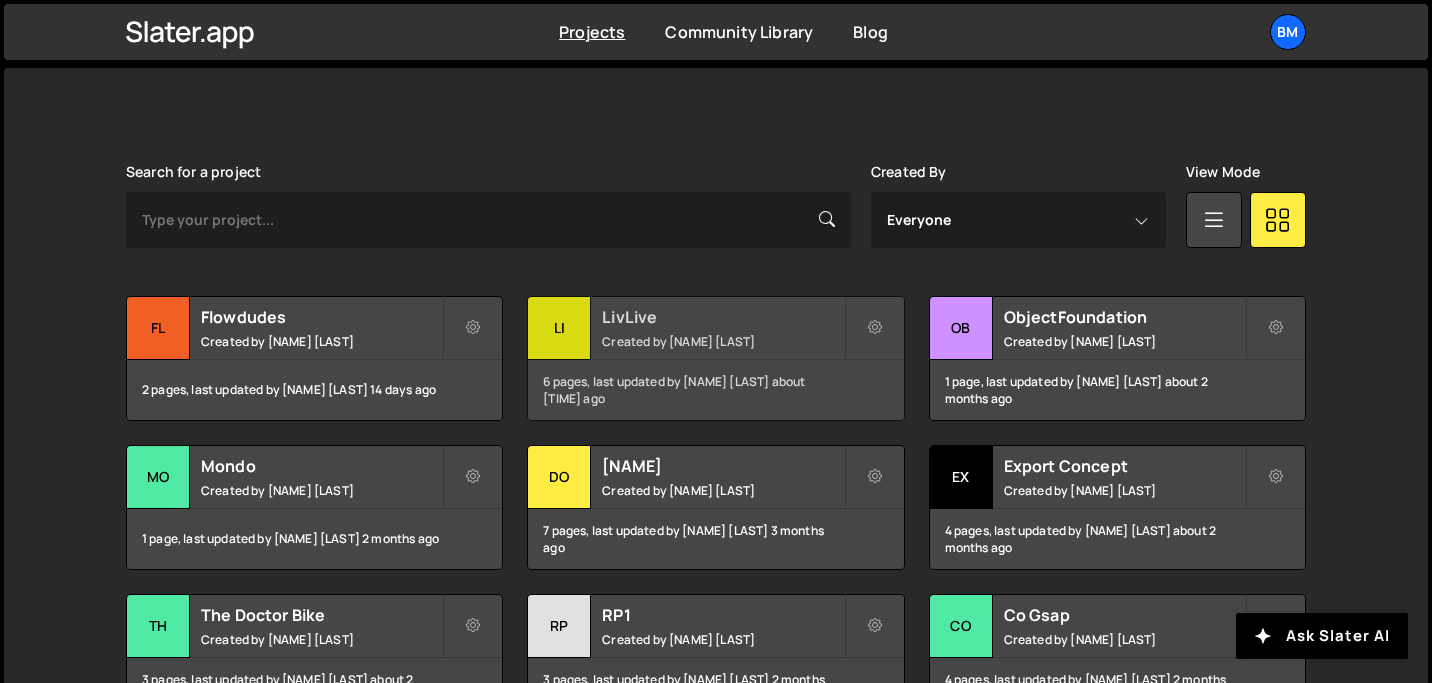 click on "Created by Brian Marlow" at bounding box center [722, 341] 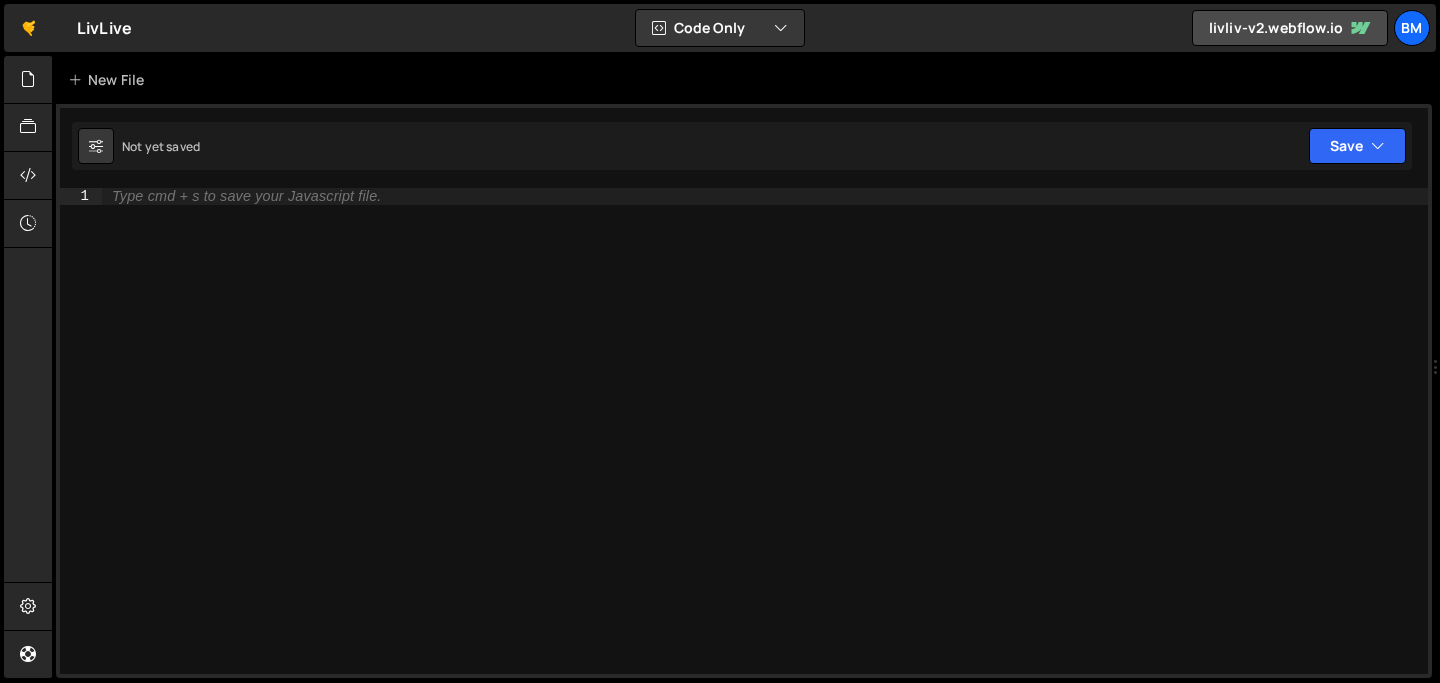 scroll, scrollTop: 0, scrollLeft: 0, axis: both 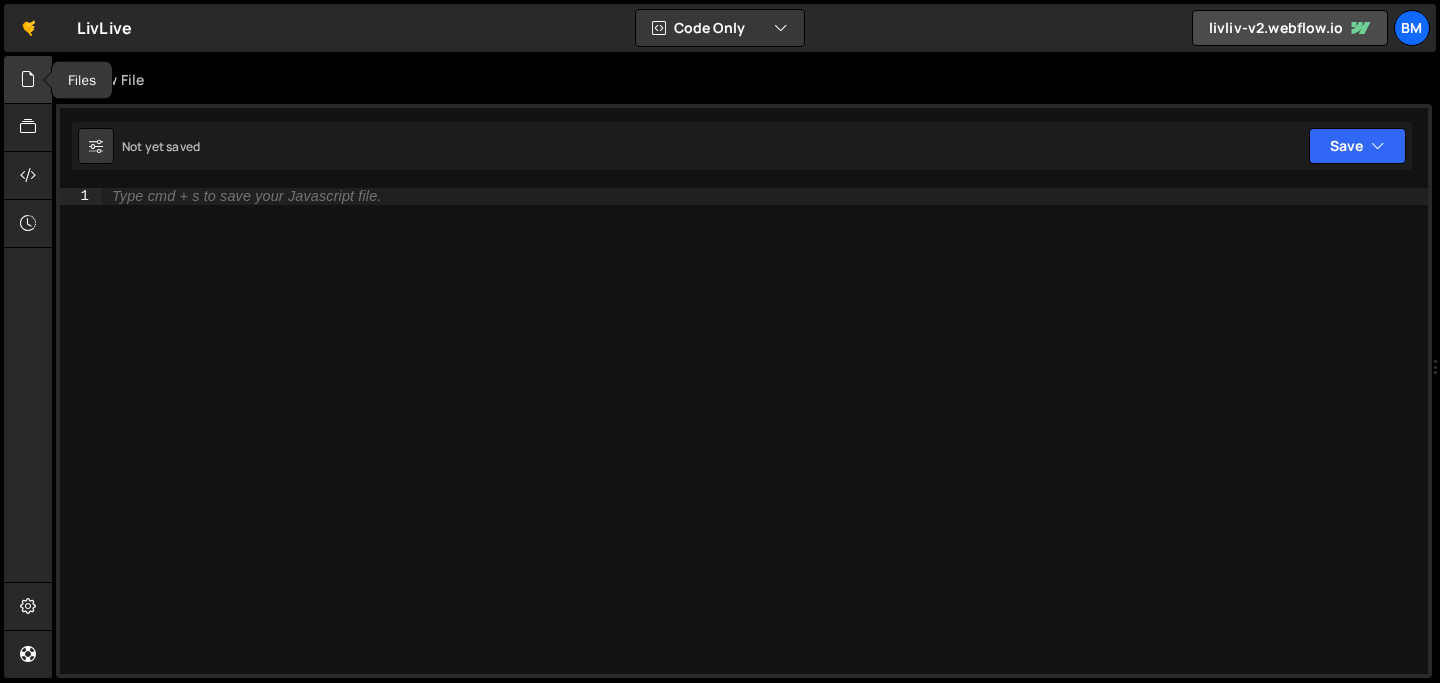 click at bounding box center (28, 80) 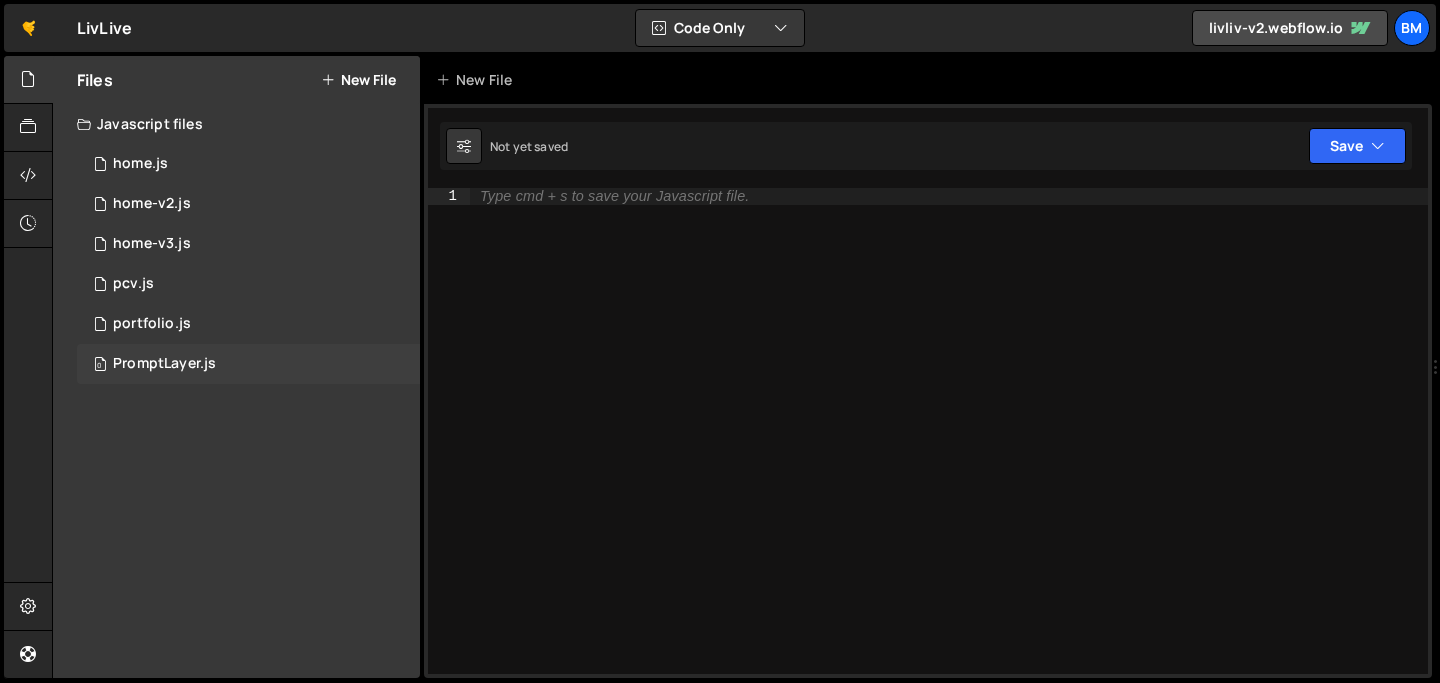 click on "PromptLayer.js" at bounding box center (164, 364) 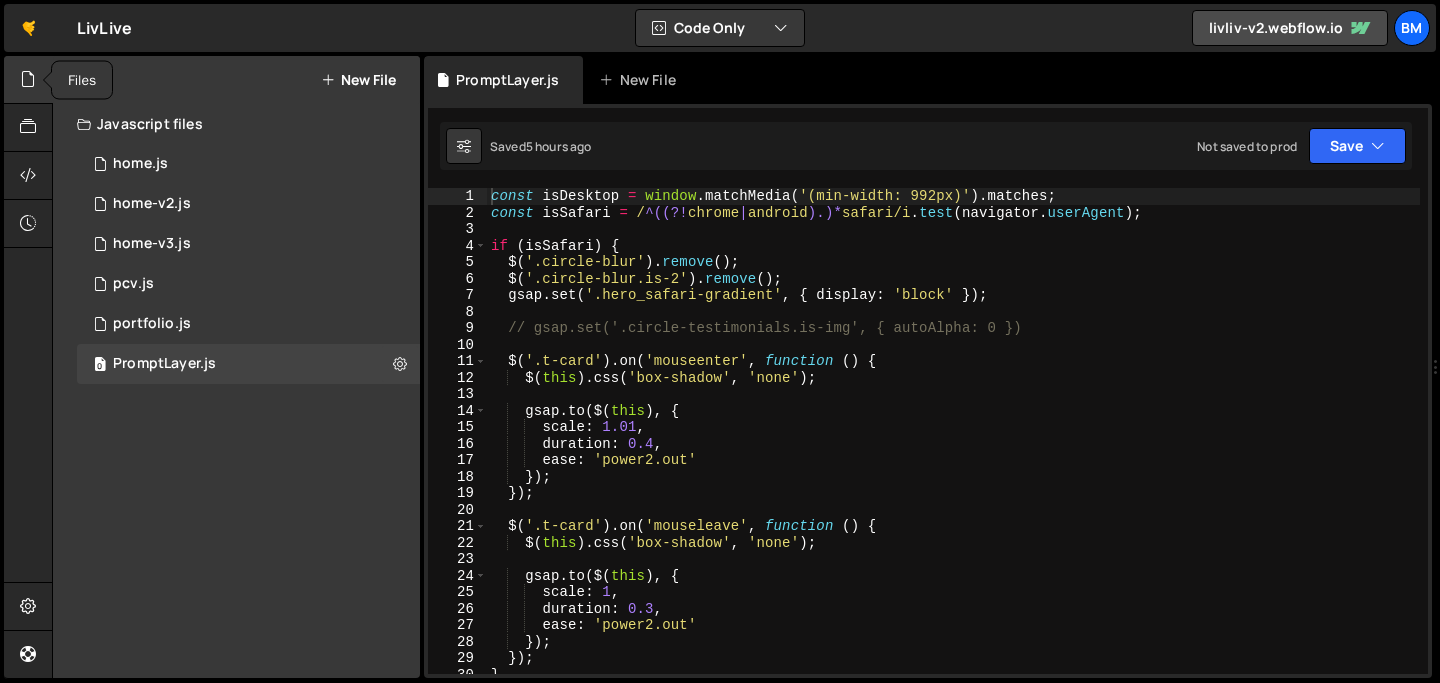 click at bounding box center (28, 80) 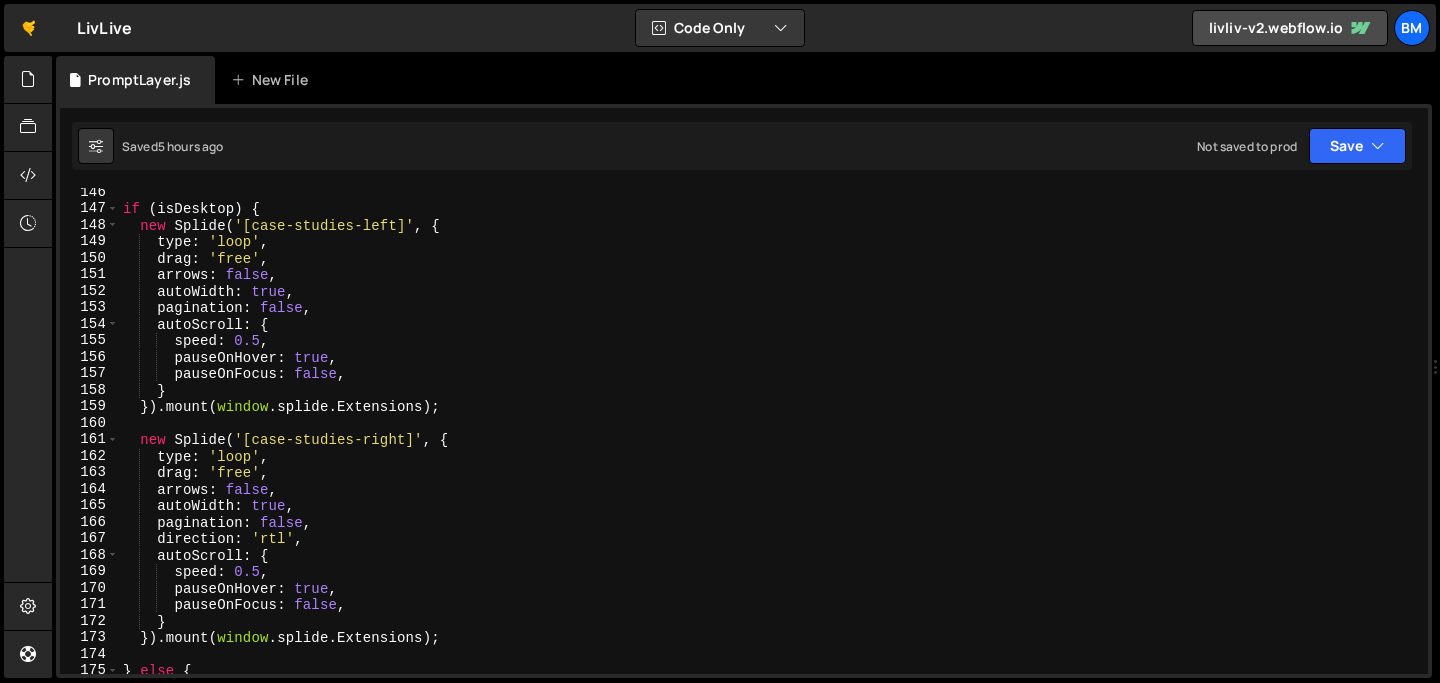 scroll, scrollTop: 2397, scrollLeft: 0, axis: vertical 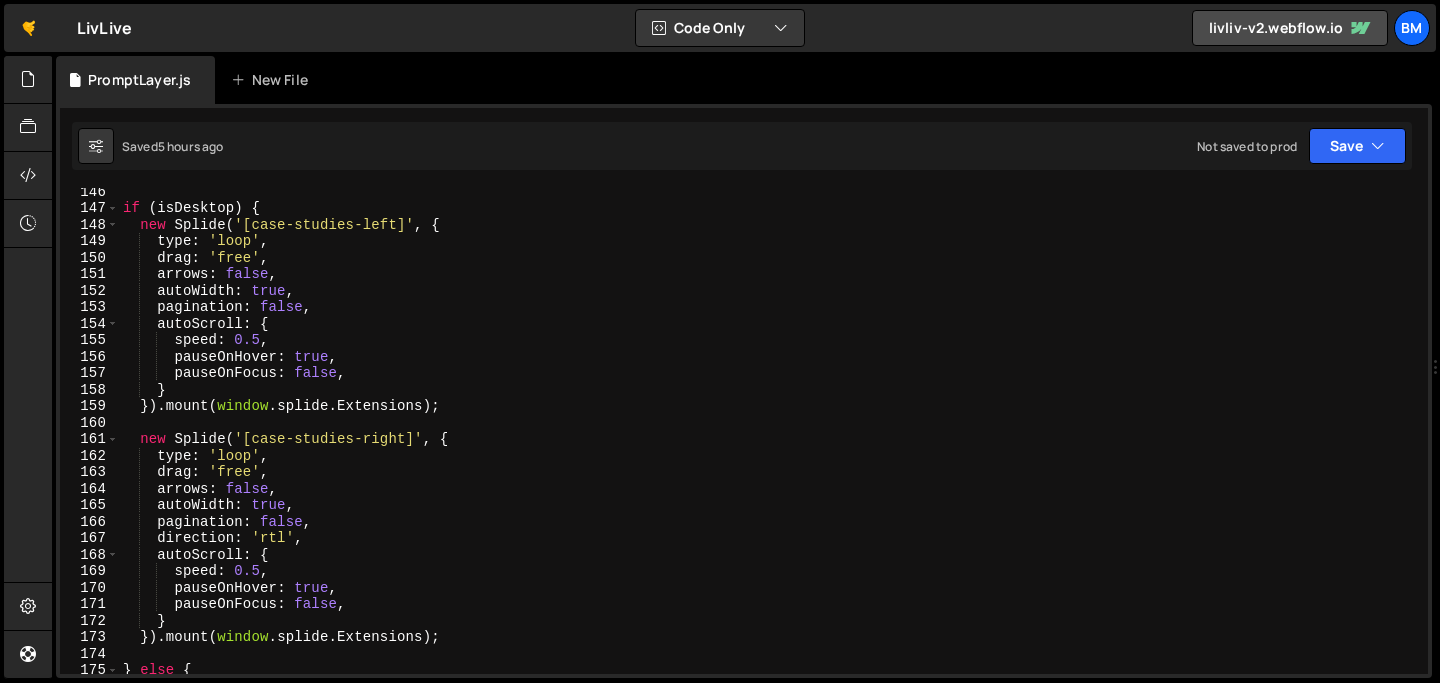 click on "if   ( isDesktop )   {    new   Splide ( '[case-studies-left]' ,   {       type :   'loop' ,       drag :   'free' ,       arrows :   false ,       autoWidth :   true ,       pagination :   false ,       autoScroll :   {          speed :   0.5 ,          pauseOnHover :   true ,          pauseOnFocus :   false ,       }    }) . mount ( window . splide . Extensions ) ;    new   Splide ( '[case-studies-right]' ,   {       type :   'loop' ,       drag :   'free' ,       arrows :   false ,       autoWidth :   true ,       pagination :   false ,       direction :   'rtl' ,       autoScroll :   {          speed :   0.5 ,          pauseOnHover :   true ,          pauseOnFocus :   false ,       }    }) . mount ( window . splide . Extensions ) ; }   else   {    new   Splide ( '[case-studies-left]' ,   {" at bounding box center (769, 442) 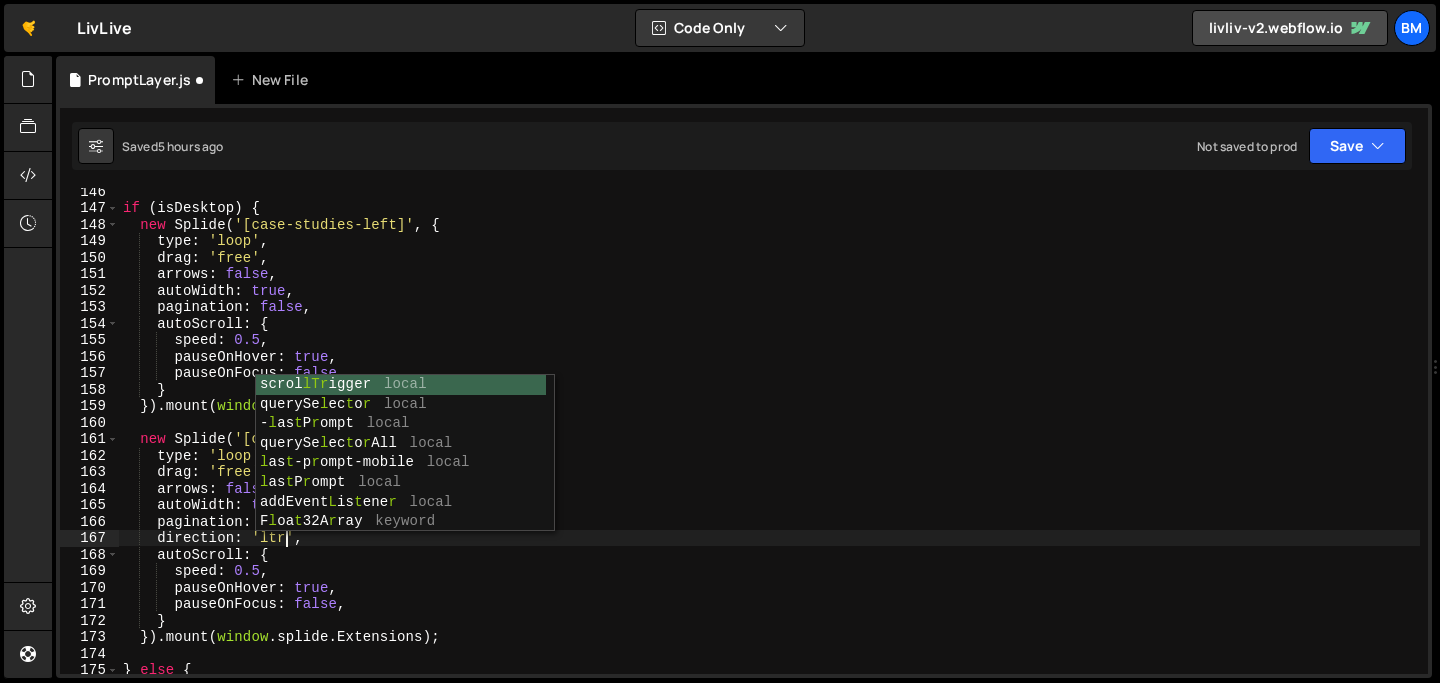 scroll, scrollTop: 0, scrollLeft: 11, axis: horizontal 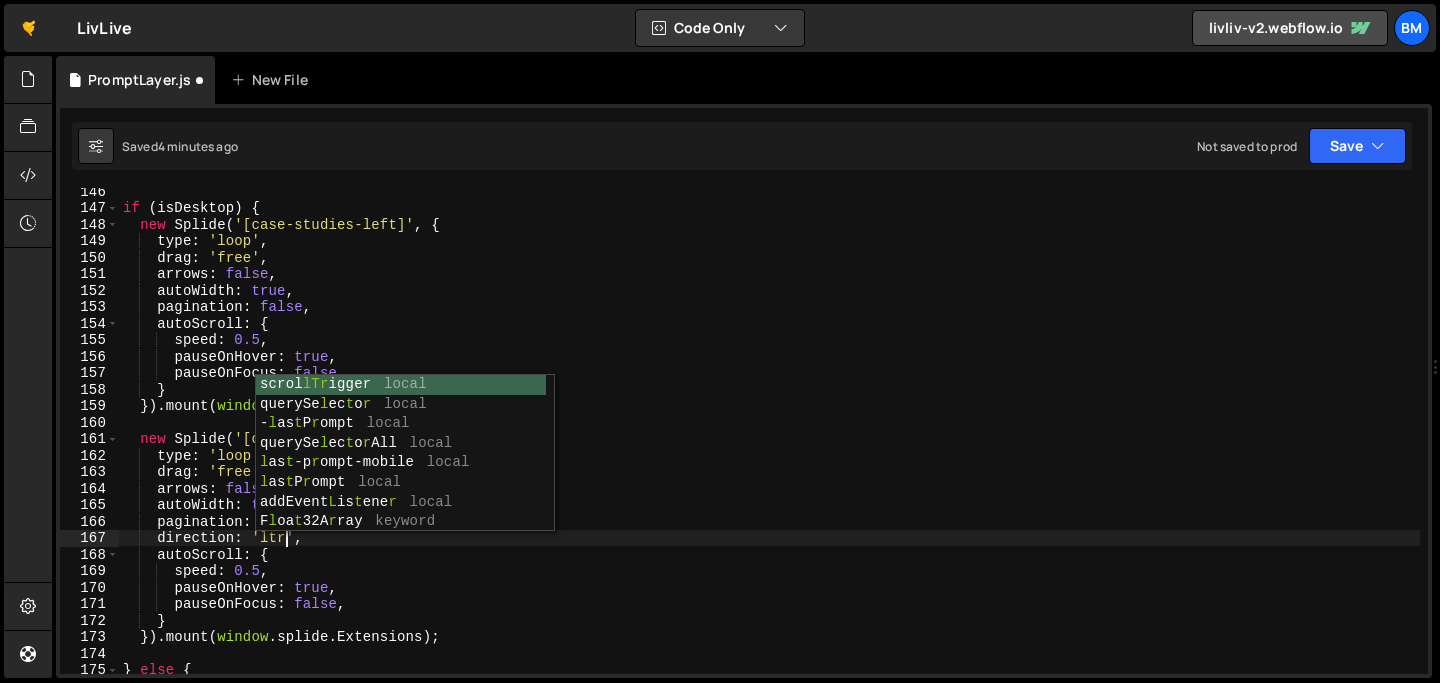 click on "if   ( isDesktop )   {    new   Splide ( '[case-studies-left]' ,   {       type :   'loop' ,       drag :   'free' ,       arrows :   false ,       autoWidth :   true ,       pagination :   false ,       autoScroll :   {          speed :   0.5 ,          pauseOnHover :   true ,          pauseOnFocus :   false ,       }    }) . mount ( window . splide . Extensions ) ;    new   Splide ( '[case-studies-right]' ,   {       type :   'loop' ,       drag :   'free' ,       arrows :   false ,       autoWidth :   true ,       pagination :   false ,       direction :   'ltr' ,       autoScroll :   {          speed :   0.5 ,          pauseOnHover :   true ,          pauseOnFocus :   false ,       }    }) . mount ( window . splide . Extensions ) ; }   else   {    new   Splide ( '[case-studies-left]' ,   {" at bounding box center [769, 442] 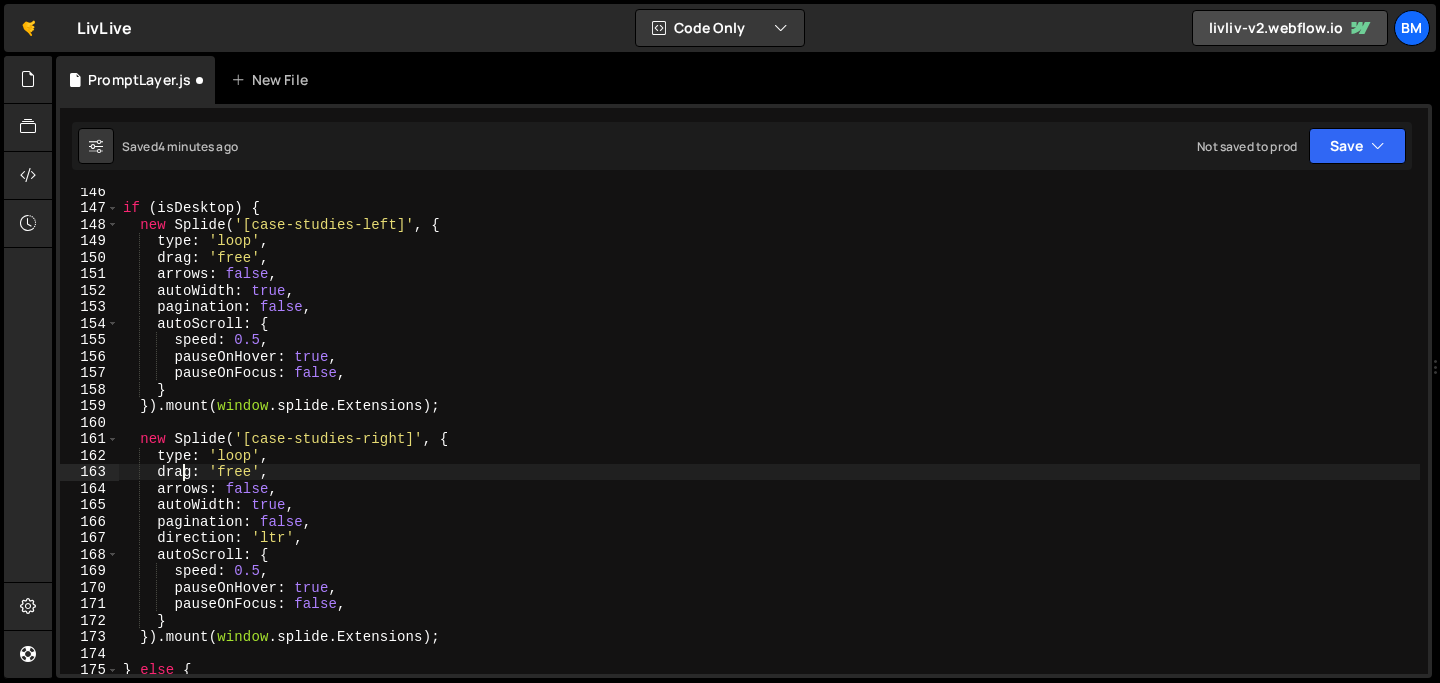 scroll, scrollTop: 0, scrollLeft: 9, axis: horizontal 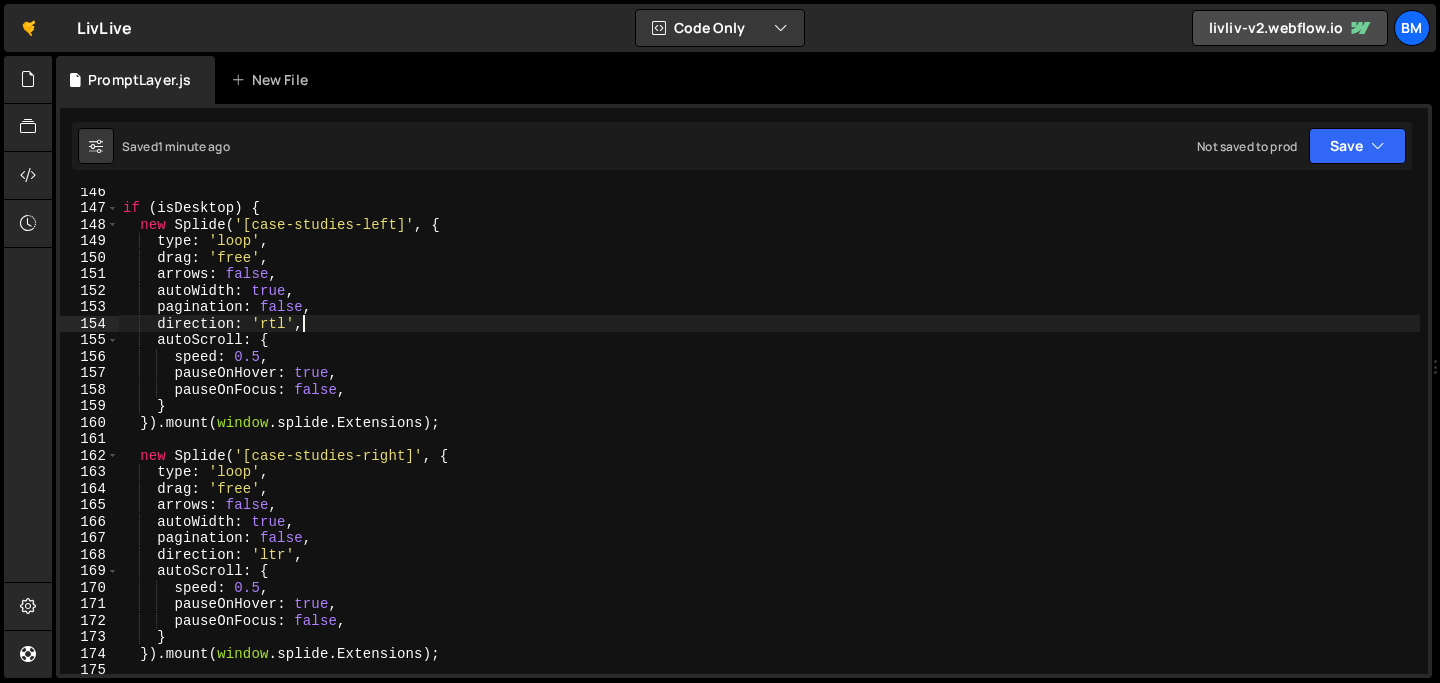 click on "if   ( isDesktop )   {    new   Splide ( '[case-studies-left]' ,   {       type :   'loop' ,       drag :   'free' ,       arrows :   false ,       autoWidth :   true ,       pagination :   false ,       direction :   'rtl' ,       autoScroll :   {          speed :   0.5 ,          pauseOnHover :   true ,          pauseOnFocus :   false ,       }    }) . mount ( window . splide . Extensions ) ;    new   Splide ( '[case-studies-right]' ,   {       type :   'loop' ,       drag :   'free' ,       arrows :   false ,       autoWidth :   true ,       pagination :   false ,       direction :   'ltr' ,       autoScroll :   {          speed :   0.5 ,          pauseOnHover :   true ,          pauseOnFocus :   false ,       }    }) . mount ( window . splide . Extensions ) ; }   else   {" at bounding box center (769, 442) 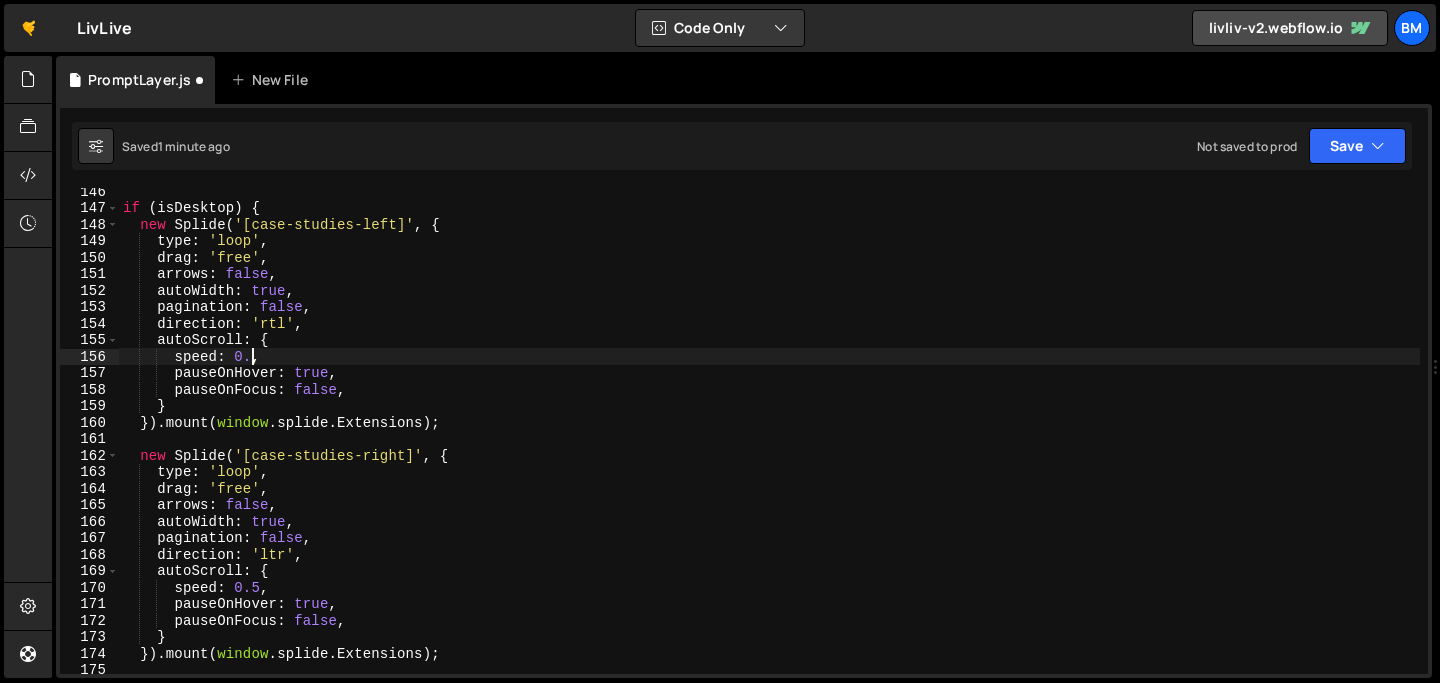 scroll, scrollTop: 0, scrollLeft: 8, axis: horizontal 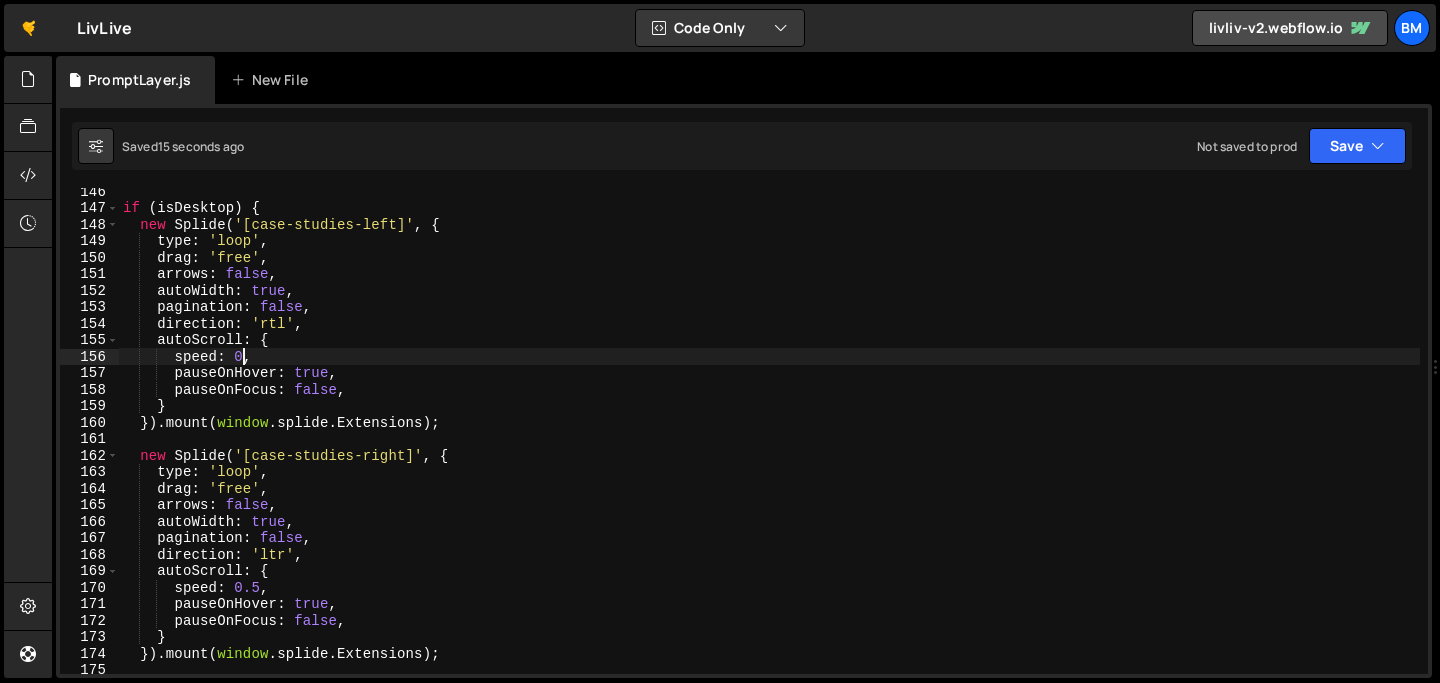 click on "if   ( isDesktop )   {    new   Splide ( '[case-studies-left]' ,   {       type :   'loop' ,       drag :   'free' ,       arrows :   false ,       autoWidth :   true ,       pagination :   false ,       direction :   'rtl' ,       autoScroll :   {          speed :   0 ,          pauseOnHover :   true ,          pauseOnFocus :   false ,       }    }) . mount ( window . splide . Extensions ) ;    new   Splide ( '[case-studies-right]' ,   {       type :   'loop' ,       drag :   'free' ,       arrows :   false ,       autoWidth :   true ,       pagination :   false ,       direction :   'ltr' ,       autoScroll :   {          speed :   0.5 ,          pauseOnHover :   true ,          pauseOnFocus :   false ,       }    }) . mount ( window . splide . Extensions ) ; }   else   {" at bounding box center (769, 442) 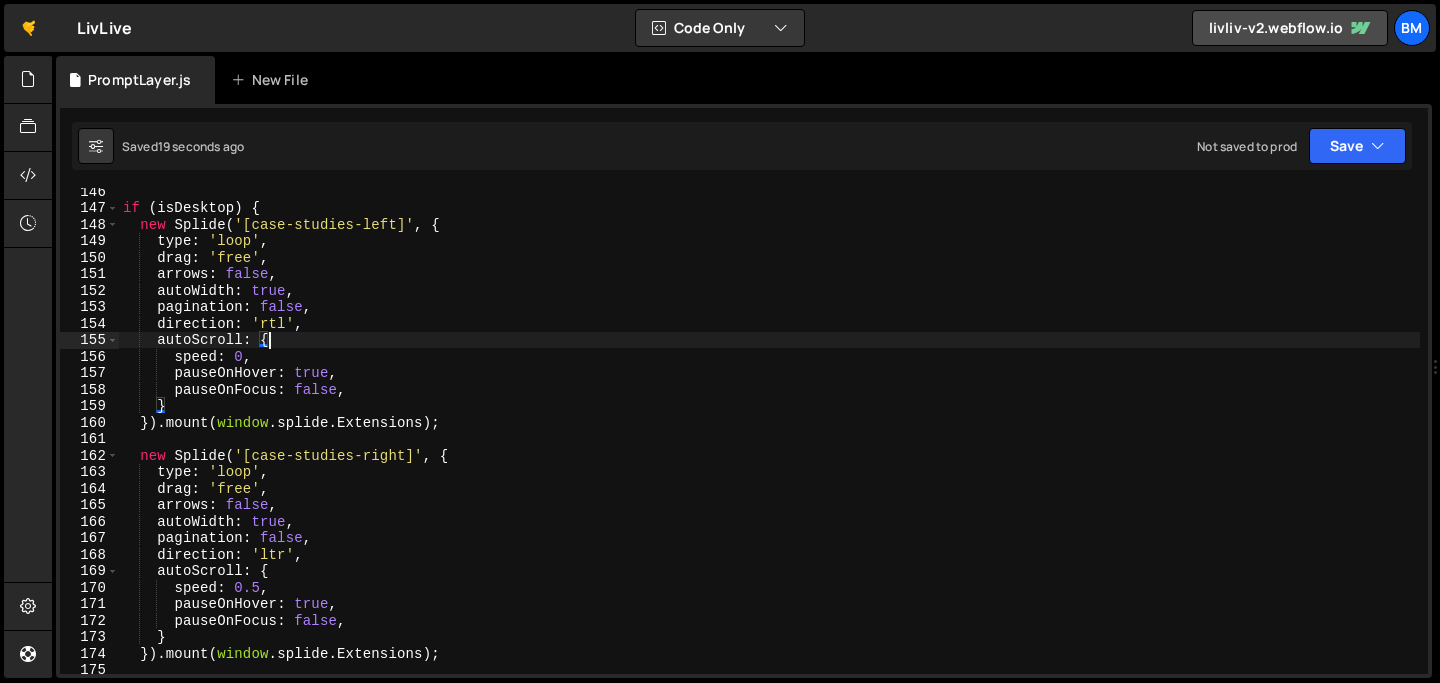click on "if   ( isDesktop )   {    new   Splide ( '[case-studies-left]' ,   {       type :   'loop' ,       drag :   'free' ,       arrows :   false ,       autoWidth :   true ,       pagination :   false ,       direction :   'rtl' ,       autoScroll :   {          speed :   0 ,          pauseOnHover :   true ,          pauseOnFocus :   false ,       }    }) . mount ( window . splide . Extensions ) ;    new   Splide ( '[case-studies-right]' ,   {       type :   'loop' ,       drag :   'free' ,       arrows :   false ,       autoWidth :   true ,       pagination :   false ,       direction :   'ltr' ,       autoScroll :   {          speed :   0.5 ,          pauseOnHover :   true ,          pauseOnFocus :   false ,       }    }) . mount ( window . splide . Extensions ) ; }   else   {" at bounding box center [769, 442] 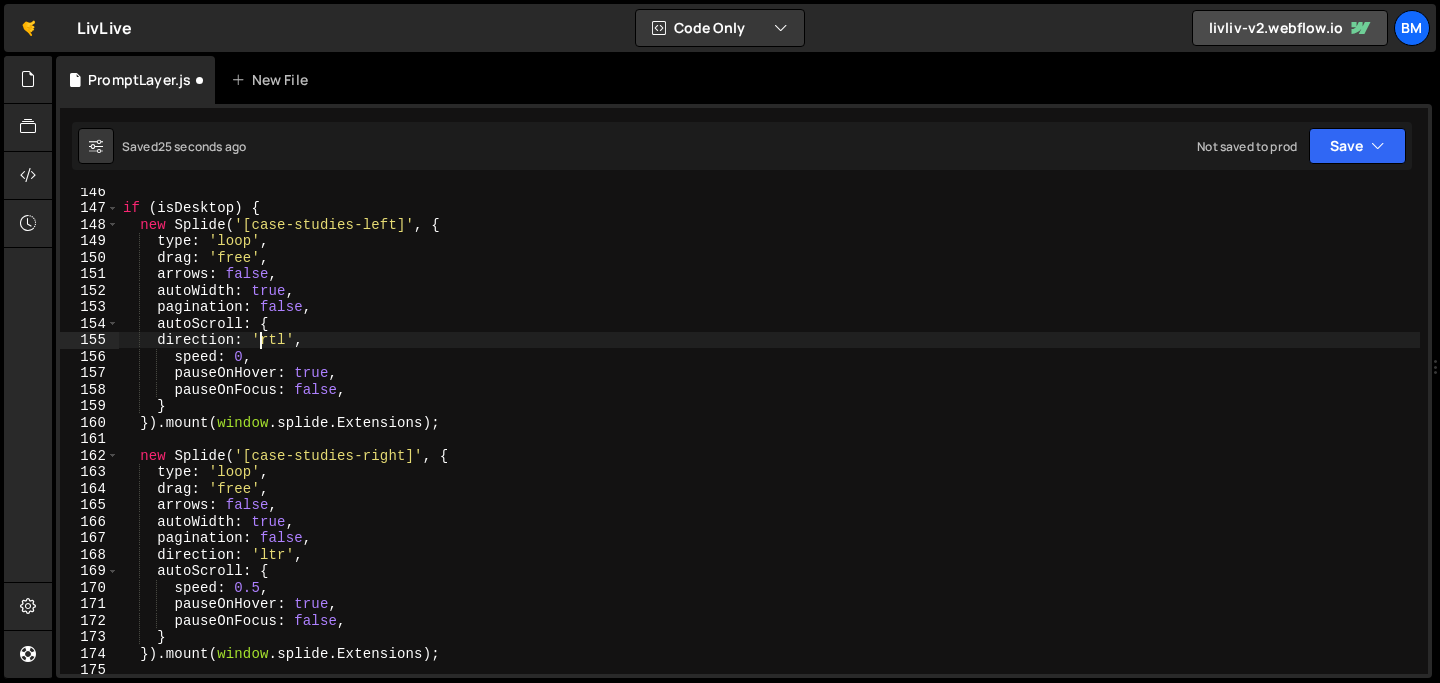 click on "if   ( isDesktop )   {    new   Splide ( '[case-studies-left]' ,   {       type :   'loop' ,       drag :   'free' ,       arrows :   false ,       autoWidth :   true ,       pagination :   false ,       autoScroll :   {       direction :   'rtl' ,          speed :   0 ,          pauseOnHover :   true ,          pauseOnFocus :   false ,       }    }) . mount ( window . splide . Extensions ) ;    new   Splide ( '[case-studies-right]' ,   {       type :   'loop' ,       drag :   'free' ,       arrows :   false ,       autoWidth :   true ,       pagination :   false ,       direction :   'ltr' ,       autoScroll :   {          speed :   0.5 ,          pauseOnHover :   true ,          pauseOnFocus :   false ,       }    }) . mount ( window . splide . Extensions ) ; }   else   {" at bounding box center [769, 442] 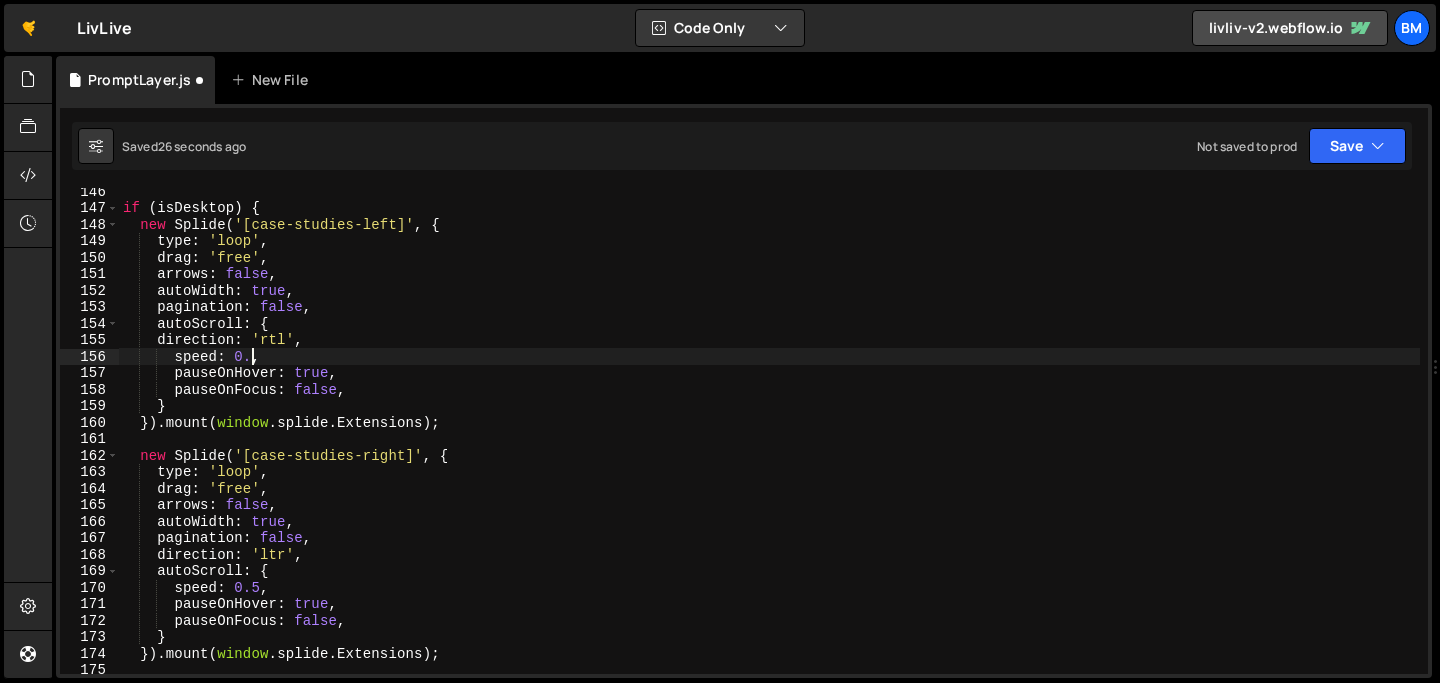scroll, scrollTop: 0, scrollLeft: 9, axis: horizontal 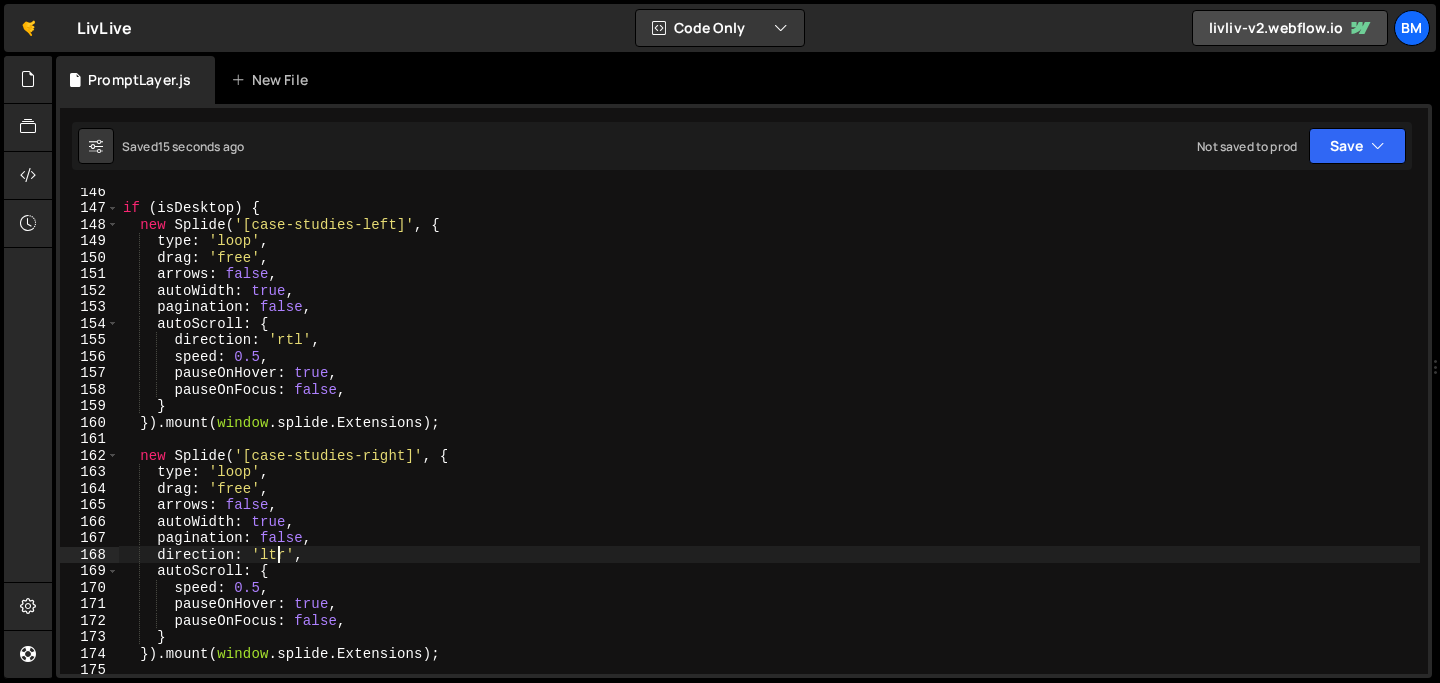 click on "if   ( isDesktop )   {    new   Splide ( '[case-studies-left]' ,   {       type :   'loop' ,       drag :   'free' ,       arrows :   false ,       autoWidth :   true ,       pagination :   false ,       autoScroll :   {          direction :   'rtl' ,          speed :   0.5 ,          pauseOnHover :   true ,          pauseOnFocus :   false ,       }    }) . mount ( window . splide . Extensions ) ;    new   Splide ( '[case-studies-right]' ,   {       type :   'loop' ,       drag :   'free' ,       arrows :   false ,       autoWidth :   true ,       pagination :   false ,       direction :   'ltr' ,       autoScroll :   {          speed :   0.5 ,          pauseOnHover :   true ,          pauseOnFocus :   false ,       }    }) . mount ( window . splide . Extensions ) ; }   else   {" at bounding box center [769, 442] 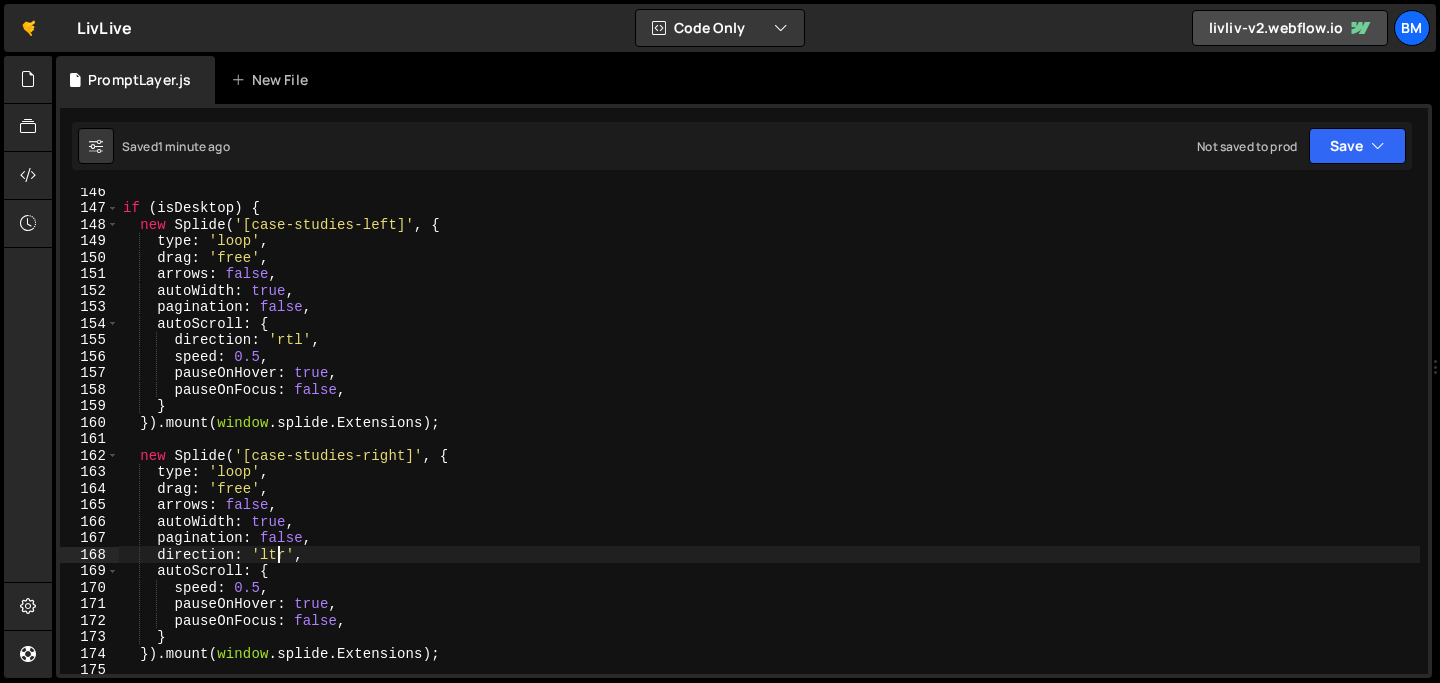 click on "if   ( isDesktop )   {    new   Splide ( '[case-studies-left]' ,   {       type :   'loop' ,       drag :   'free' ,       arrows :   false ,       autoWidth :   true ,       pagination :   false ,       autoScroll :   {          direction :   'rtl' ,          speed :   0.5 ,          pauseOnHover :   true ,          pauseOnFocus :   false ,       }    }) . mount ( window . splide . Extensions ) ;    new   Splide ( '[case-studies-right]' ,   {       type :   'loop' ,       drag :   'free' ,       arrows :   false ,       autoWidth :   true ,       pagination :   false ,       direction :   'ltr' ,       autoScroll :   {          speed :   0.5 ,          pauseOnHover :   true ,          pauseOnFocus :   false ,       }    }) . mount ( window . splide . Extensions ) ; }   else   {" at bounding box center [769, 442] 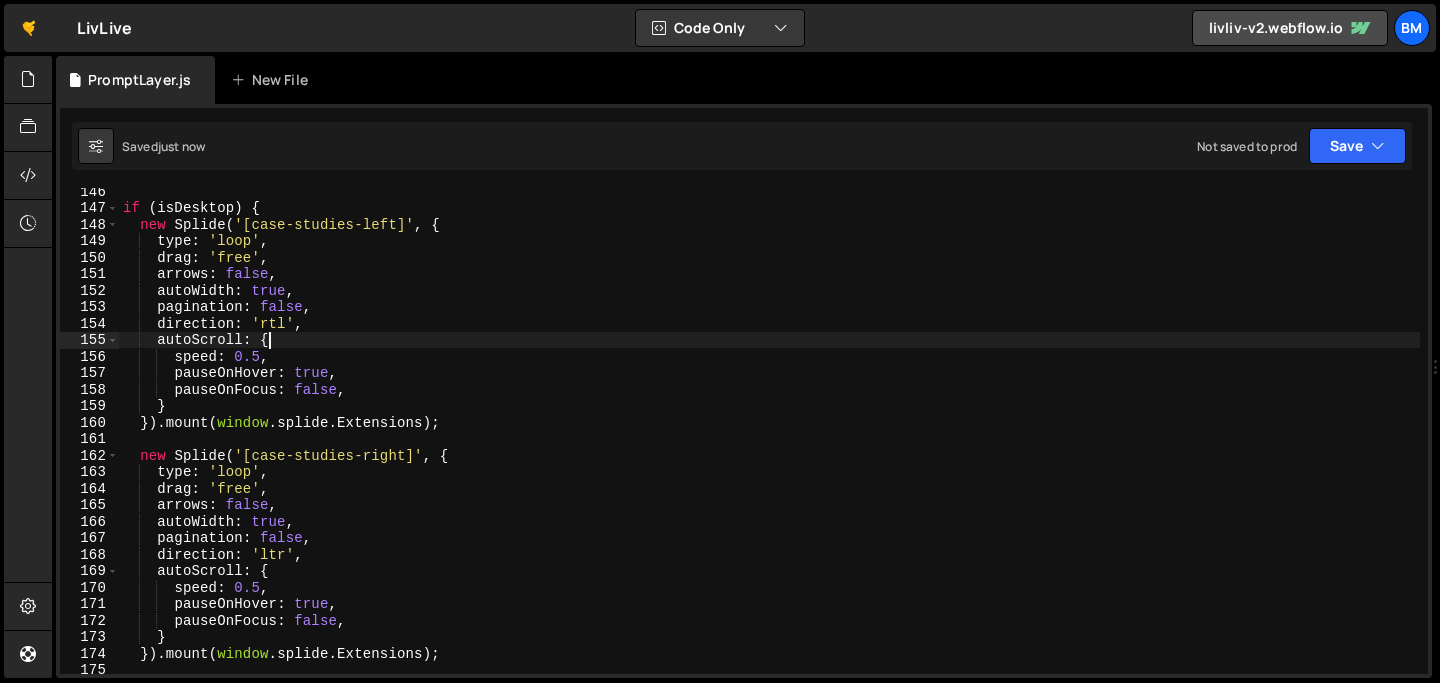 click on "if   ( isDesktop )   {    new   Splide ( '[case-studies-left]' ,   {       type :   'loop' ,       drag :   'free' ,       arrows :   false ,       autoWidth :   true ,       pagination :   false ,       direction :   'rtl' ,       autoScroll :   {          speed :   0.5 ,          pauseOnHover :   true ,          pauseOnFocus :   false ,       }    }) . mount ( window . splide . Extensions ) ;    new   Splide ( '[case-studies-right]' ,   {       type :   'loop' ,       drag :   'free' ,       arrows :   false ,       autoWidth :   true ,       pagination :   false ,       direction :   'ltr' ,       autoScroll :   {          speed :   0.5 ,          pauseOnHover :   true ,          pauseOnFocus :   false ,       }    }) . mount ( window . splide . Extensions ) ; }   else   {" at bounding box center (769, 442) 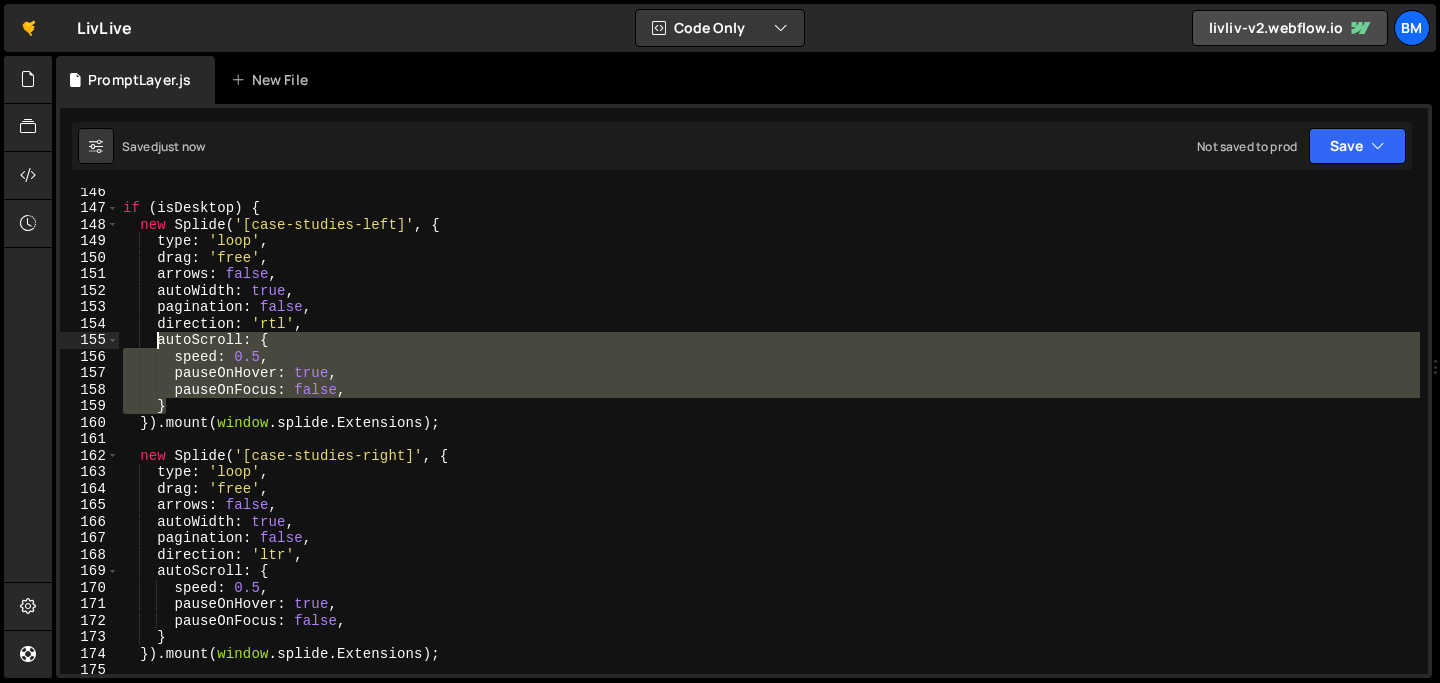 drag, startPoint x: 189, startPoint y: 404, endPoint x: 155, endPoint y: 341, distance: 71.5891 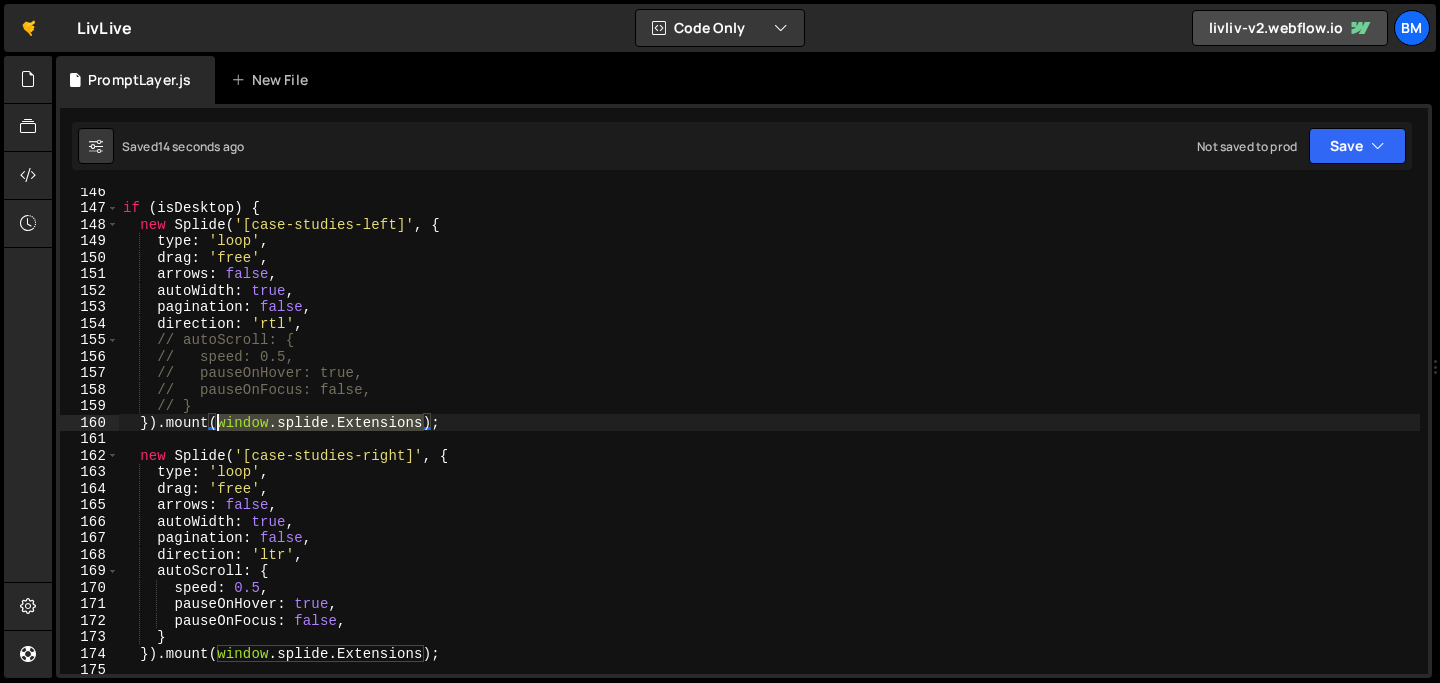 drag, startPoint x: 425, startPoint y: 424, endPoint x: 217, endPoint y: 423, distance: 208.00241 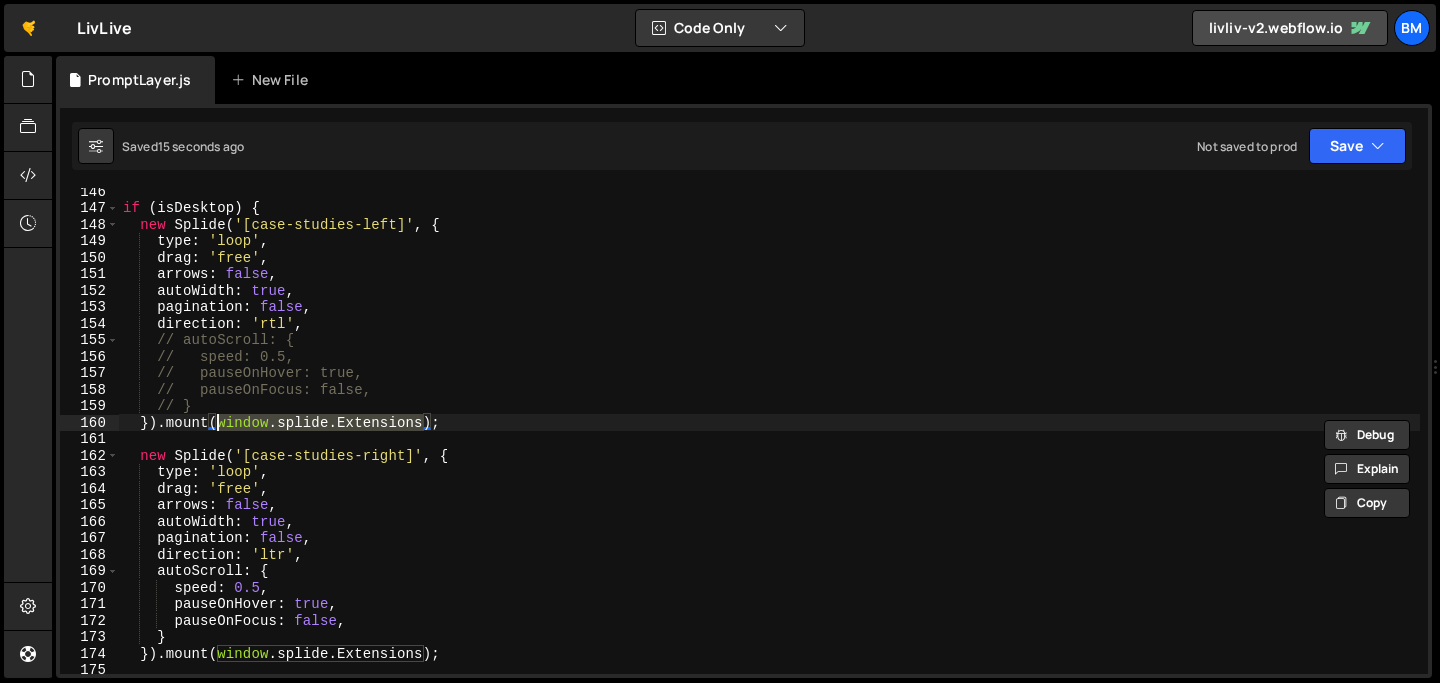 scroll, scrollTop: 0, scrollLeft: 7, axis: horizontal 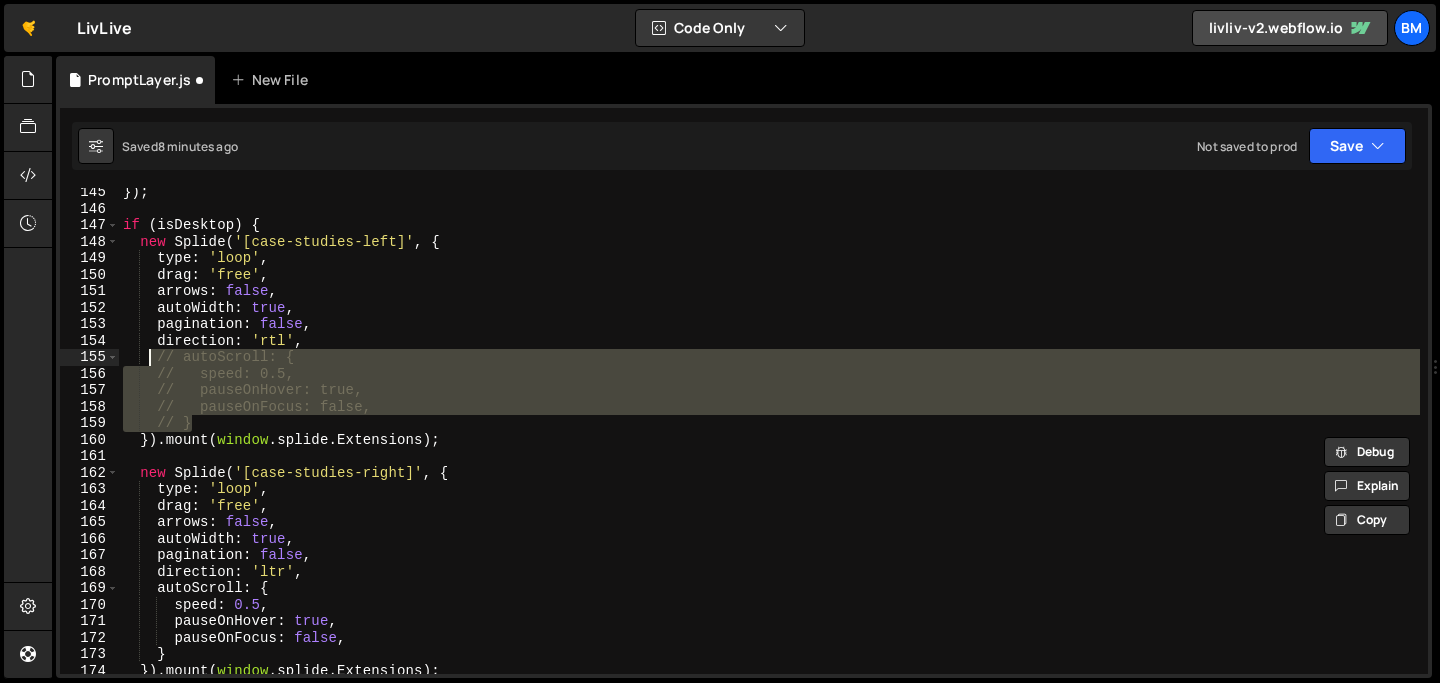 drag, startPoint x: 203, startPoint y: 422, endPoint x: 151, endPoint y: 363, distance: 78.64477 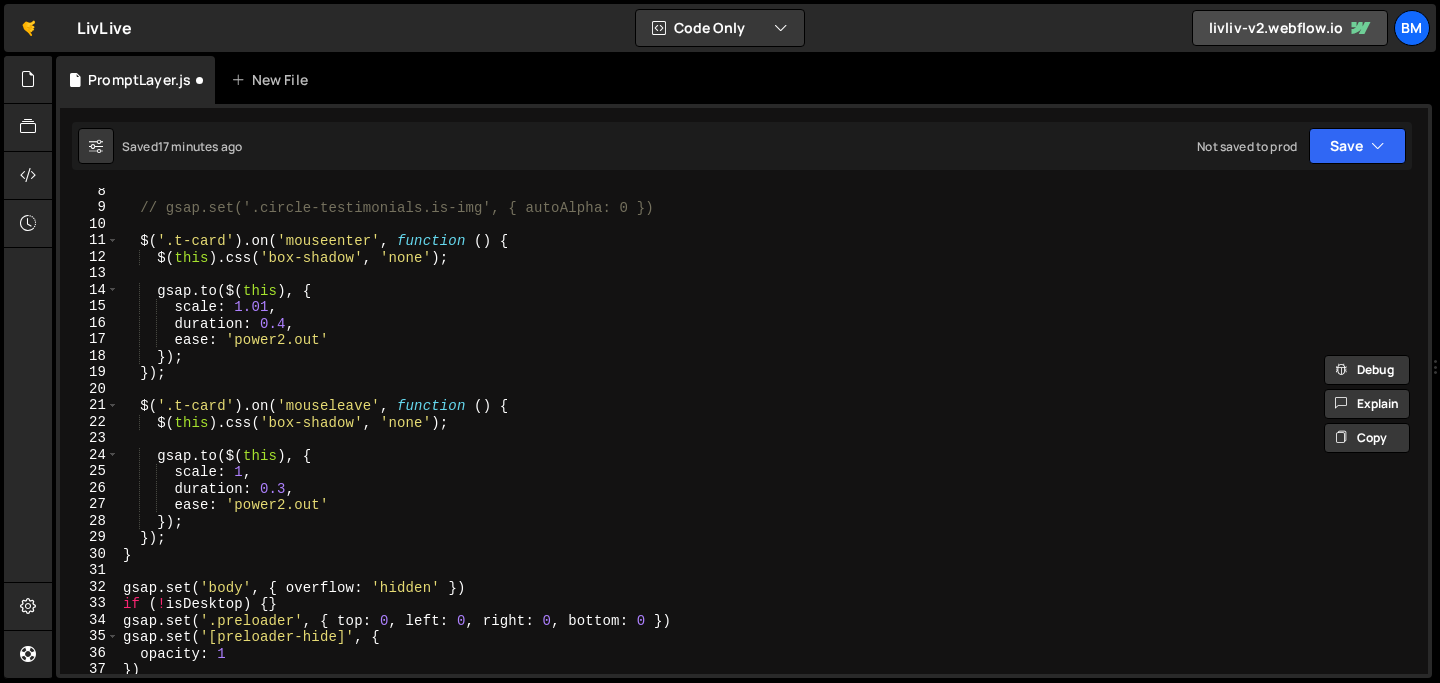 scroll, scrollTop: 0, scrollLeft: 0, axis: both 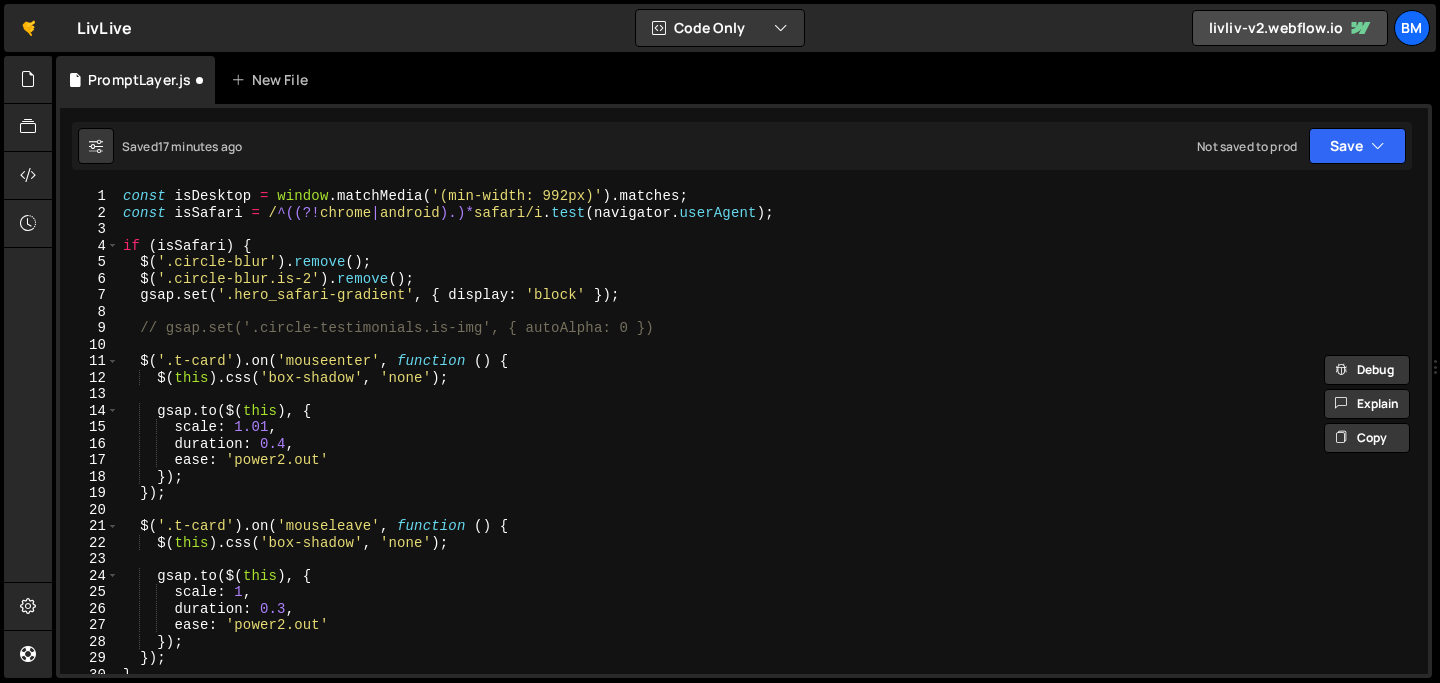 click on "const   isDesktop   =   window . matchMedia ( '(min-width: 992px)' ) . matches ; const   isSafari   =   / ^((?! chrome | android ).)* safari/i . test ( navigator . userAgent ) ; if   ( isSafari )   {    $ ( '.circle-blur' ) . remove ( ) ;    $ ( '.circle-blur.is-2' ) . remove ( ) ;    gsap . set ( '.hero_safari-gradient' ,   {   display :   'block'   }) ;    // gsap.set('.circle-testimonials.is-img', { autoAlpha: 0 })    $ ( '.t-card' ) . on ( 'mouseenter' ,   function   ( )   {       $ ( this ) . css ( 'box-shadow' ,   'none' ) ;       gsap . to ( $ ( this ) ,   {          scale :   1.01 ,          duration :   0.4 ,          ease :   'power2.out'       }) ;    }) ;    $ ( '.t-card' ) . on ( 'mouseleave' ,   function   ( )   {       $ ( this ) . css ( 'box-shadow' ,   'none' ) ;       gsap . to ( $ ( this ) ,   {          scale :   1 ,          duration :   0.3 ,          ease :   'power2.out'       }) ;    }) ; }" at bounding box center (769, 447) 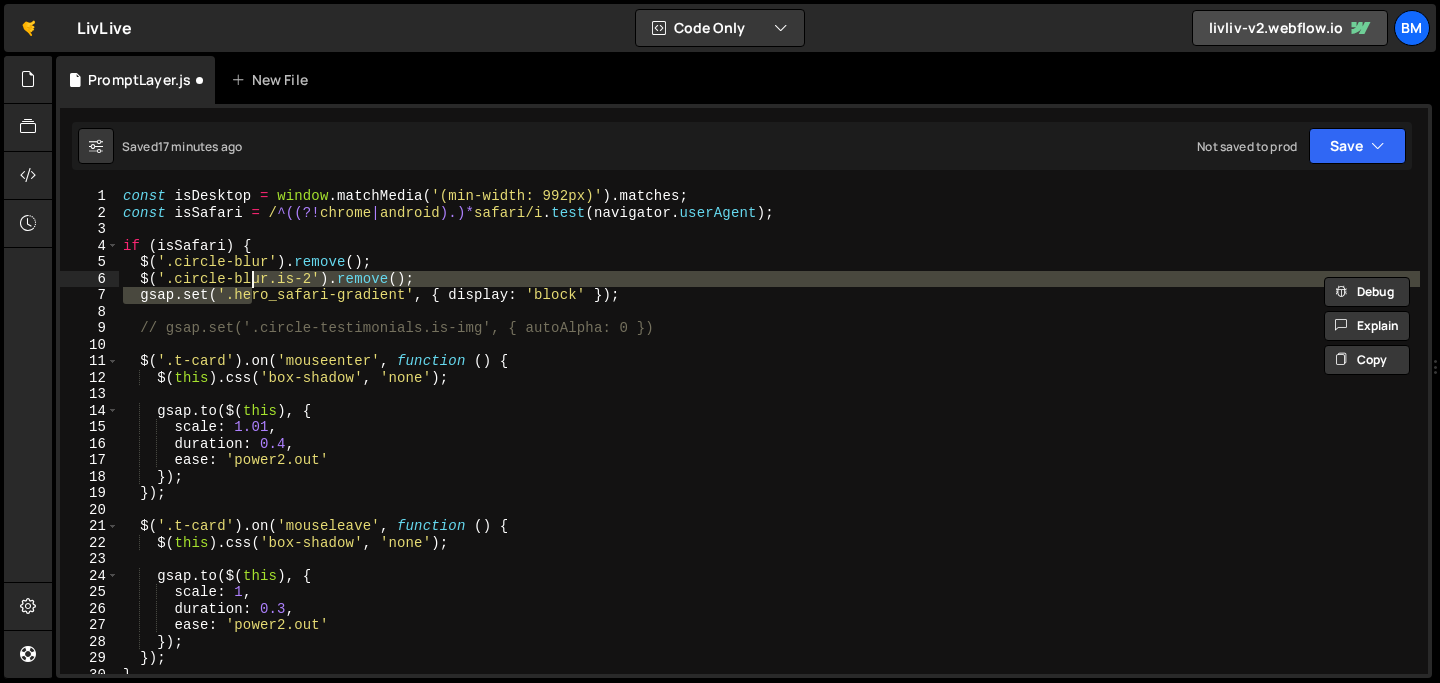 click on "const   isDesktop   =   window . matchMedia ( '(min-width: 992px)' ) . matches ; const   isSafari   =   / ^((?! chrome | android ).)* safari/i . test ( navigator . userAgent ) ; if   ( isSafari )   {    $ ( '.circle-blur' ) . remove ( ) ;    $ ( '.circle-blur.is-2' ) . remove ( ) ;    gsap . set ( '.hero_safari-gradient' ,   {   display :   'block'   }) ;    // gsap.set('.circle-testimonials.is-img', { autoAlpha: 0 })    $ ( '.t-card' ) . on ( 'mouseenter' ,   function   ( )   {       $ ( this ) . css ( 'box-shadow' ,   'none' ) ;       gsap . to ( $ ( this ) ,   {          scale :   1.01 ,          duration :   0.4 ,          ease :   'power2.out'       }) ;    }) ;    $ ( '.t-card' ) . on ( 'mouseleave' ,   function   ( )   {       $ ( this ) . css ( 'box-shadow' ,   'none' ) ;       gsap . to ( $ ( this ) ,   {          scale :   1 ,          duration :   0.3 ,          ease :   'power2.out'       }) ;    }) ; }" at bounding box center (769, 447) 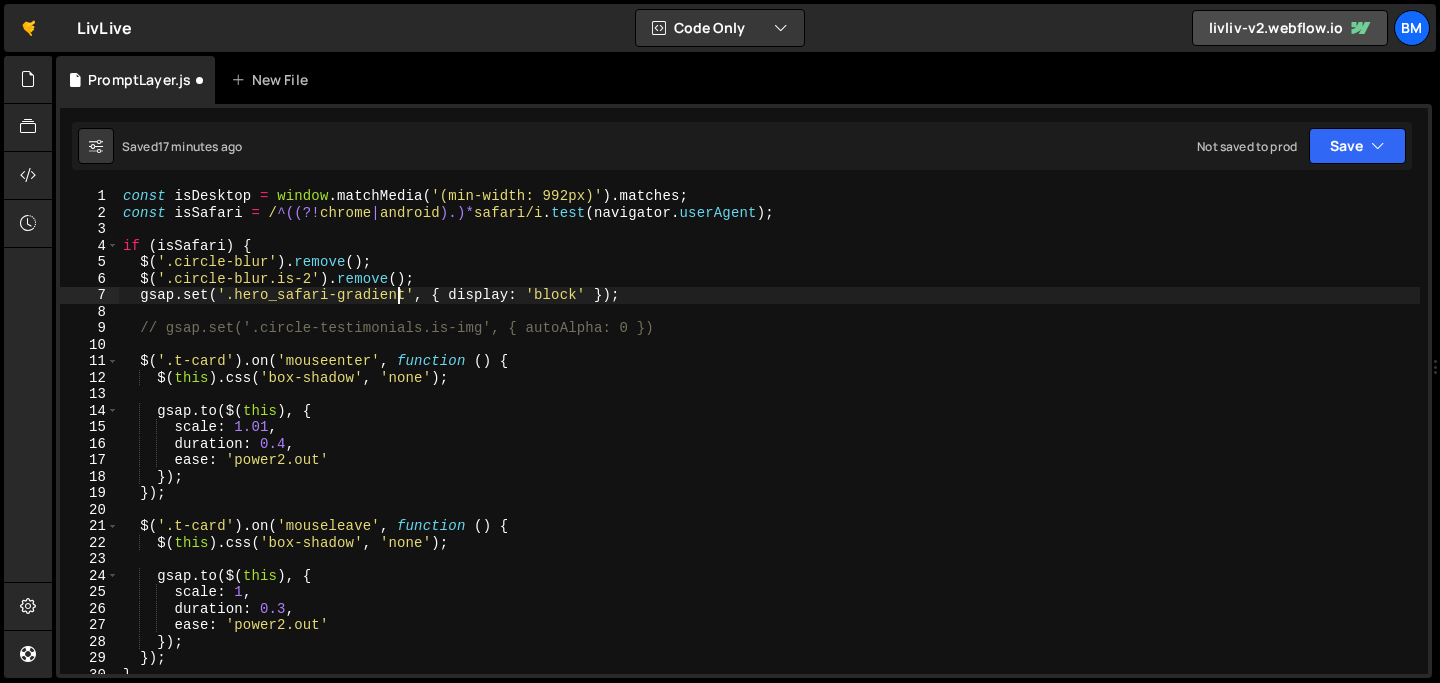 click on "const   isDesktop   =   window . matchMedia ( '(min-width: 992px)' ) . matches ; const   isSafari   =   / ^((?! chrome | android ).)* safari/i . test ( navigator . userAgent ) ; if   ( isSafari )   {    $ ( '.circle-blur' ) . remove ( ) ;    $ ( '.circle-blur.is-2' ) . remove ( ) ;    gsap . set ( '.hero_safari-gradient' ,   {   display :   'block'   }) ;    // gsap.set('.circle-testimonials.is-img', { autoAlpha: 0 })    $ ( '.t-card' ) . on ( 'mouseenter' ,   function   ( )   {       $ ( this ) . css ( 'box-shadow' ,   'none' ) ;       gsap . to ( $ ( this ) ,   {          scale :   1.01 ,          duration :   0.4 ,          ease :   'power2.out'       }) ;    }) ;    $ ( '.t-card' ) . on ( 'mouseleave' ,   function   ( )   {       $ ( this ) . css ( 'box-shadow' ,   'none' ) ;       gsap . to ( $ ( this ) ,   {          scale :   1 ,          duration :   0.3 ,          ease :   'power2.out'       }) ;    }) ; }" at bounding box center (769, 447) 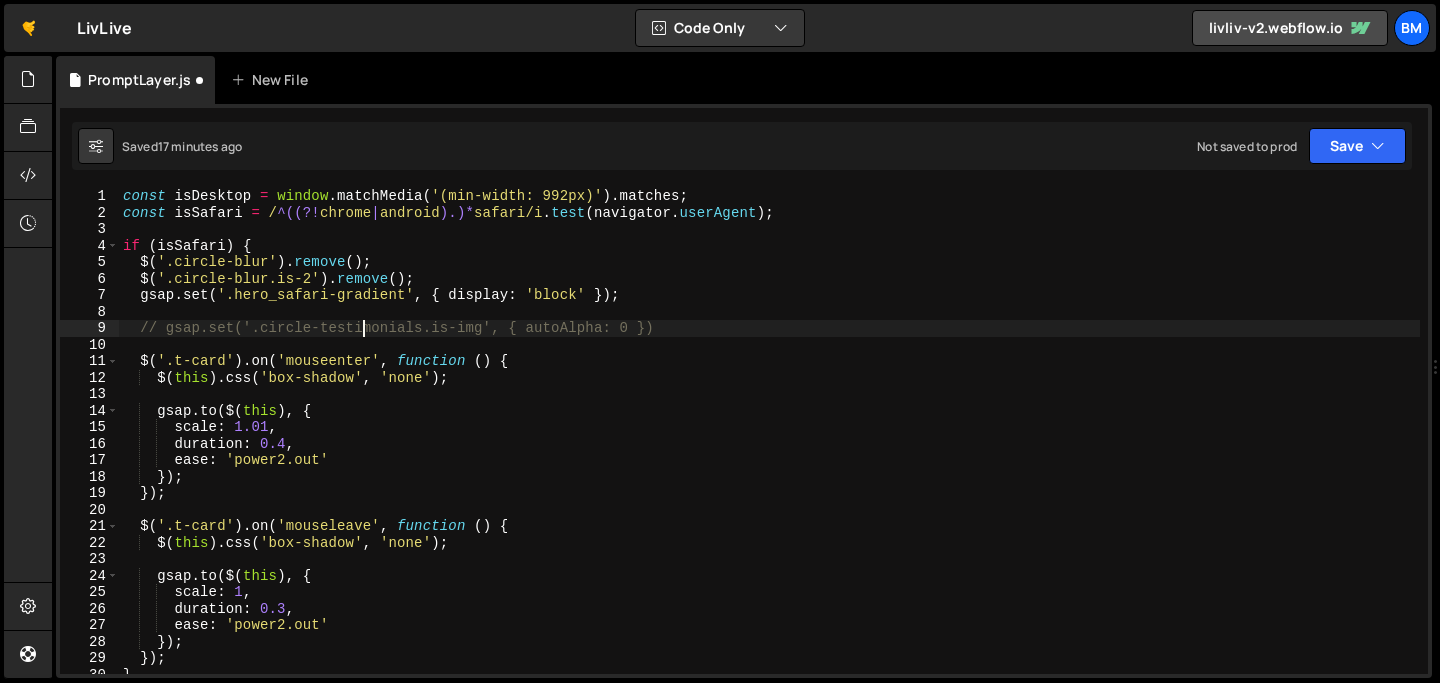 type on "gsap.set('.circle-testimonials.is-img', { autoAlpha: 0 })" 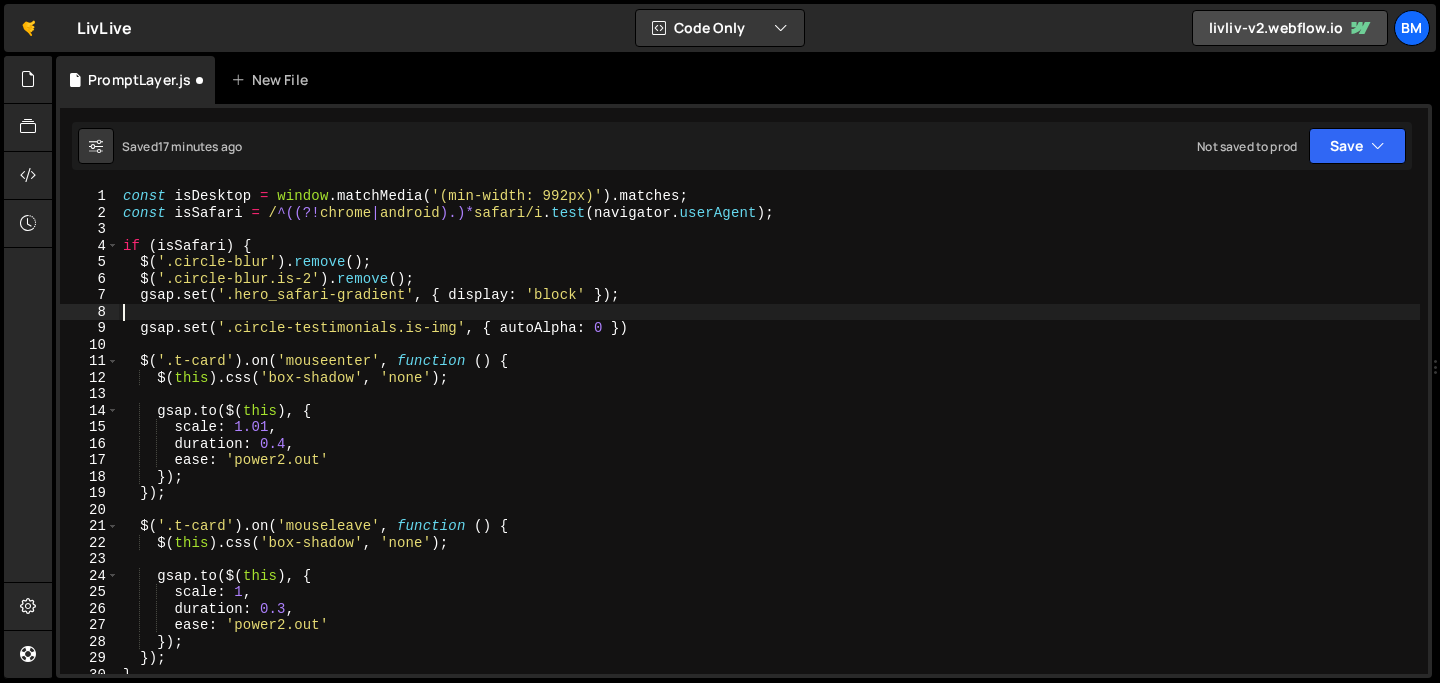 click on "const   isDesktop   =   window . matchMedia ( '(min-width: 992px)' ) . matches ; const   isSafari   =   / ^((?! chrome | android ).)* safari/i . test ( navigator . userAgent ) ; if   ( isSafari )   {    $ ( '.circle-blur' ) . remove ( ) ;    $ ( '.circle-blur.is-2' ) . remove ( ) ;    gsap . set ( '.hero_safari-gradient' ,   {   display :   'block'   }) ;    gsap . set ( '.circle-testimonials.is-img' ,   {   autoAlpha :   0   })    $ ( '.t-card' ) . on ( 'mouseenter' ,   function   ( )   {       $ ( this ) . css ( 'box-shadow' ,   'none' ) ;       gsap . to ( $ ( this ) ,   {          scale :   1.01 ,          duration :   0.4 ,          ease :   'power2.out'       }) ;    }) ;    $ ( '.t-card' ) . on ( 'mouseleave' ,   function   ( )   {       $ ( this ) . css ( 'box-shadow' ,   'none' ) ;       gsap . to ( $ ( this ) ,   {          scale :   1 ,          duration :   0.3 ,          ease :   'power2.out'       }) ;    }) ; }" at bounding box center (769, 447) 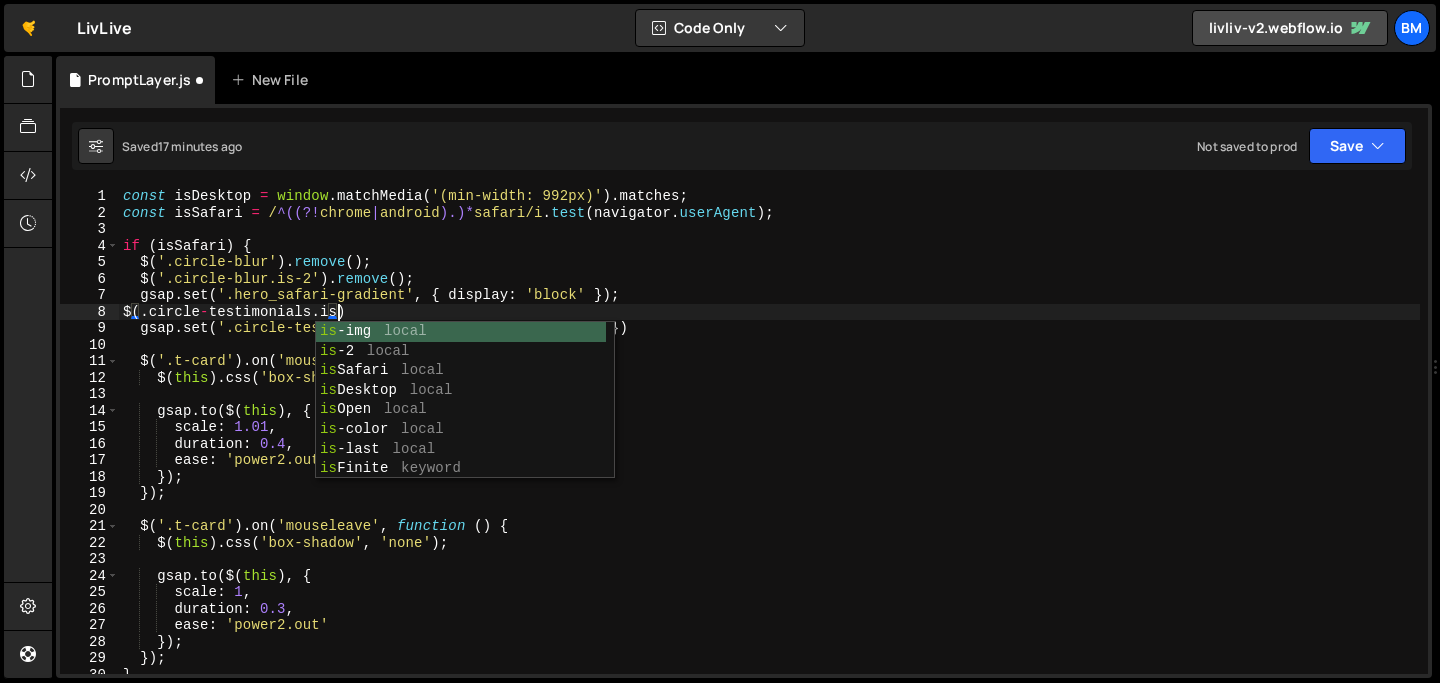 scroll, scrollTop: 0, scrollLeft: 14, axis: horizontal 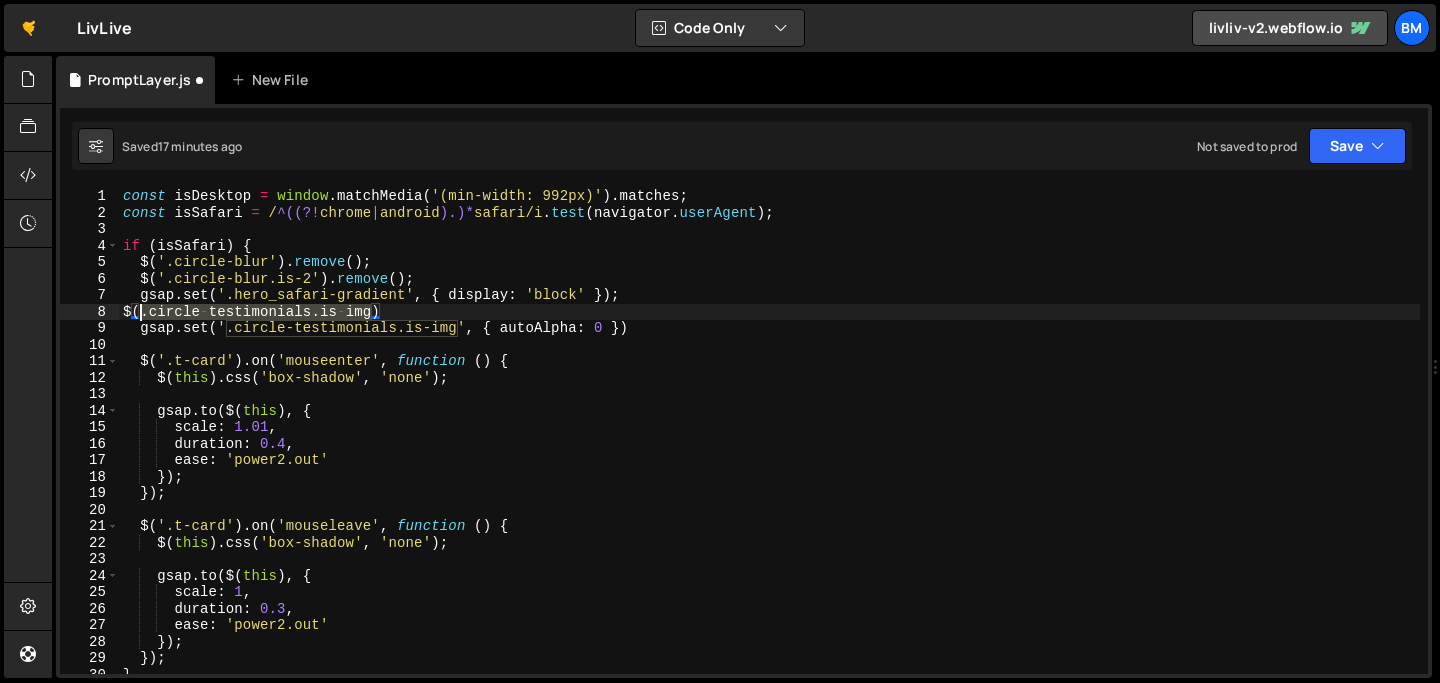 click on "const   isDesktop   =   window . matchMedia ( '(min-width: 992px)' ) . matches ; const   isSafari   =   / ^((?! chrome | android ).)* safari/i . test ( navigator . userAgent ) ; if   ( isSafari )   {    $ ( '.circle-blur' ) . remove ( ) ;    $ ( '.circle-blur.is-2' ) . remove ( ) ;    gsap . set ( '.hero_safari-gradient' ,   {   display :   'block'   }) ;    $ ( '.circle-testimonials.is-img' ) . remove ( ) ;    $ ( '.t-card' ) . on ( 'mouseenter' ,   function   ( )   {       $ ( this ) . css ( 'box-shadow' ,   'none' ) ;       gsap . to ( $ ( this ) ,   {          scale :   1.01 ,          duration :   0.4 ,          ease :   'power2.out'       }) ;    }) ;    $ ( '.t-card' ) . on ( 'mouseleave' ,   function   ( )   {       $ ( this ) . css ( 'box-shadow' ,   'none' ) ;       gsap . to ( $ ( this ) ,   {          scale :   1 ,          duration :   0.3 ,          ease :   'power2.out'       }) ;    }) ; }" at bounding box center (769, 447) 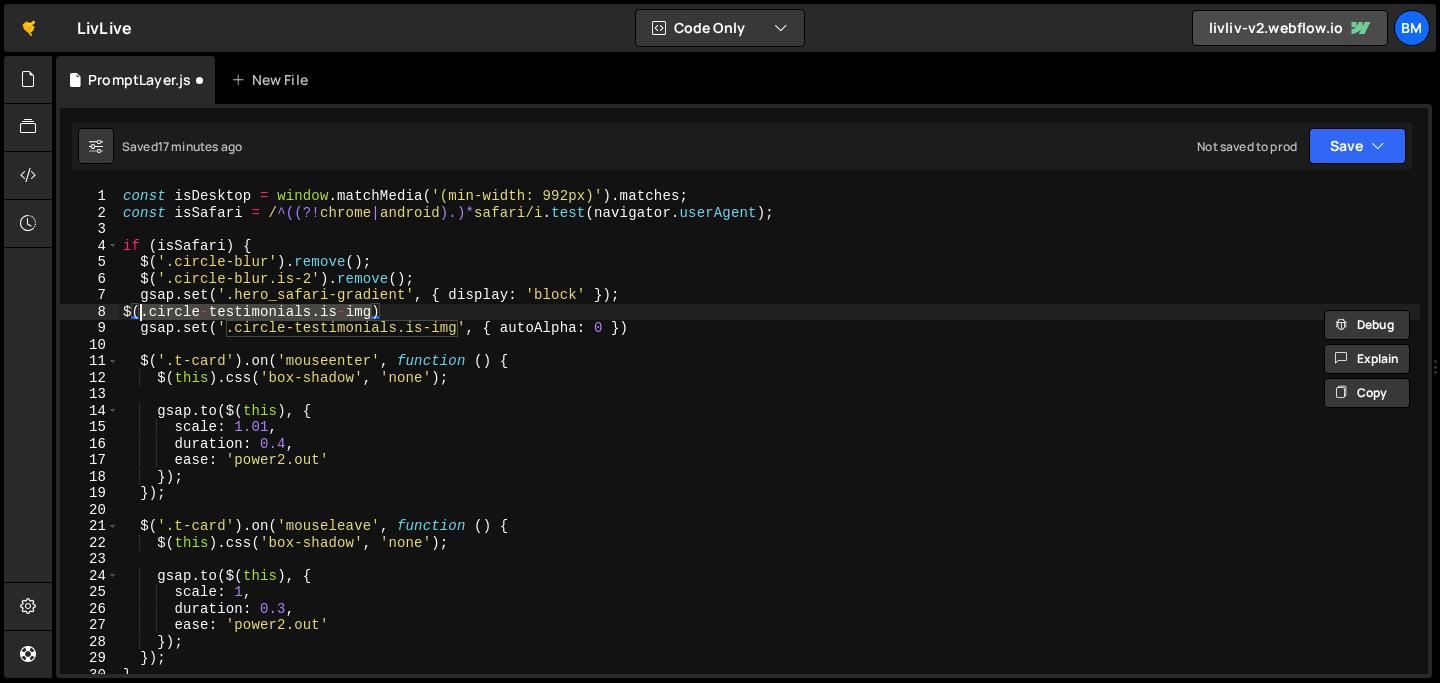scroll, scrollTop: 0, scrollLeft: 1, axis: horizontal 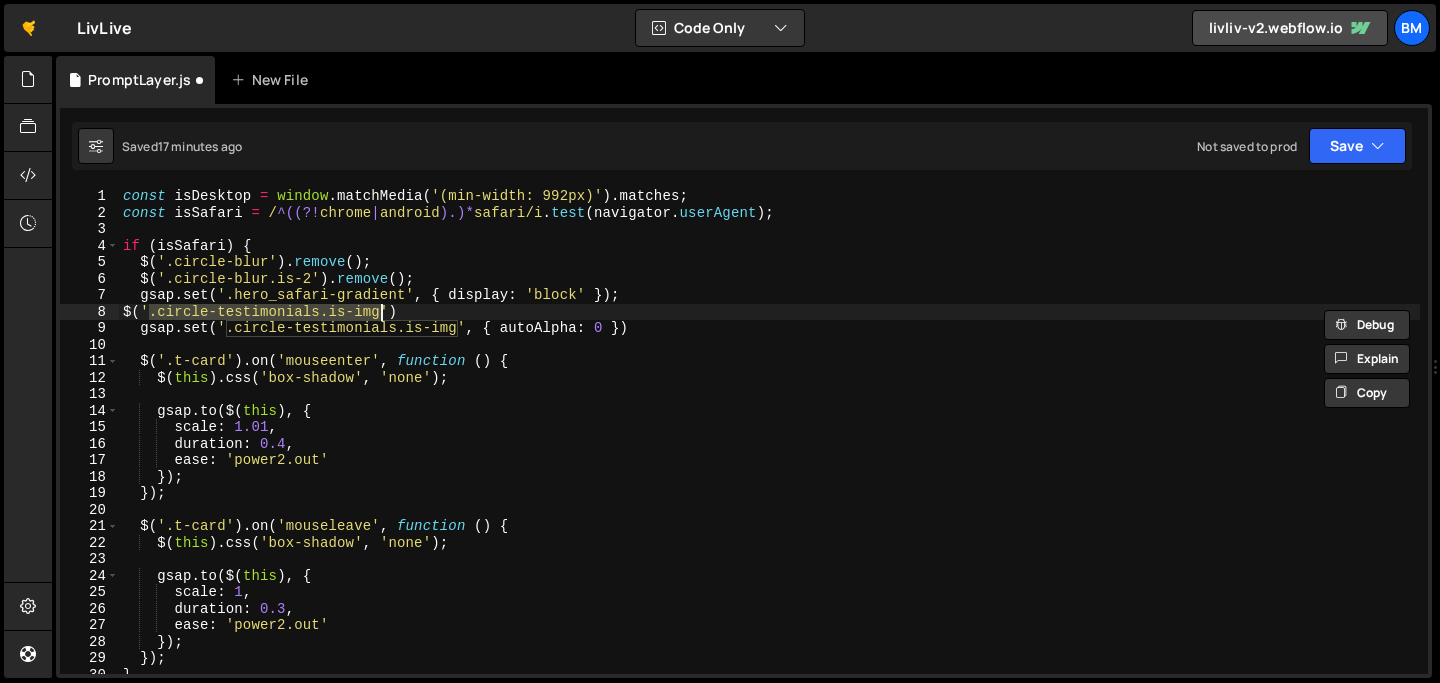 click on "const   isSafari   =   / ^((?! chrome | android ).)* safari/i . test ( navigator . userAgent ) ; if   ( isSafari )   {    $ ( '.circle-blur' ) . remove ( ) ;    $ ( '.circle-blur.is-2' ) . remove ( ) ;    gsap . set ( '.hero_safari-gradient' ,   {   display :   'block'   }) ; $ ( '.circle-testimonials.is-img' )    gsap . set ( '.circle-testimonials.is-img' ,   {   autoAlpha :   0   })    $ ( '.t-card' ) . on ( 'mouseenter' ,   function   ( )   {       $ ( this ) . css ( 'box-shadow' ,   'none' ) ;       gsap . to ( $ ( this ) ,   {          scale :   1.01 ,          duration :   0.4 ,          ease :   'power2.out'       }) ;    }) ;    $ ( '.t-card' ) . on ( 'mouseleave' ,   function   ( )   {       $ ( this ) . css ( 'box-shadow' ,   'none' ) ;       gsap . to ( $ ( this ) ,   {          scale :   1 ,          duration :   0.3 ,          ease :   'power2.out'       }) ;    }) ; }" at bounding box center (769, 447) 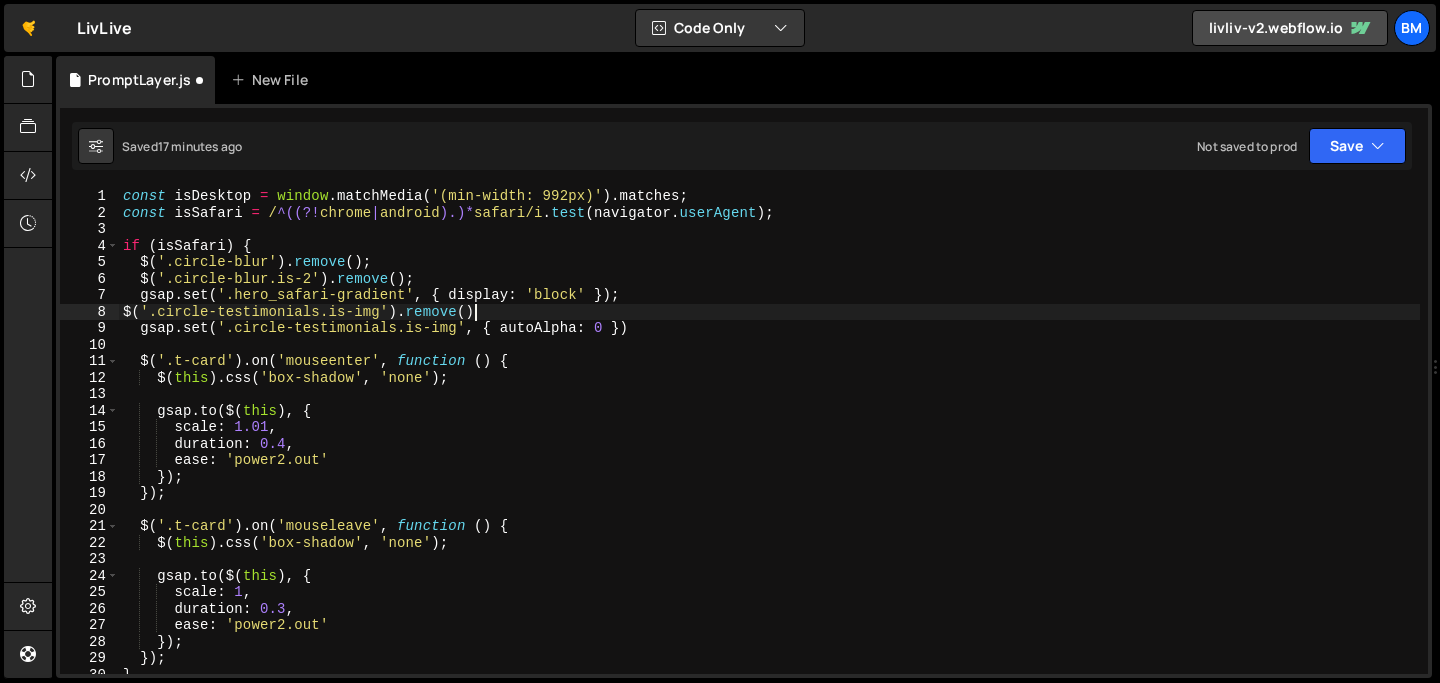 scroll, scrollTop: 0, scrollLeft: 23, axis: horizontal 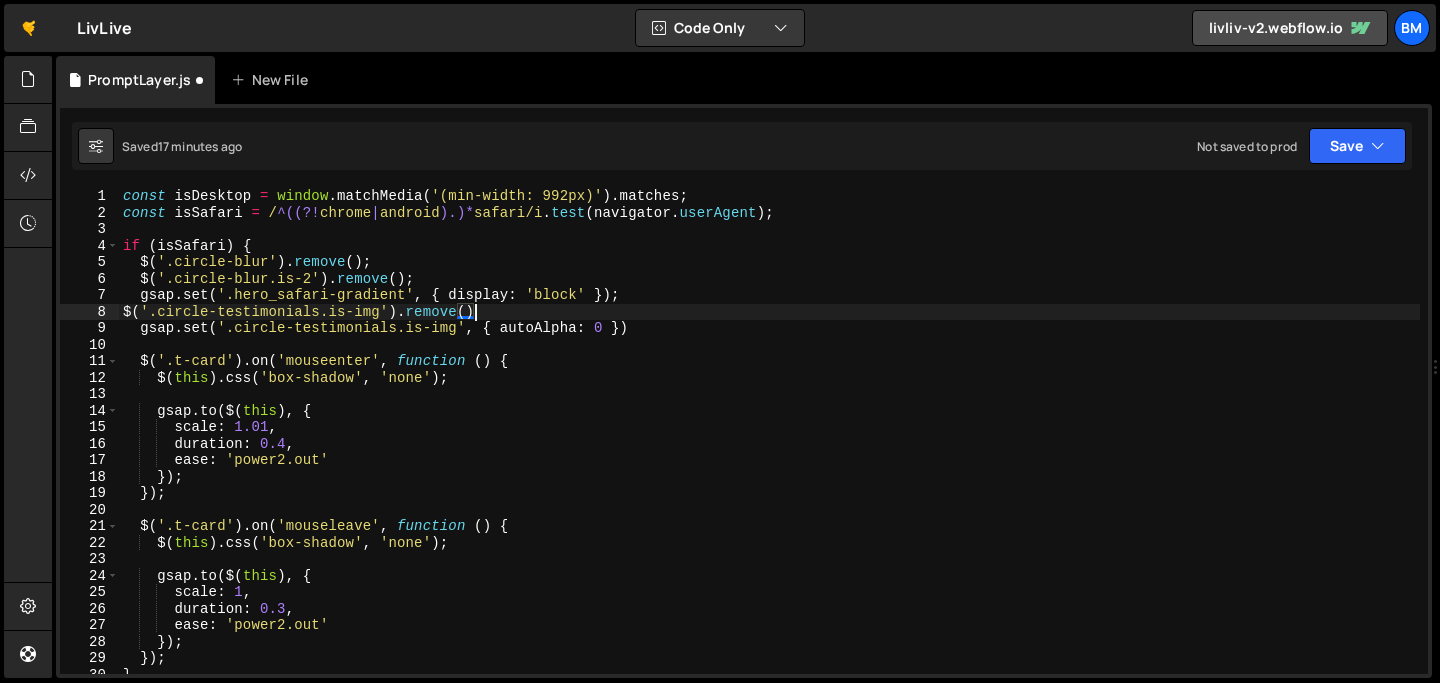 click on "const   isDesktop   =   window . matchMedia ( '(min-width: 992px)' ) . matches ; const   isSafari   =   / ^((?! chrome | android ).)* safari/i . test ( navigator . userAgent ) ; if   ( isSafari )   {    $ ( '.circle-blur' ) . remove ( ) ;    $ ( '.circle-blur.is-2' ) . remove ( ) ;    gsap . set ( '.hero_safari-gradient' ,   {   display :   'block'   }) ;    $ ( '.circle-testimonials.is-img' ) . remove ( )    gsap . set ( '.circle-testimonials.is-img' ,   {   autoAlpha :   0   })    $ ( '.t-card' ) . on ( 'mouseenter' ,   function   ( )   {       $ ( this ) . css ( 'box-shadow' ,   'none' ) ;       gsap . to ( $ ( this ) ,   {          scale :   1.01 ,          duration :   0.4 ,          ease :   'power2.out'       }) ;    }) ;    $ ( '.t-card' ) . on ( 'mouseleave' ,   function   ( )   {       $ ( this ) . css ( 'box-shadow' ,   'none' ) ;       gsap . to ( $ ( this ) ,   {          scale :   1 ,          duration :   0.3 ,          ease :   'power2.out'       }) ;    }) ; }" at bounding box center (769, 447) 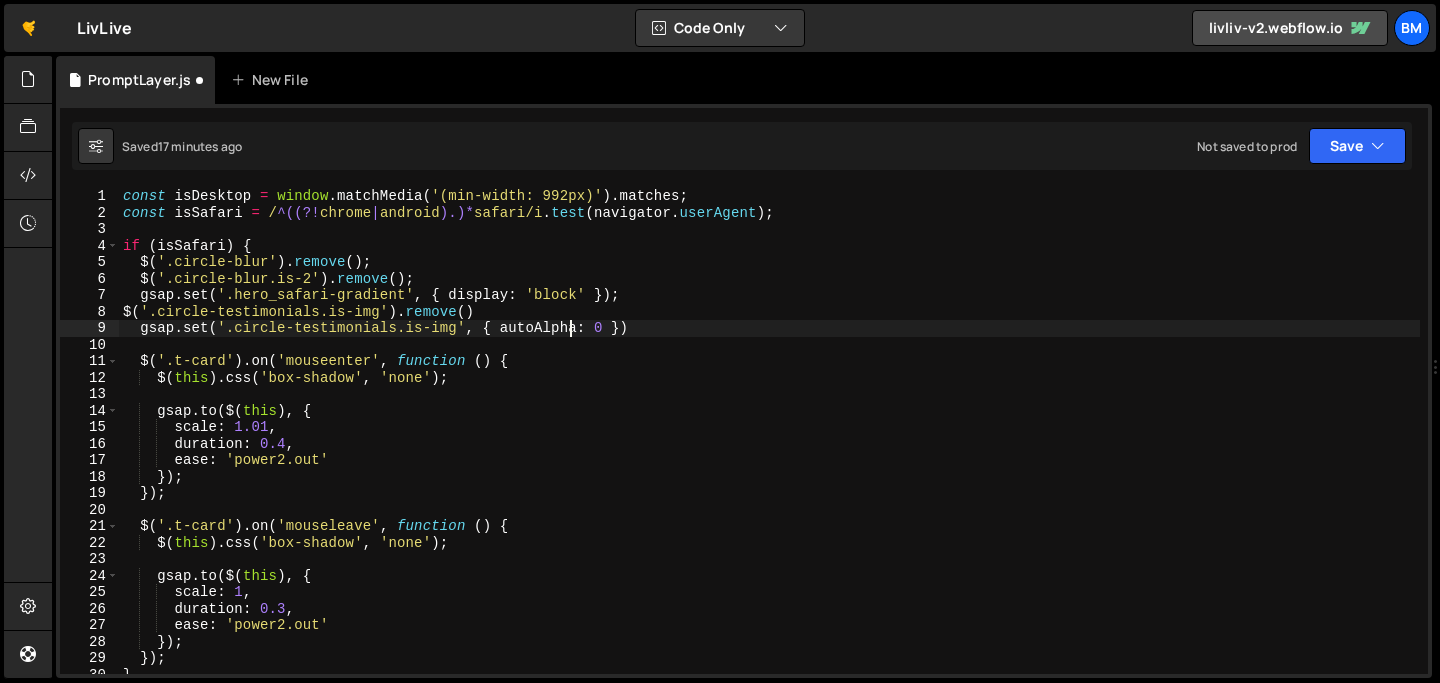 scroll, scrollTop: 0, scrollLeft: 0, axis: both 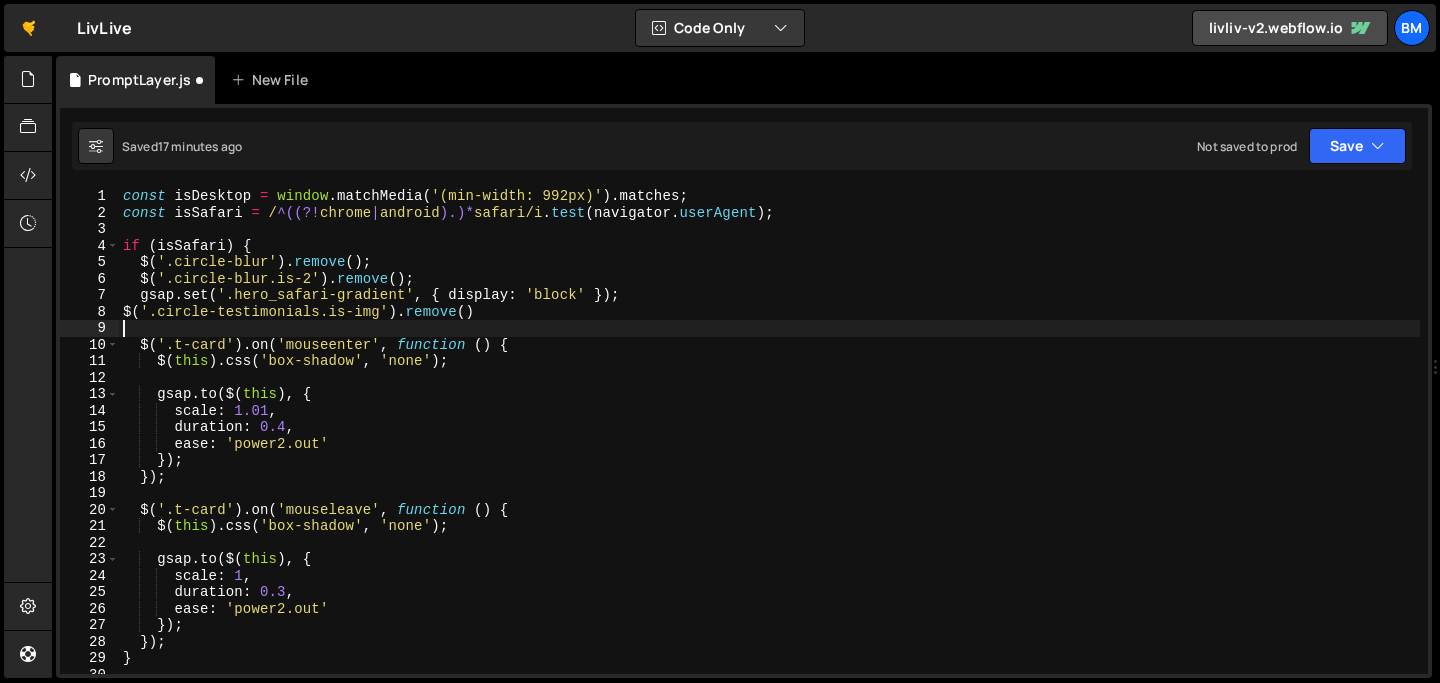 click on "const   isDesktop   =   window . matchMedia ( '(min-width: 992px)' ) . matches ; const   isSafari   =   / ^((?! chrome | android ).)* safari/i . test ( navigator . userAgent ) ; if   ( isSafari )   {    $ ( '.circle-blur' ) . remove ( ) ;    $ ( '.circle-blur.is-2' ) . remove ( ) ;    gsap . set ( '.hero_safari-gradient' ,   {   display :   'block'   }) ;    gsap . set ( '.circle-testimonials.is-img' ,   {   autoAlpha :   0   })    $ ( '.t-card' ) . on ( 'mouseenter' ,   function   ( )   {       $ ( this ) . css ( 'box-shadow' ,   'none' ) ;       gsap . to ( $ ( this ) ,   {          scale :   1.01 ,          duration :   0.4 ,          ease :   'power2.out'       }) ;    }) ;    $ ( '.t-card' ) . on ( 'mouseleave' ,   function   ( )   {       $ ( this ) . css ( 'box-shadow' ,   'none' ) ;       gsap . to ( $ ( this ) ,   {          scale :   1 ,          duration :   0.3 ,          ease :   'power2.out'       }) ;    }) ; }" at bounding box center [769, 447] 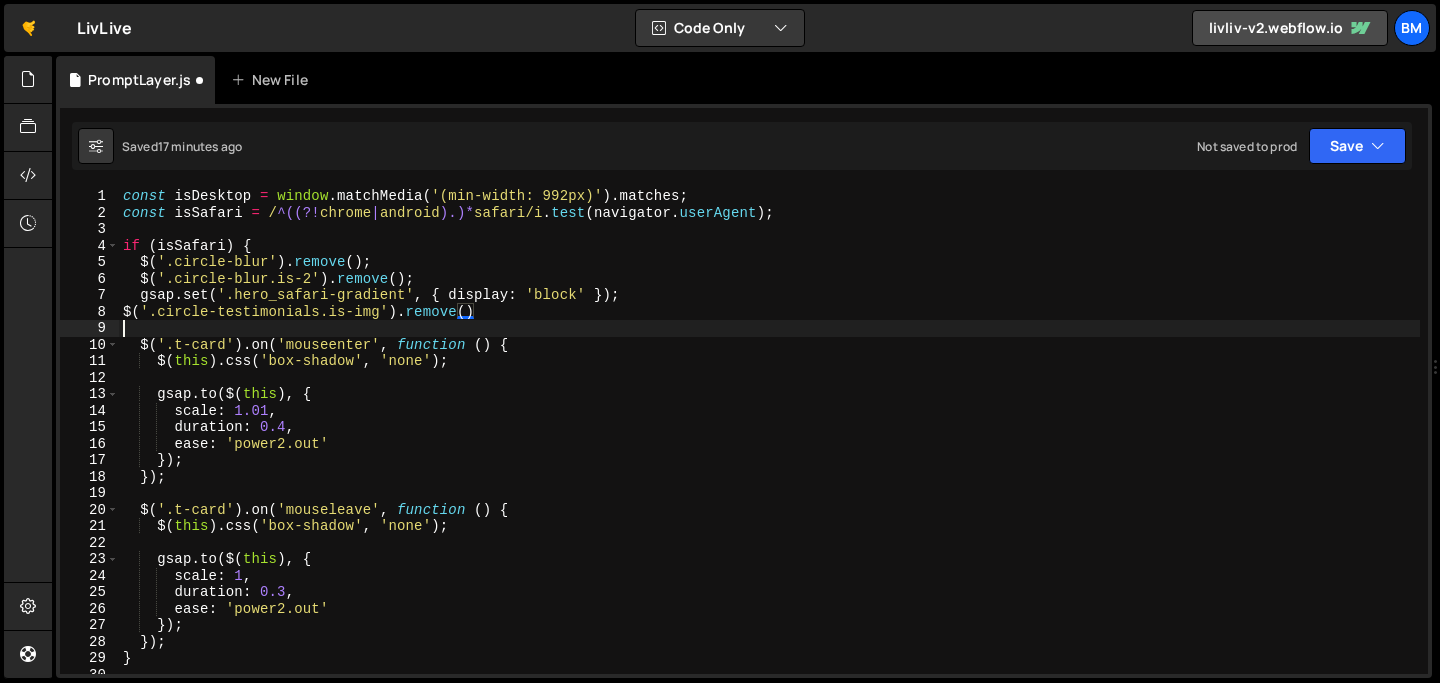 click on "const   isDesktop   =   window . matchMedia ( '(min-width: 992px)' ) . matches ; const   isSafari   =   / ^((?! chrome | android ).)* safari/i . test ( navigator . userAgent ) ; if   ( isSafari )   {    $ ( '.circle-blur' ) . remove ( ) ;    $ ( '.circle-blur.is-2' ) . remove ( ) ;    gsap . set ( '.hero_safari-gradient' ,   {   display :   'block'   }) ;    gsap . set ( '.circle-testimonials.is-img' ,   {   autoAlpha :   0   })    $ ( '.t-card' ) . on ( 'mouseenter' ,   function   ( )   {       $ ( this ) . css ( 'box-shadow' ,   'none' ) ;       gsap . to ( $ ( this ) ,   {          scale :   1.01 ,          duration :   0.4 ,          ease :   'power2.out'       }) ;    }) ;    $ ( '.t-card' ) . on ( 'mouseleave' ,   function   ( )   {       $ ( this ) . css ( 'box-shadow' ,   'none' ) ;       gsap . to ( $ ( this ) ,   {          scale :   1 ,          duration :   0.3 ,          ease :   'power2.out'       }) ;    }) ; }" at bounding box center [769, 447] 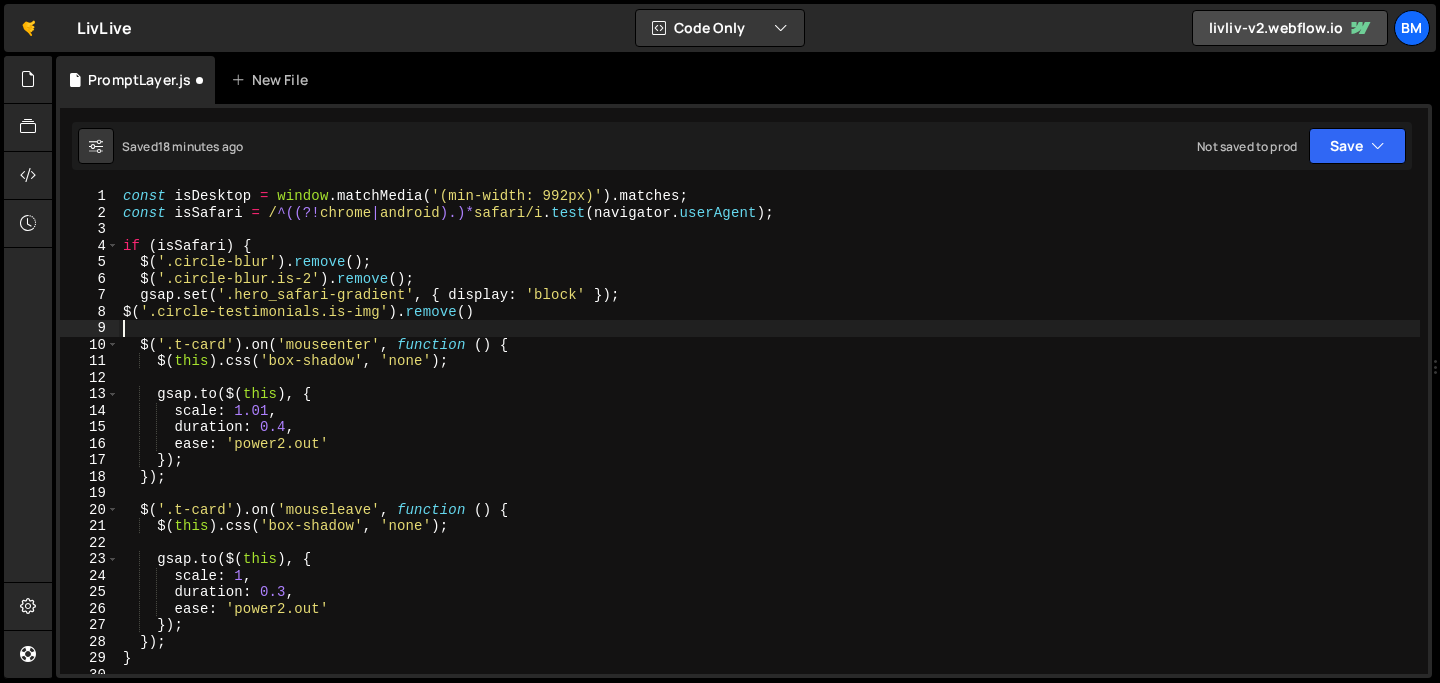 paste on "$('.t-card').addClass('is-safari');" 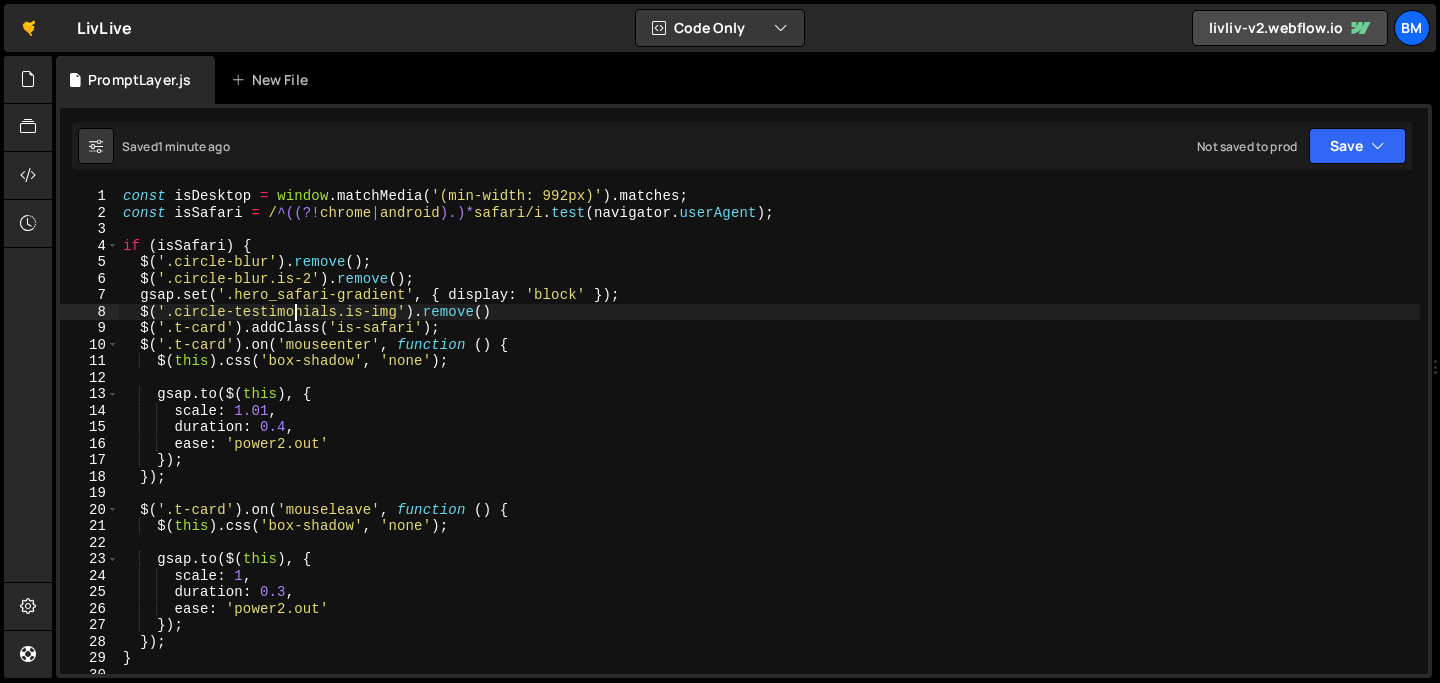 click on "const   isDesktop   =   window . matchMedia ( '(min-width: 992px)' ) . matches ; const   isSafari   =   / ^((?! chrome | android ).)* safari/i . test ( navigator . userAgent ) ; if   ( isSafari )   {    $ ( '.circle-blur' ) . remove ( ) ;    $ ( '.circle-blur.is-2' ) . remove ( ) ;    gsap . set ( '.hero_safari-gradient' ,   {   display :   'block'   }) ;    $ ( '.circle-testimonials.is-img' ) . remove ( )    $ ( '.t-card' ) . addClass ( 'is-safari' ) ;    $ ( '.t-card' ) . on ( 'mouseenter' ,   function   ( )   {       $ ( this ) . css ( 'box-shadow' ,   'none' ) ;       gsap . to ( $ ( this ) ,   {          scale :   1.01 ,          duration :   0.4 ,          ease :   'power2.out'       }) ;    }) ;    $ ( '.t-card' ) . on ( 'mouseleave' ,   function   ( )   {       $ ( this ) . css ( 'box-shadow' ,   'none' ) ;       gsap . to ( $ ( this ) ,   {          scale :   1 ,          duration :   0.3 ,          ease :   'power2.out'       }) ;    }) ; } gsap . set ( 'body' ,   {   overflow :   'hidden'   })" at bounding box center (769, 447) 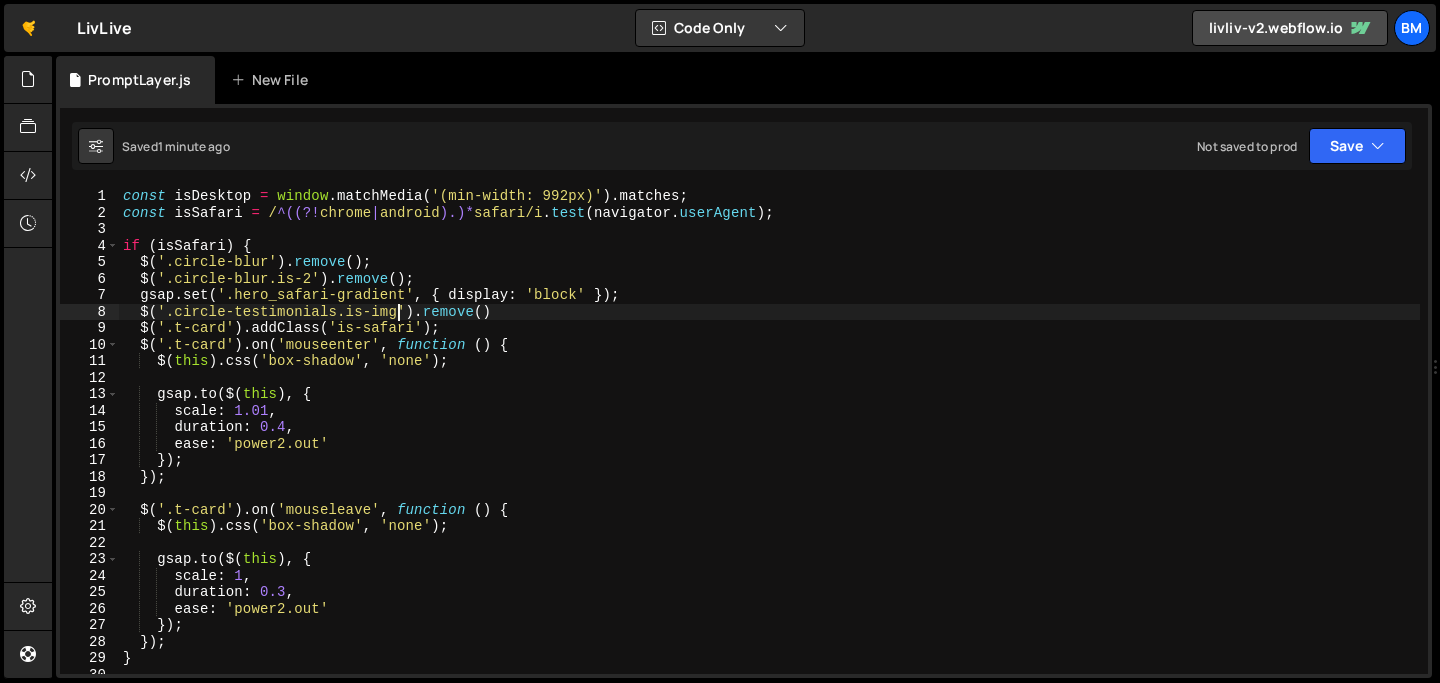 click on "const   isDesktop   =   window . matchMedia ( '(min-width: 992px)' ) . matches ; const   isSafari   =   / ^((?! chrome | android ).)* safari/i . test ( navigator . userAgent ) ; if   ( isSafari )   {    $ ( '.circle-blur' ) . remove ( ) ;    $ ( '.circle-blur.is-2' ) . remove ( ) ;    gsap . set ( '.hero_safari-gradient' ,   {   display :   'block'   }) ;    $ ( '.circle-testimonials.is-img' ) . remove ( )    $ ( '.t-card' ) . addClass ( 'is-safari' ) ;    $ ( '.t-card' ) . on ( 'mouseenter' ,   function   ( )   {       $ ( this ) . css ( 'box-shadow' ,   'none' ) ;       gsap . to ( $ ( this ) ,   {          scale :   1.01 ,          duration :   0.4 ,          ease :   'power2.out'       }) ;    }) ;    $ ( '.t-card' ) . on ( 'mouseleave' ,   function   ( )   {       $ ( this ) . css ( 'box-shadow' ,   'none' ) ;       gsap . to ( $ ( this ) ,   {          scale :   1 ,          duration :   0.3 ,          ease :   'power2.out'       }) ;    }) ; } gsap . set ( 'body' ,   {   overflow :   'hidden'   })" at bounding box center (769, 447) 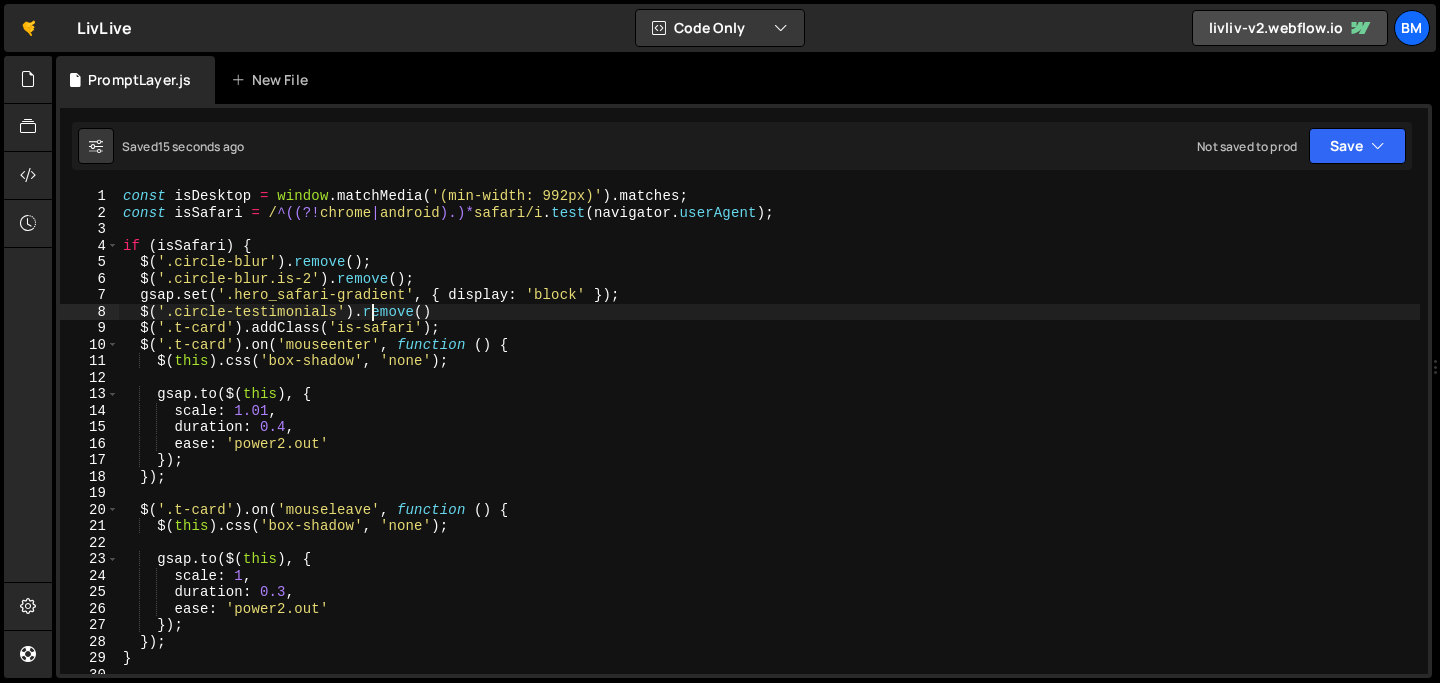click on "const   isDesktop   =   window . matchMedia ( '(min-width: 992px)' ) . matches ; const   isSafari   =   / ^((?! chrome | android ).)* safari/i . test ( navigator . userAgent ) ; if   ( isSafari )   {    $ ( '.circle-blur' ) . remove ( ) ;    $ ( '.circle-blur.is-2' ) . remove ( ) ;    gsap . set ( '.hero_safari-gradient' ,   {   display :   'block'   }) ;    $ ( '.circle-testimonials' ) . remove ( )    $ ( '.t-card' ) . addClass ( 'is-safari' ) ;    $ ( '.t-card' ) . on ( 'mouseenter' ,   function   ( )   {       $ ( this ) . css ( 'box-shadow' ,   'none' ) ;       gsap . to ( $ ( this ) ,   {          scale :   1.01 ,          duration :   0.4 ,          ease :   'power2.out'       }) ;    }) ;    $ ( '.t-card' ) . on ( 'mouseleave' ,   function   ( )   {       $ ( this ) . css ( 'box-shadow' ,   'none' ) ;       gsap . to ( $ ( this ) ,   {          scale :   1 ,          duration :   0.3 ,          ease :   'power2.out'       }) ;    }) ; } gsap . set ( 'body' ,   {   overflow :   'hidden'   })" at bounding box center (769, 447) 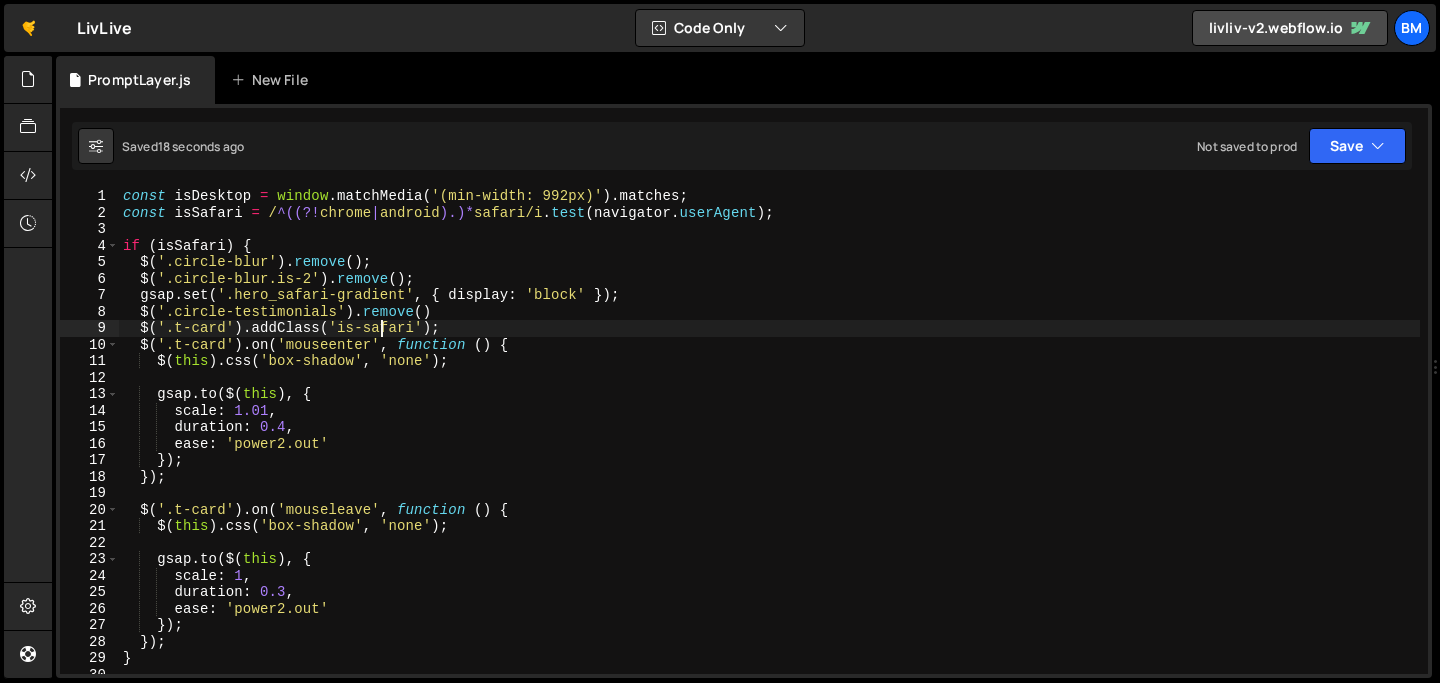 click on "const   isDesktop   =   window . matchMedia ( '(min-width: 992px)' ) . matches ; const   isSafari   =   / ^((?! chrome | android ).)* safari/i . test ( navigator . userAgent ) ; if   ( isSafari )   {    $ ( '.circle-blur' ) . remove ( ) ;    $ ( '.circle-blur.is-2' ) . remove ( ) ;    gsap . set ( '.hero_safari-gradient' ,   {   display :   'block'   }) ;    $ ( '.circle-testimonials' ) . remove ( )    $ ( '.t-card' ) . addClass ( 'is-safari' ) ;    $ ( '.t-card' ) . on ( 'mouseenter' ,   function   ( )   {       $ ( this ) . css ( 'box-shadow' ,   'none' ) ;       gsap . to ( $ ( this ) ,   {          scale :   1.01 ,          duration :   0.4 ,          ease :   'power2.out'       }) ;    }) ;    $ ( '.t-card' ) . on ( 'mouseleave' ,   function   ( )   {       $ ( this ) . css ( 'box-shadow' ,   'none' ) ;       gsap . to ( $ ( this ) ,   {          scale :   1 ,          duration :   0.3 ,          ease :   'power2.out'       }) ;    }) ; } gsap . set ( 'body' ,   {   overflow :   'hidden'   })" at bounding box center (769, 447) 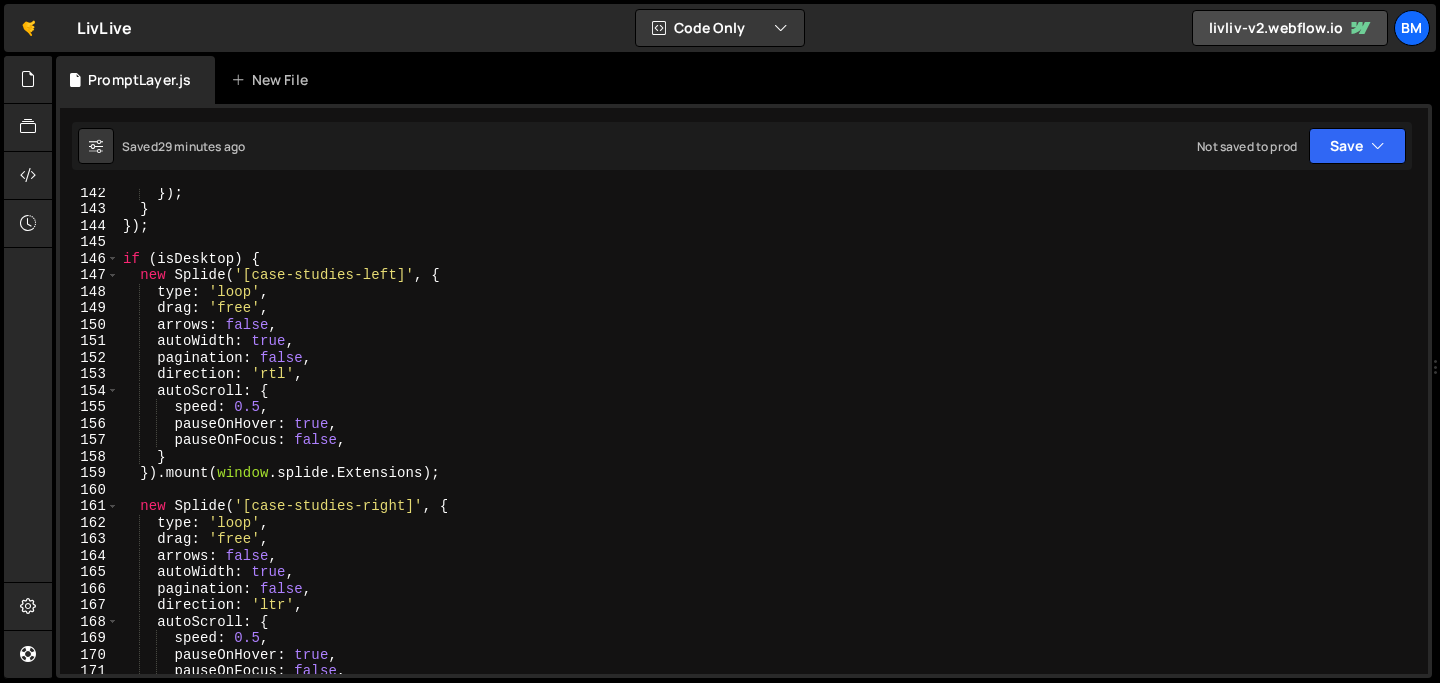 scroll, scrollTop: 2415, scrollLeft: 0, axis: vertical 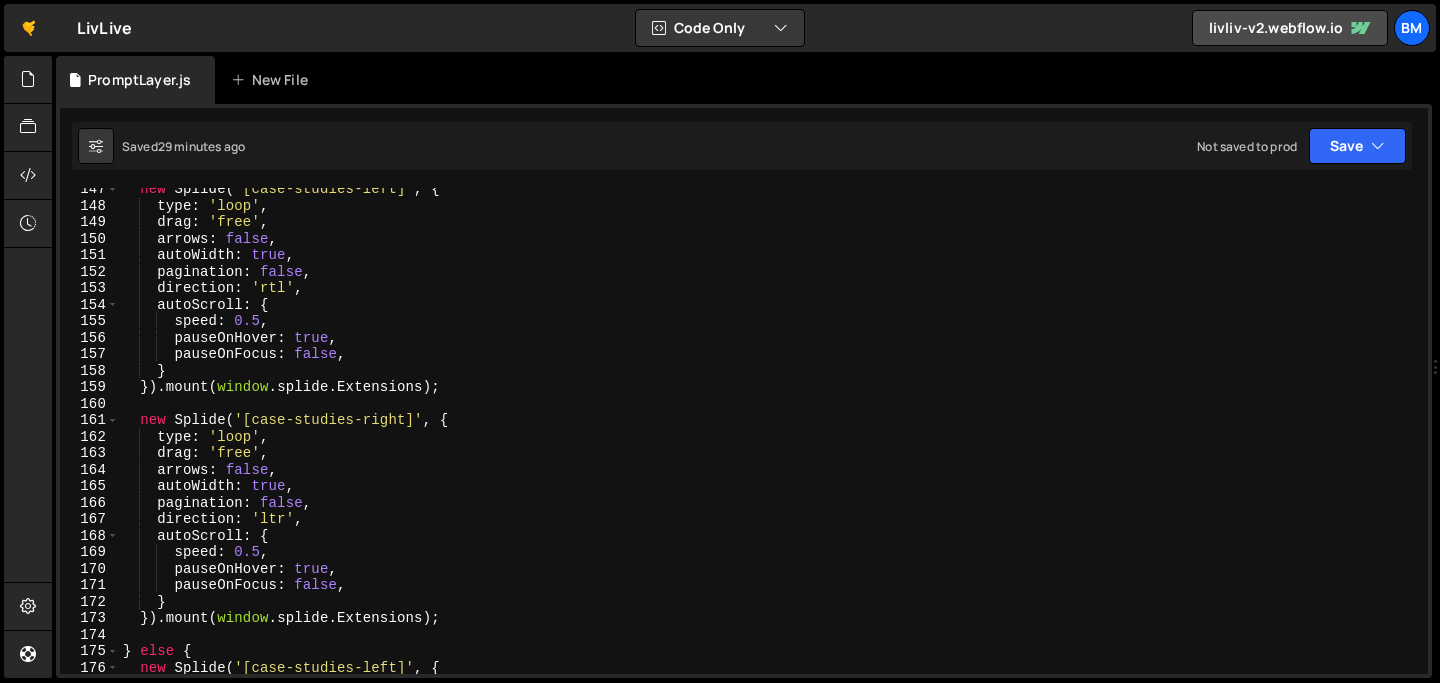 click on "new   Splide ( '[case-studies-left]' ,   {       type :   'loop' ,       drag :   'free' ,       arrows :   false ,       autoWidth :   true ,       pagination :   false ,       direction :   'rtl' ,       autoScroll :   {          speed :   0.5 ,          pauseOnHover :   true ,          pauseOnFocus :   false ,       }    }) . mount ( window . splide . Extensions ) ;    new   Splide ( '[case-studies-right]' ,   {       type :   'loop' ,       drag :   'free' ,       arrows :   false ,       autoWidth :   true ,       pagination :   false ,       direction :   'ltr' ,       autoScroll :   {          speed :   0.5 ,          pauseOnHover :   true ,          pauseOnFocus :   false ,       }    }) . mount ( window . splide . Extensions ) ; }   else   {    new   Splide ( '[case-studies-left]' ,   {       type :   'loop' ," at bounding box center (769, 440) 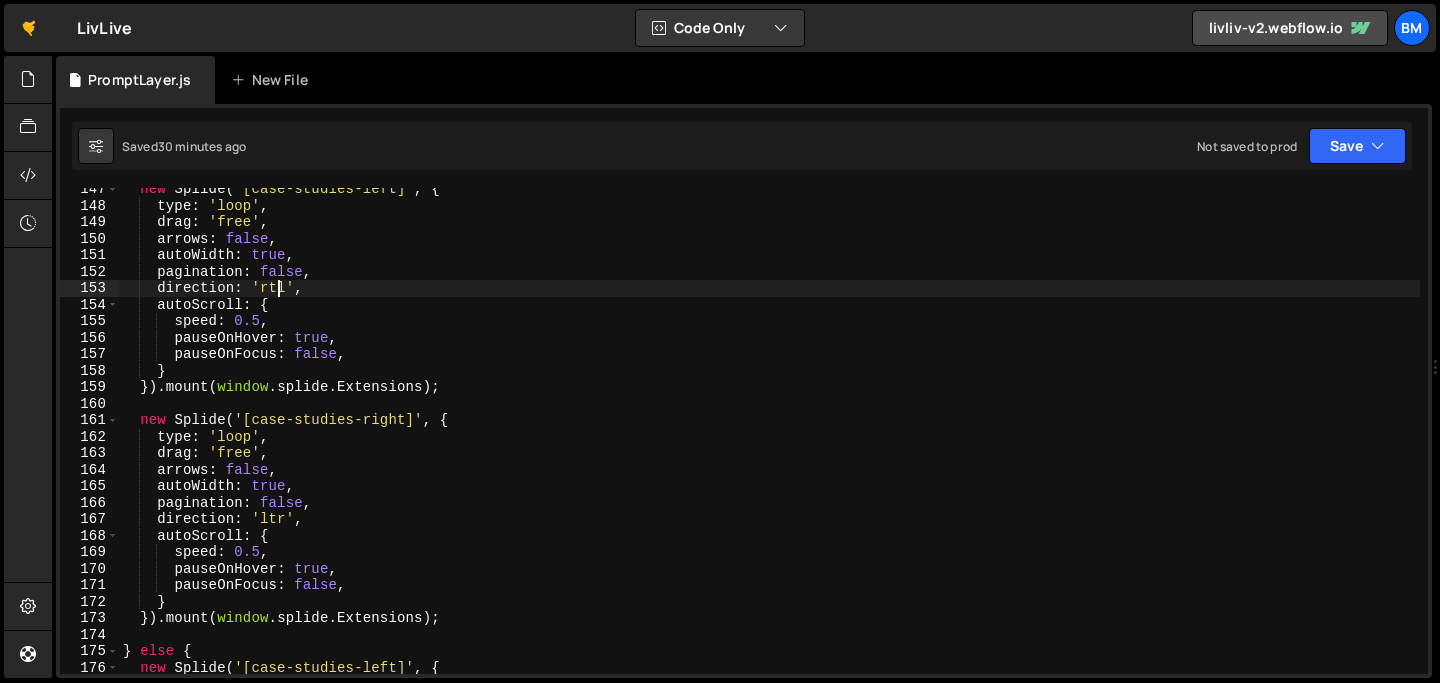 click on "new   Splide ( '[case-studies-left]' ,   {       type :   'loop' ,       drag :   'free' ,       arrows :   false ,       autoWidth :   true ,       pagination :   false ,       direction :   'rtl' ,       autoScroll :   {          speed :   0.5 ,          pauseOnHover :   true ,          pauseOnFocus :   false ,       }    }) . mount ( window . splide . Extensions ) ;    new   Splide ( '[case-studies-right]' ,   {       type :   'loop' ,       drag :   'free' ,       arrows :   false ,       autoWidth :   true ,       pagination :   false ,       direction :   'ltr' ,       autoScroll :   {          speed :   0.5 ,          pauseOnHover :   true ,          pauseOnFocus :   false ,       }    }) . mount ( window . splide . Extensions ) ; }   else   {    new   Splide ( '[case-studies-left]' ,   {       type :   'loop' ," at bounding box center [769, 440] 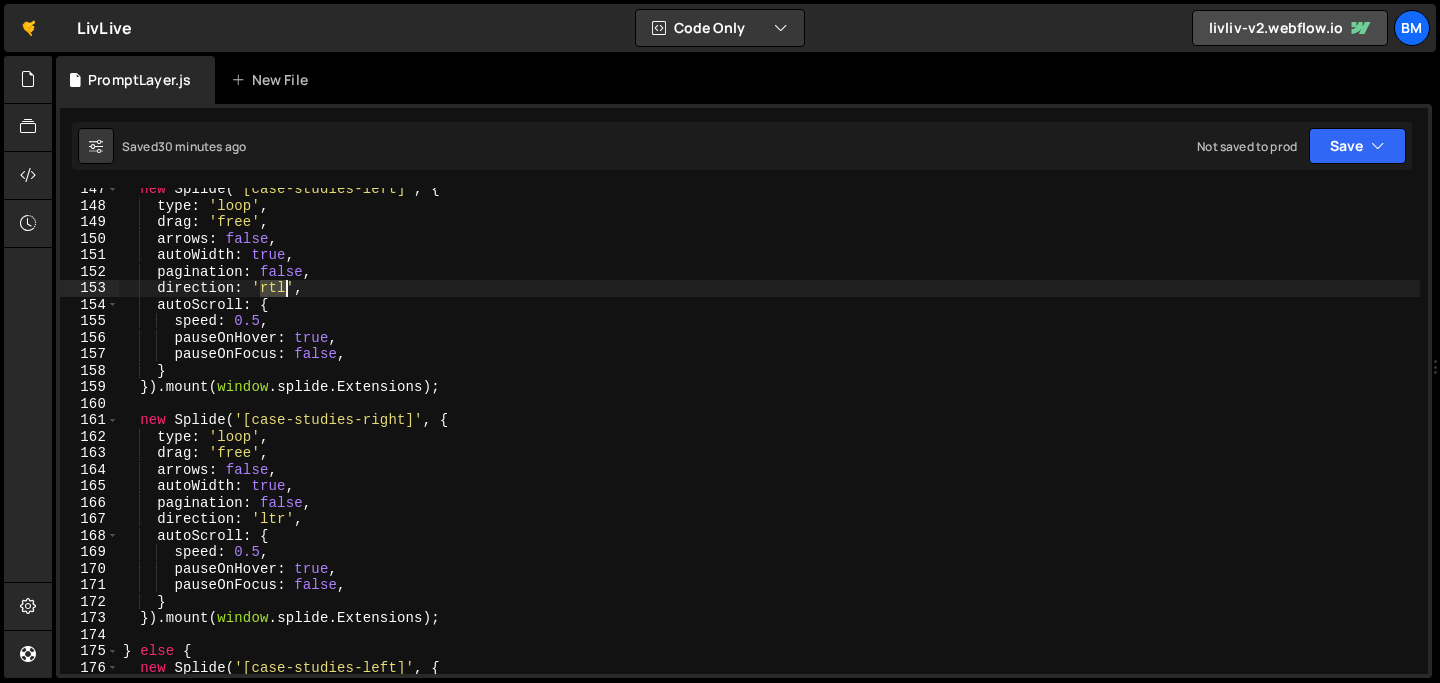 click on "new   Splide ( '[case-studies-left]' ,   {       type :   'loop' ,       drag :   'free' ,       arrows :   false ,       autoWidth :   true ,       pagination :   false ,       direction :   'rtl' ,       autoScroll :   {          speed :   0.5 ,          pauseOnHover :   true ,          pauseOnFocus :   false ,       }    }) . mount ( window . splide . Extensions ) ;    new   Splide ( '[case-studies-right]' ,   {       type :   'loop' ,       drag :   'free' ,       arrows :   false ,       autoWidth :   true ,       pagination :   false ,       direction :   'ltr' ,       autoScroll :   {          speed :   0.5 ,          pauseOnHover :   true ,          pauseOnFocus :   false ,       }    }) . mount ( window . splide . Extensions ) ; }   else   {    new   Splide ( '[case-studies-left]' ,   {       type :   'loop' ," at bounding box center (769, 440) 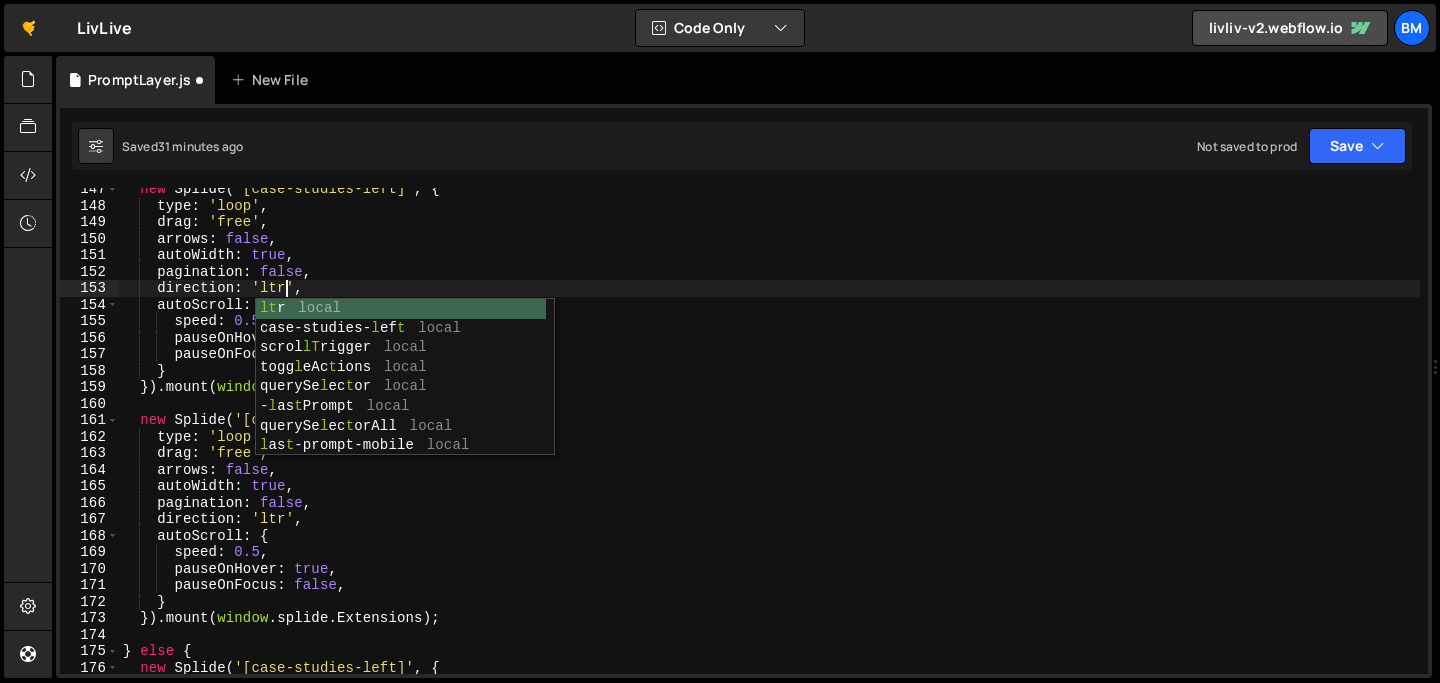 scroll, scrollTop: 0, scrollLeft: 11, axis: horizontal 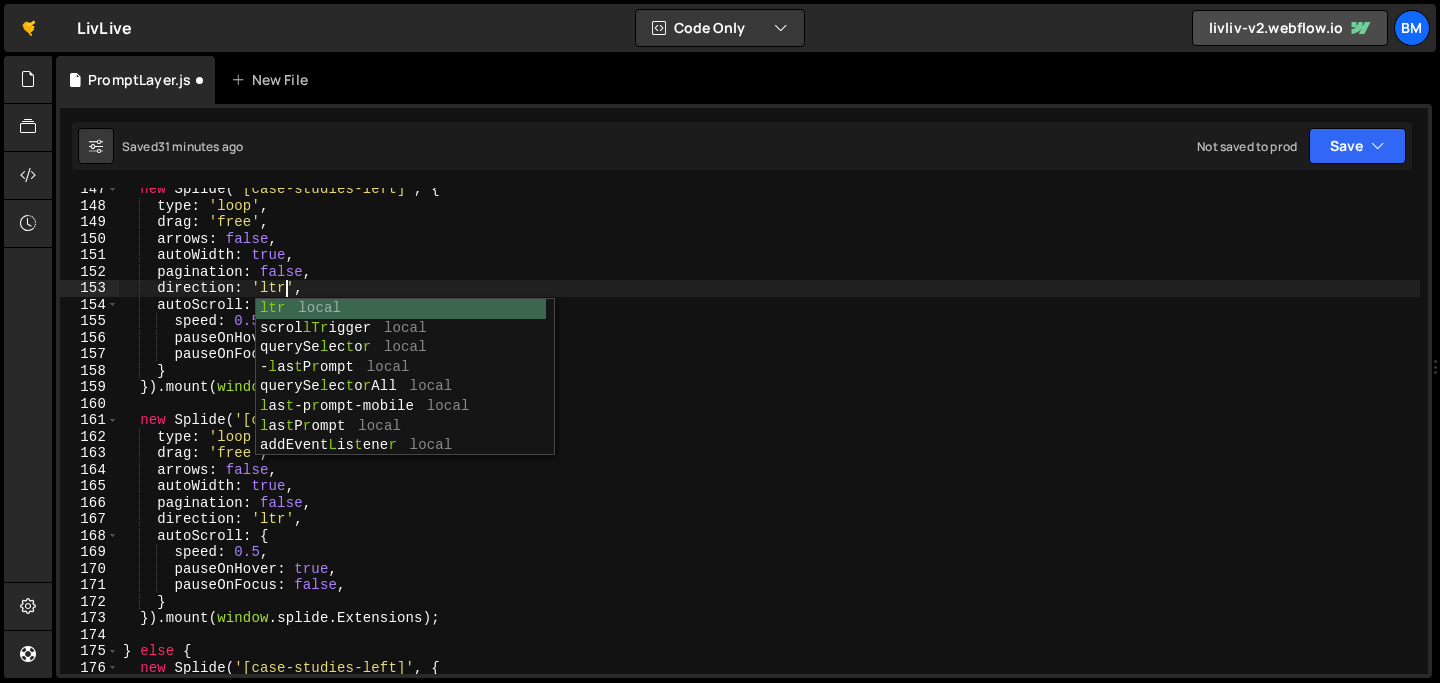 click on "new   Splide ( '[case-studies-left]' ,   {       type :   'loop' ,       drag :   'free' ,       arrows :   false ,       autoWidth :   true ,       pagination :   false ,       direction :   'ltr' ,       autoScroll :   {          speed :   0.5 ,          pauseOnHover :   true ,          pauseOnFocus :   false ,       }    }) . mount ( window . splide . Extensions ) ;    new   Splide ( '[case-studies-right]' ,   {       type :   'loop' ,       drag :   'free' ,       arrows :   false ,       autoWidth :   true ,       pagination :   false ,       direction :   'ltr' ,       autoScroll :   {          speed :   0.5 ,          pauseOnHover :   true ,          pauseOnFocus :   false ,       }    }) . mount ( window . splide . Extensions ) ; }   else   {    new   Splide ( '[case-studies-left]' ,   {       type :   'loop' ," at bounding box center [769, 440] 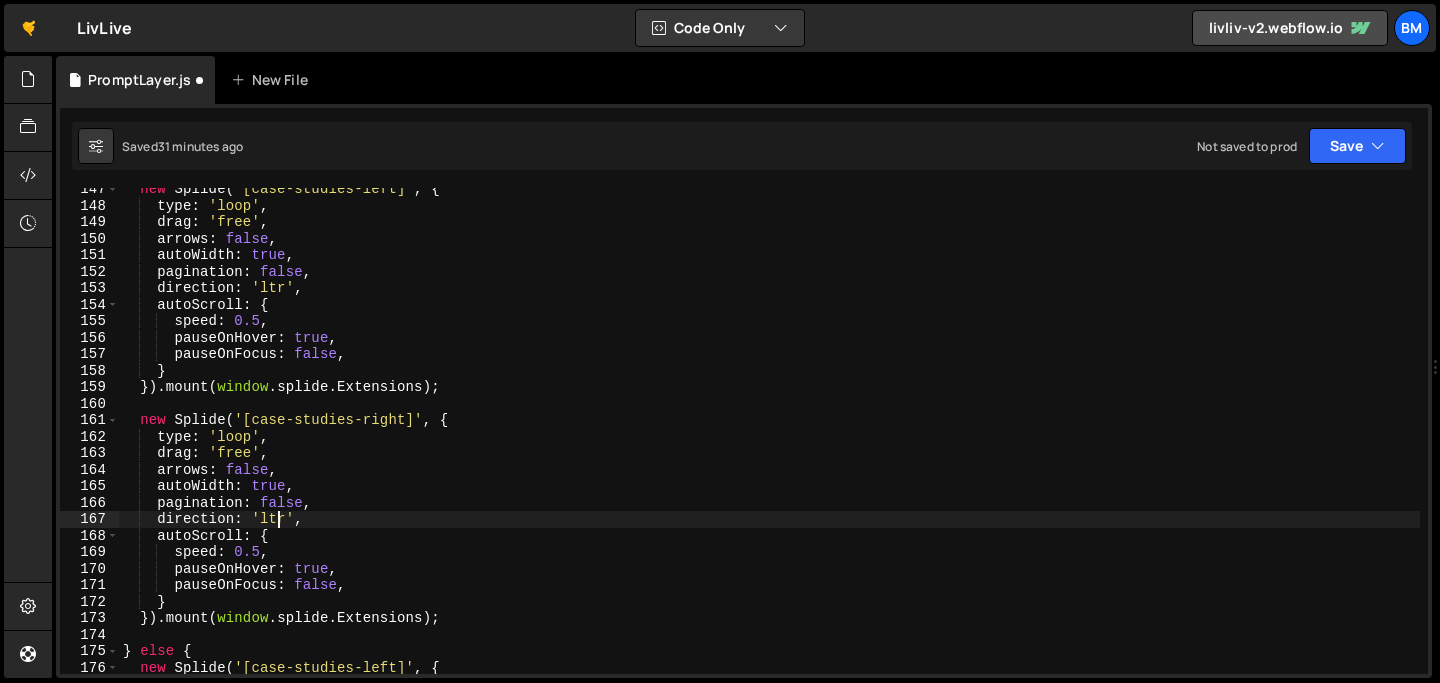 click on "new   Splide ( '[case-studies-left]' ,   {       type :   'loop' ,       drag :   'free' ,       arrows :   false ,       autoWidth :   true ,       pagination :   false ,       direction :   'ltr' ,       autoScroll :   {          speed :   0.5 ,          pauseOnHover :   true ,          pauseOnFocus :   false ,       }    }) . mount ( window . splide . Extensions ) ;    new   Splide ( '[case-studies-right]' ,   {       type :   'loop' ,       drag :   'free' ,       arrows :   false ,       autoWidth :   true ,       pagination :   false ,       direction :   'ltr' ,       autoScroll :   {          speed :   0.5 ,          pauseOnHover :   true ,          pauseOnFocus :   false ,       }    }) . mount ( window . splide . Extensions ) ; }   else   {    new   Splide ( '[case-studies-left]' ,   {       type :   'loop' ," at bounding box center (769, 440) 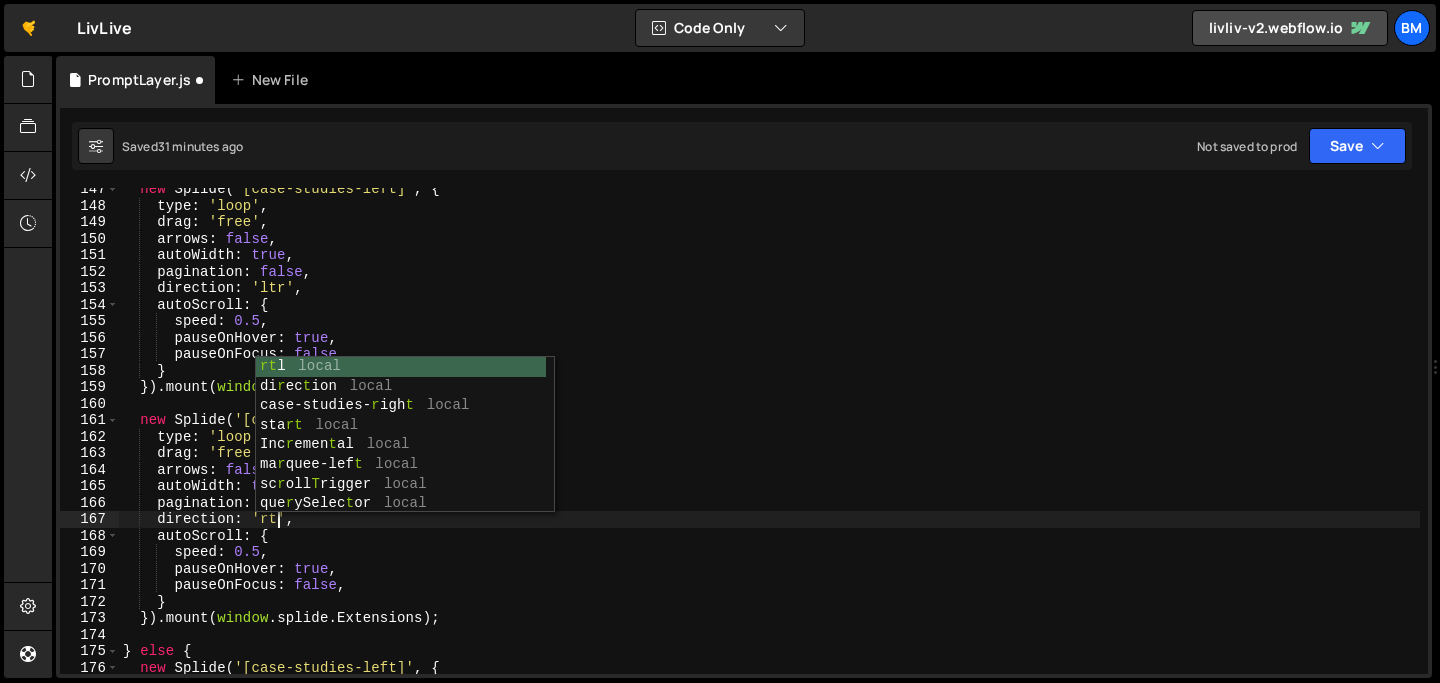 scroll, scrollTop: 0, scrollLeft: 11, axis: horizontal 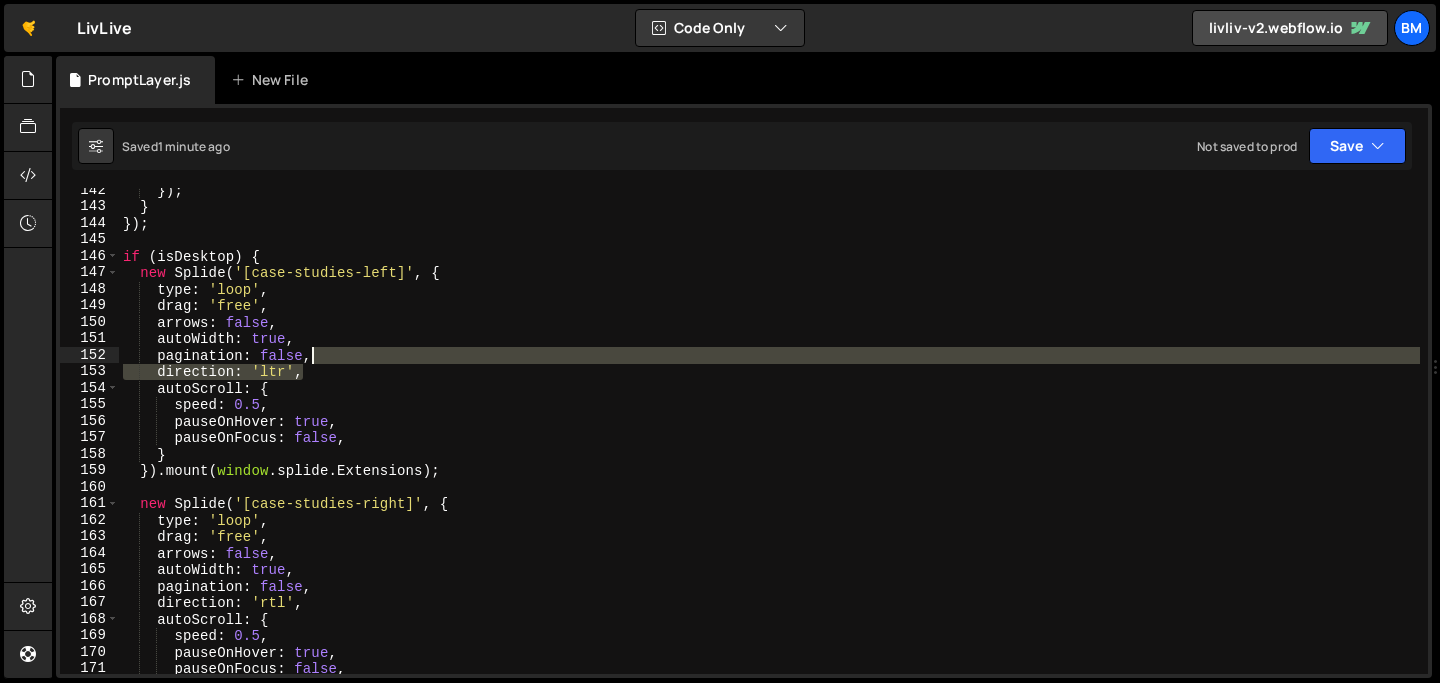 drag, startPoint x: 314, startPoint y: 377, endPoint x: 337, endPoint y: 362, distance: 27.45906 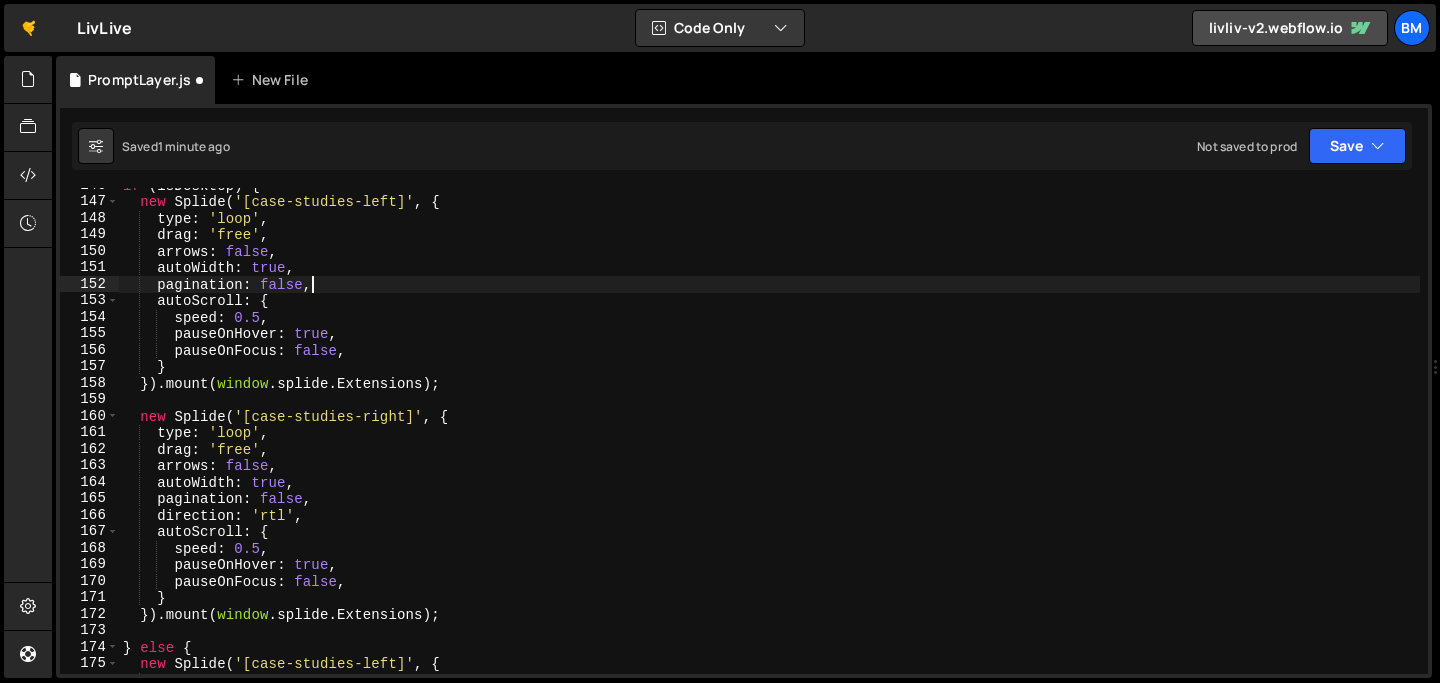 scroll, scrollTop: 2433, scrollLeft: 0, axis: vertical 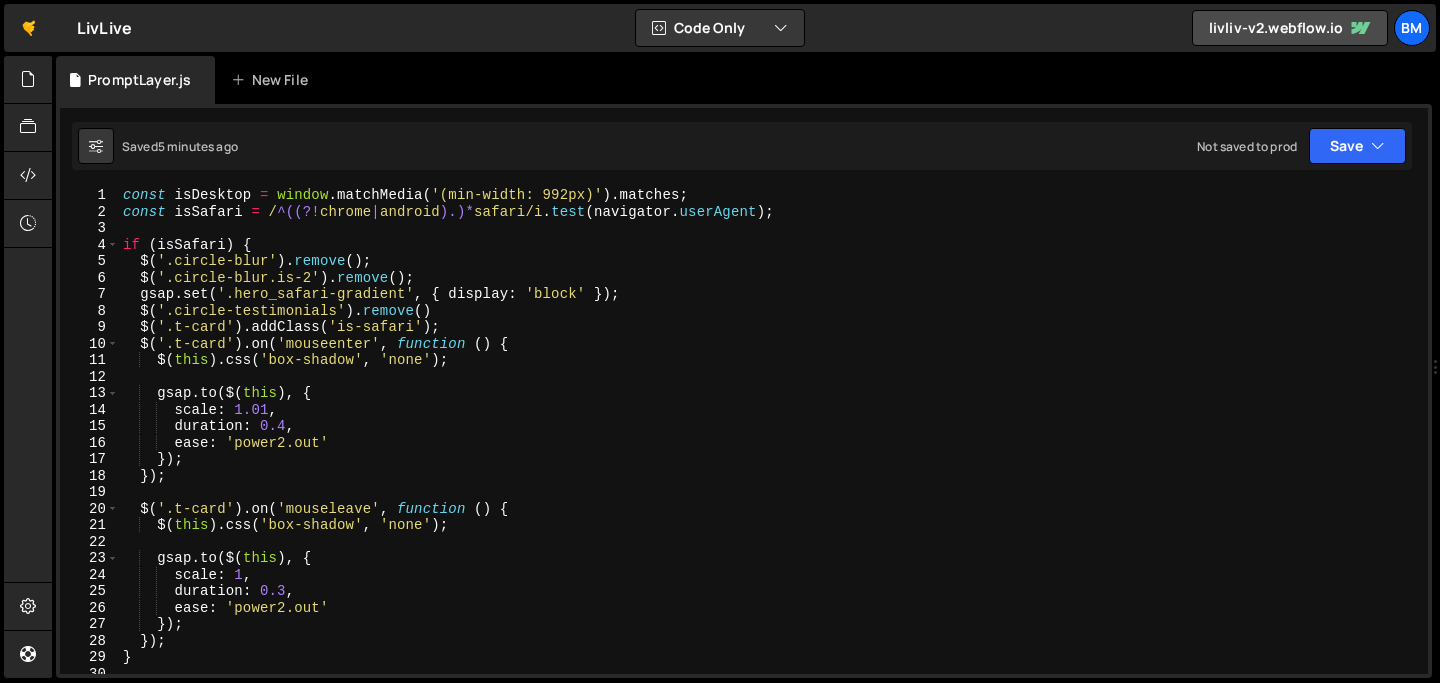 click on "const   isDesktop   =   window . matchMedia ( '(min-width: 992px)' ) . matches ; const   isSafari   =   / ^((?! chrome | android ).)* safari/i . test ( navigator . userAgent ) ; if   ( isSafari )   {    $ ( '.circle-blur' ) . remove ( ) ;    $ ( '.circle-blur.is-2' ) . remove ( ) ;    gsap . set ( '.hero_safari-gradient' ,   {   display :   'block'   }) ;    $ ( '.circle-testimonials' ) . remove ( )    $ ( '.t-card' ) . addClass ( 'is-safari' ) ;    $ ( '.t-card' ) . on ( 'mouseenter' ,   function   ( )   {       $ ( this ) . css ( 'box-shadow' ,   'none' ) ;       gsap . to ( $ ( this ) ,   {          scale :   1.01 ,          duration :   0.4 ,          ease :   'power2.out'       }) ;    }) ;    $ ( '.t-card' ) . on ( 'mouseleave' ,   function   ( )   {       $ ( this ) . css ( 'box-shadow' ,   'none' ) ;       gsap . to ( $ ( this ) ,   {          scale :   1 ,          duration :   0.3 ,          ease :   'power2.out'       }) ;    }) ; } gsap . set ( 'body' ,   {   overflow :   'hidden'   })" at bounding box center (769, 446) 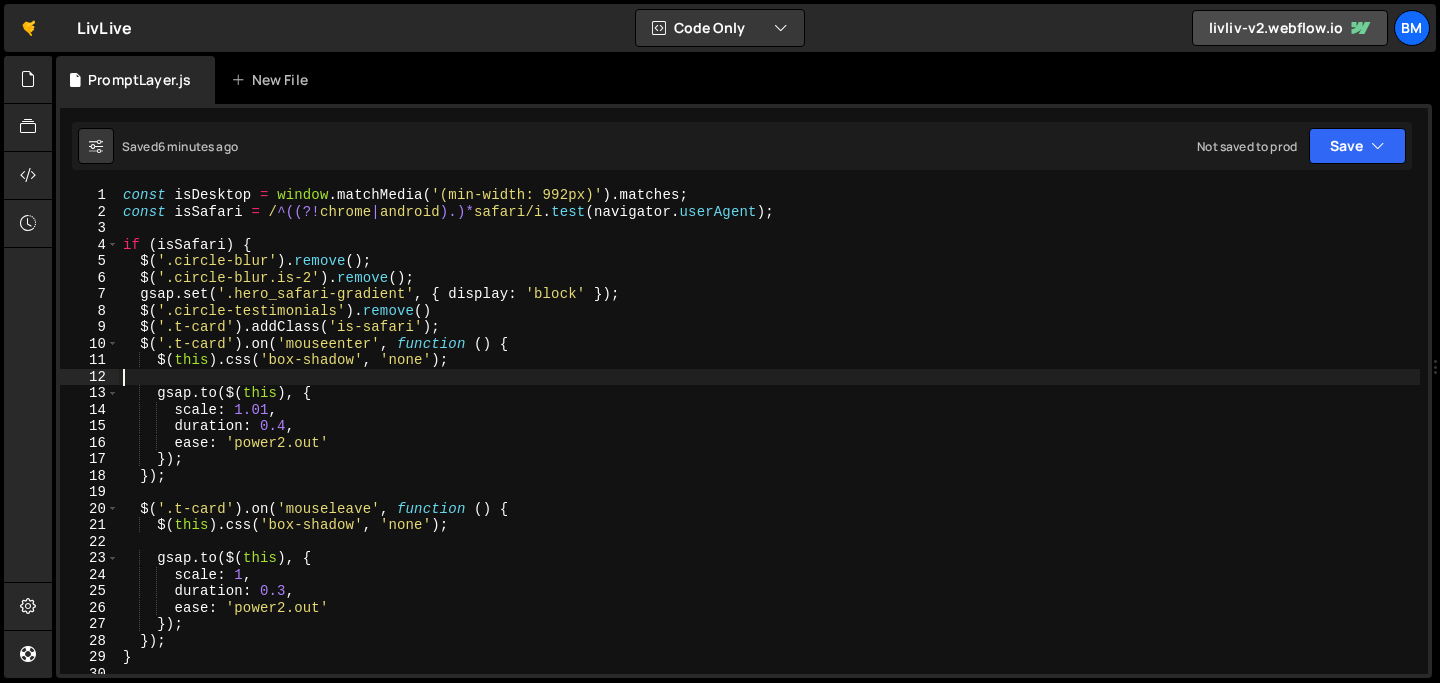 click on "const   isDesktop   =   window . matchMedia ( '(min-width: 992px)' ) . matches ; const   isSafari   =   / ^((?! chrome | android ).)* safari/i . test ( navigator . userAgent ) ; if   ( isSafari )   {    $ ( '.circle-blur' ) . remove ( ) ;    $ ( '.circle-blur.is-2' ) . remove ( ) ;    gsap . set ( '.hero_safari-gradient' ,   {   display :   'block'   }) ;    $ ( '.circle-testimonials' ) . remove ( )    $ ( '.t-card' ) . addClass ( 'is-safari' ) ;    $ ( '.t-card' ) . on ( 'mouseenter' ,   function   ( )   {       $ ( this ) . css ( 'box-shadow' ,   'none' ) ;       gsap . to ( $ ( this ) ,   {          scale :   1.01 ,          duration :   0.4 ,          ease :   'power2.out'       }) ;    }) ;    $ ( '.t-card' ) . on ( 'mouseleave' ,   function   ( )   {       $ ( this ) . css ( 'box-shadow' ,   'none' ) ;       gsap . to ( $ ( this ) ,   {          scale :   1 ,          duration :   0.3 ,          ease :   'power2.out'       }) ;    }) ; } gsap . set ( 'body' ,   {   overflow :   'hidden'   })" at bounding box center [769, 446] 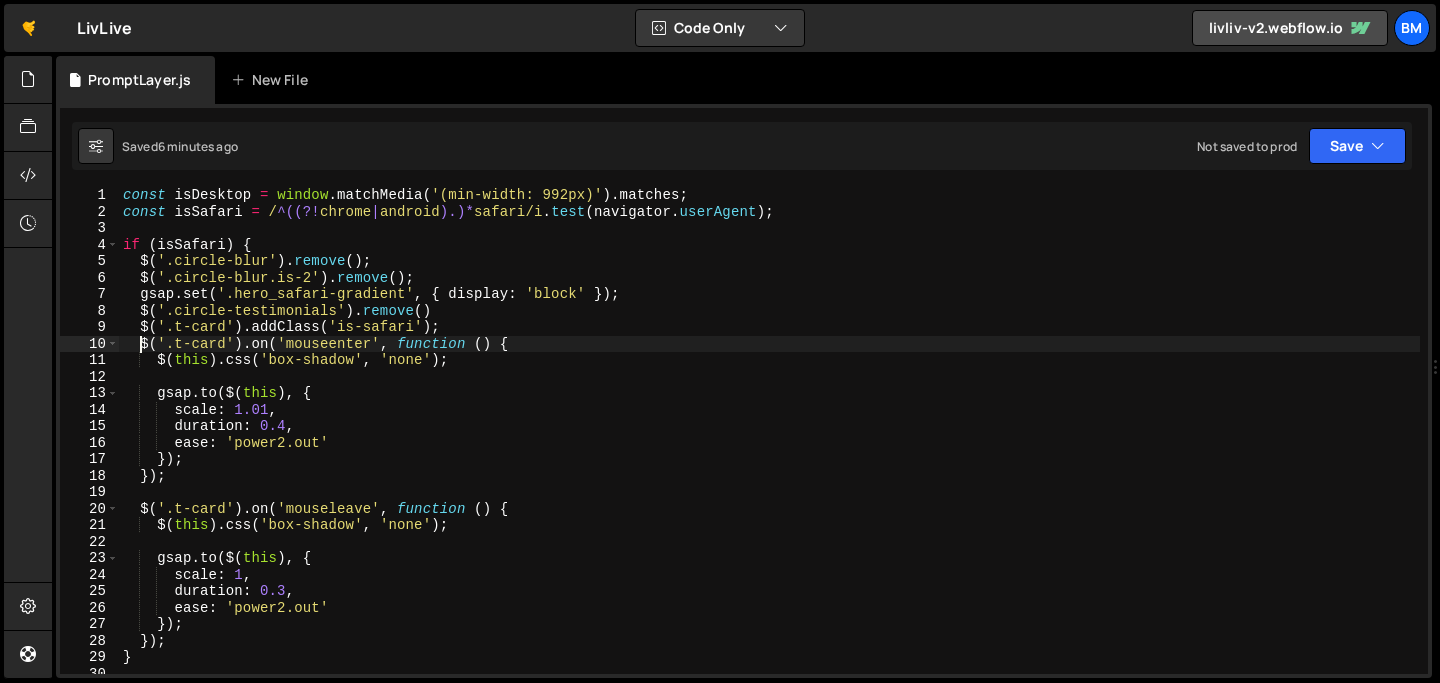 click on "const   isDesktop   =   window . matchMedia ( '(min-width: 992px)' ) . matches ; const   isSafari   =   / ^((?! chrome | android ).)* safari/i . test ( navigator . userAgent ) ; if   ( isSafari )   {    $ ( '.circle-blur' ) . remove ( ) ;    $ ( '.circle-blur.is-2' ) . remove ( ) ;    gsap . set ( '.hero_safari-gradient' ,   {   display :   'block'   }) ;    $ ( '.circle-testimonials' ) . remove ( )    $ ( '.t-card' ) . addClass ( 'is-safari' ) ;    $ ( '.t-card' ) . on ( 'mouseenter' ,   function   ( )   {       $ ( this ) . css ( 'box-shadow' ,   'none' ) ;       gsap . to ( $ ( this ) ,   {          scale :   1.01 ,          duration :   0.4 ,          ease :   'power2.out'       }) ;    }) ;    $ ( '.t-card' ) . on ( 'mouseleave' ,   function   ( )   {       $ ( this ) . css ( 'box-shadow' ,   'none' ) ;       gsap . to ( $ ( this ) ,   {          scale :   1 ,          duration :   0.3 ,          ease :   'power2.out'       }) ;    }) ; } gsap . set ( 'body' ,   {   overflow :   'hidden'   })" at bounding box center (769, 446) 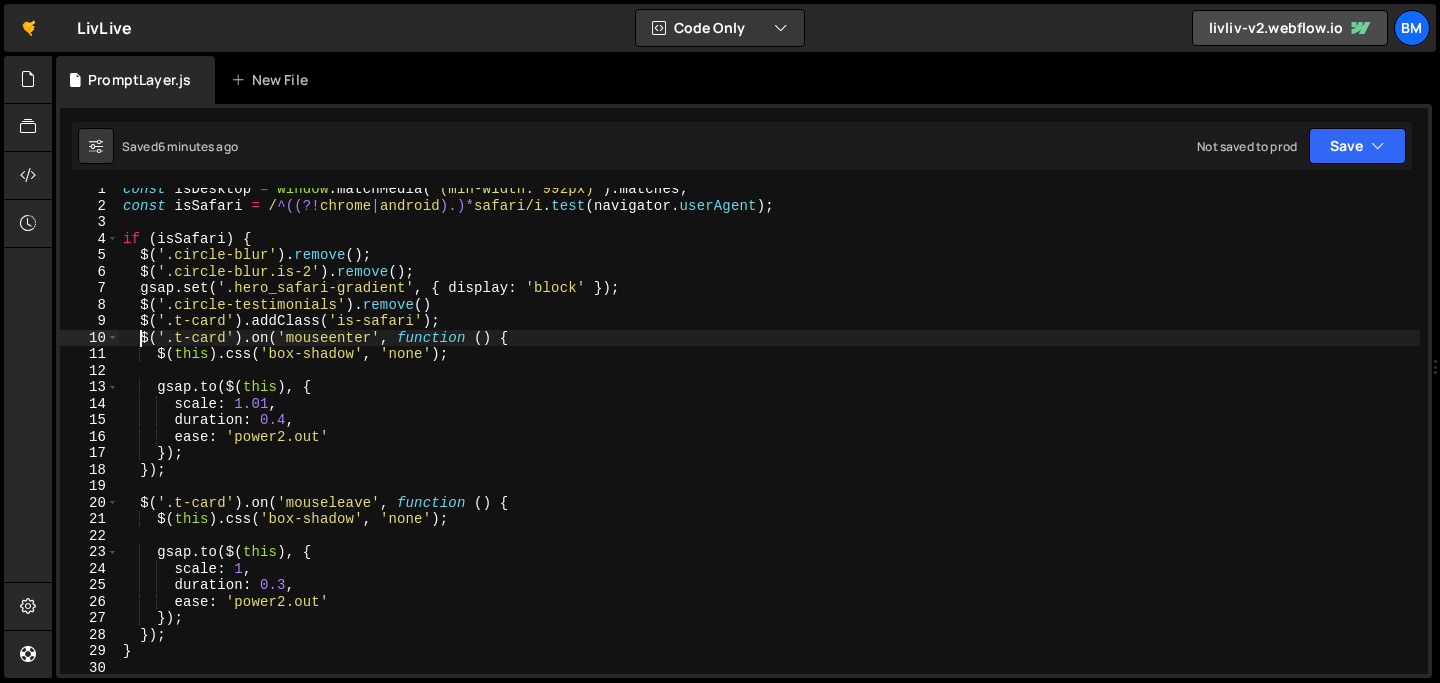 scroll, scrollTop: 20, scrollLeft: 0, axis: vertical 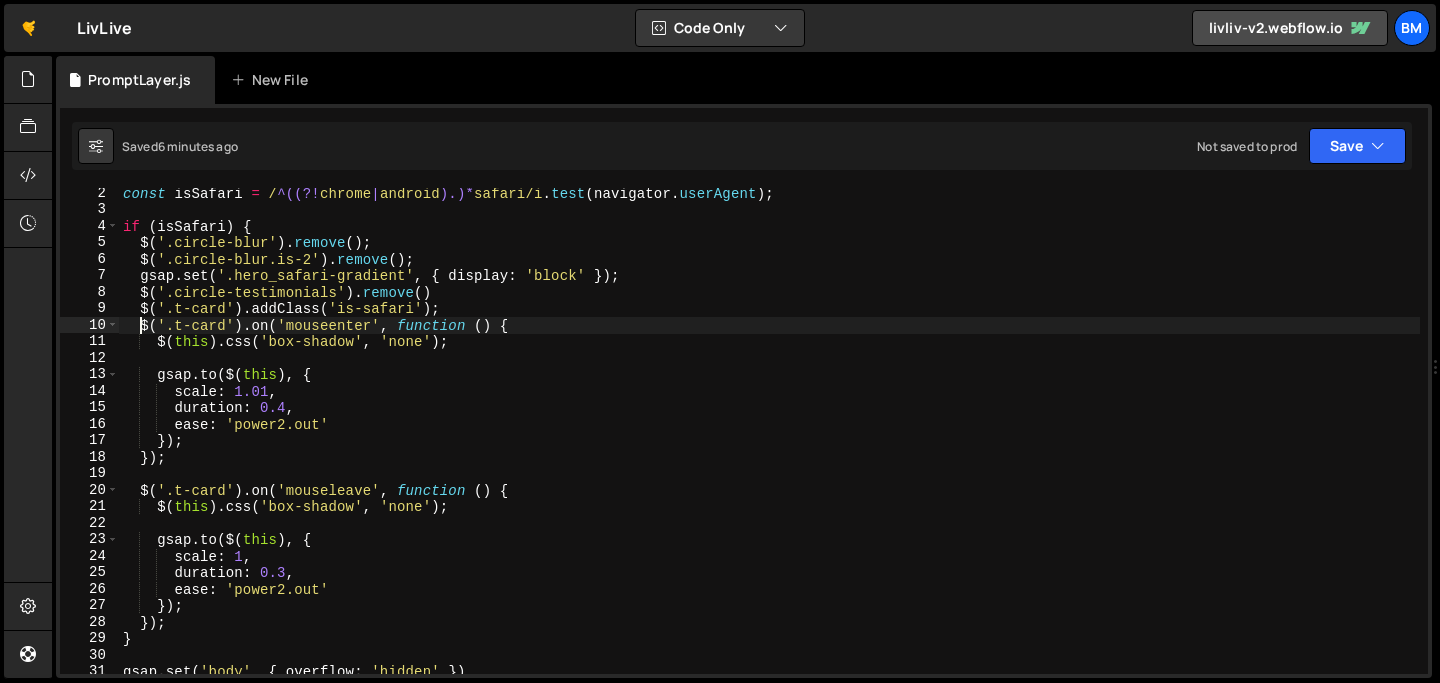 click on "const   isSafari   =   / ^((?! chrome | android ).)* safari/i . test ( navigator . userAgent ) ; if   ( isSafari )   {    $ ( '.circle-blur' ) . remove ( ) ;    $ ( '.circle-blur.is-2' ) . remove ( ) ;    gsap . set ( '.hero_safari-gradient' ,   {   display :   'block'   }) ;    $ ( '.circle-testimonials' ) . remove ( )    $ ( '.t-card' ) . addClass ( 'is-safari' ) ;    $ ( '.t-card' ) . on ( 'mouseenter' ,   function   ( )   {       $ ( this ) . css ( 'box-shadow' ,   'none' ) ;       gsap . to ( $ ( this ) ,   {          scale :   1.01 ,          duration :   0.4 ,          ease :   'power2.out'       }) ;    }) ;    $ ( '.t-card' ) . on ( 'mouseleave' ,   function   ( )   {       $ ( this ) . css ( 'box-shadow' ,   'none' ) ;       gsap . to ( $ ( this ) ,   {          scale :   1 ,          duration :   0.3 ,          ease :   'power2.out'       }) ;    }) ; } gsap . set ( 'body' ,   {   overflow :   'hidden'   }) if   ( ! isDesktop )   { }" at bounding box center (769, 444) 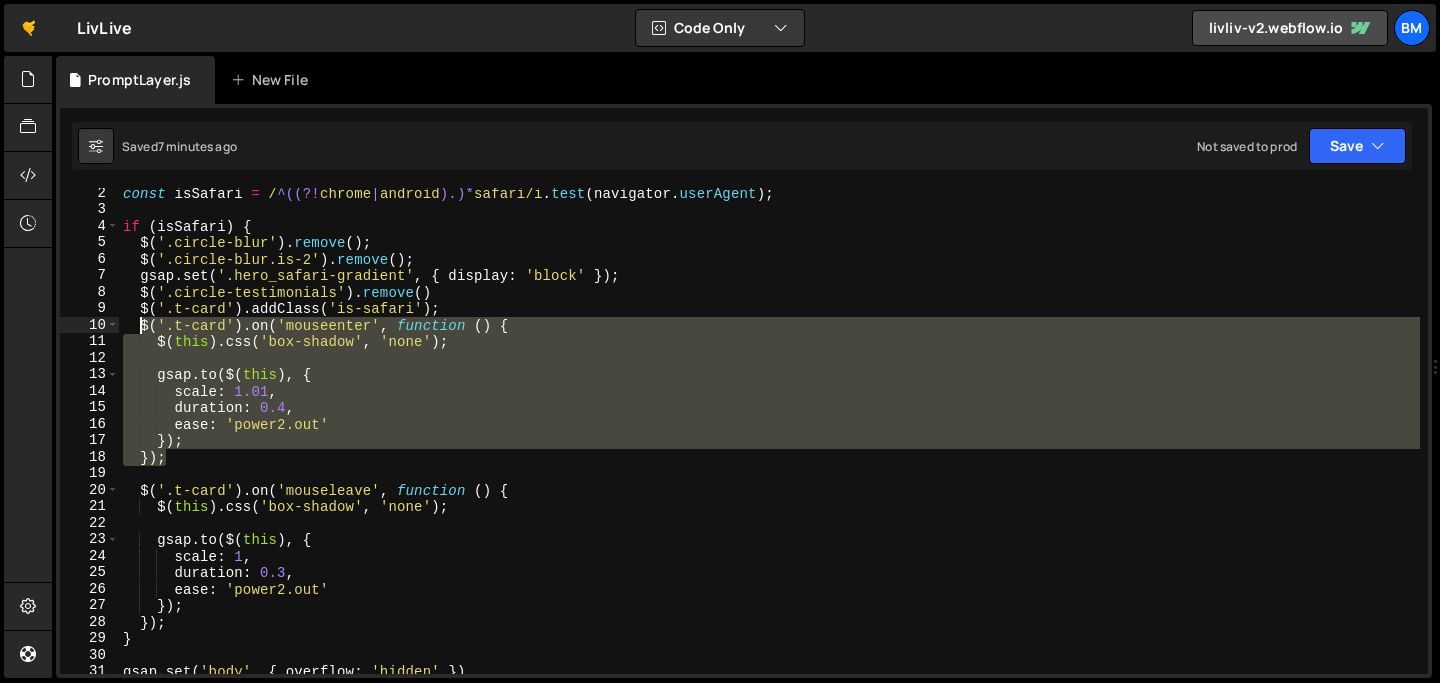 drag, startPoint x: 170, startPoint y: 456, endPoint x: 141, endPoint y: 325, distance: 134.17154 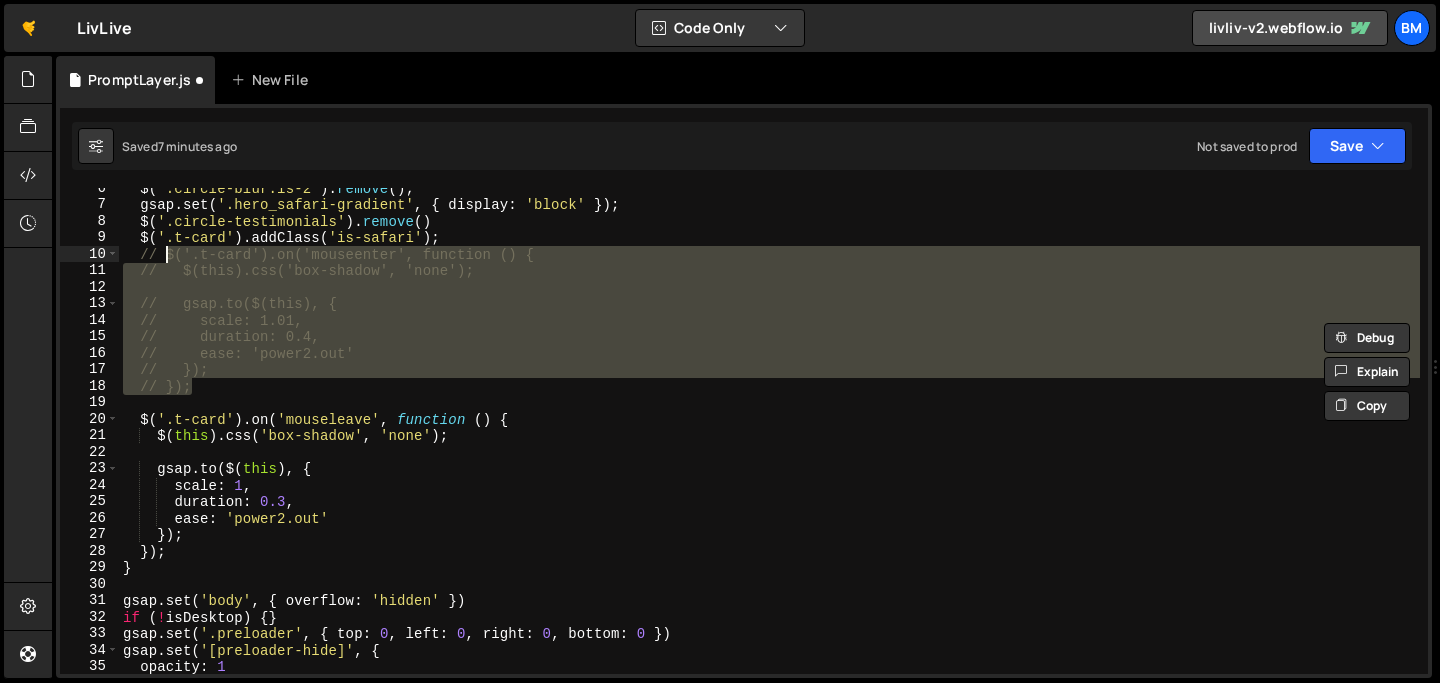 scroll, scrollTop: 111, scrollLeft: 0, axis: vertical 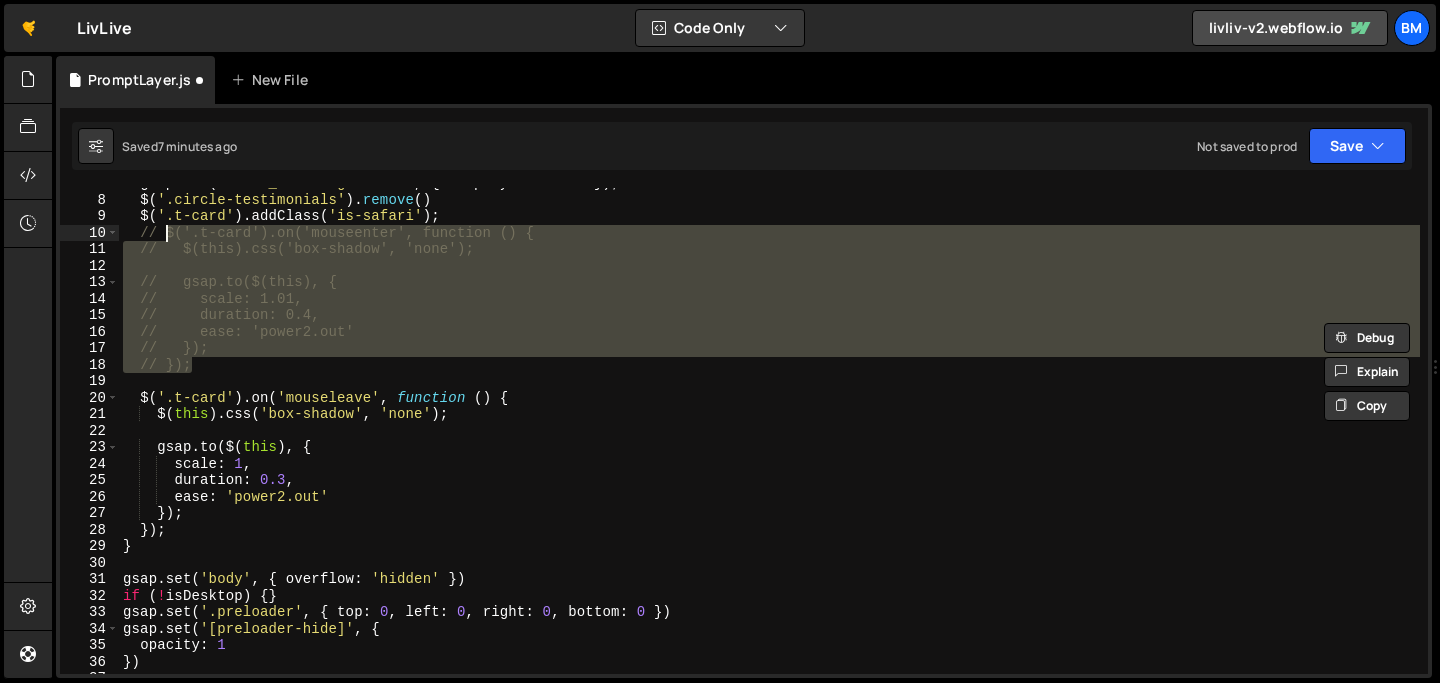 click on "gsap . set ( '.hero_safari-gradient' ,   {   display :   'block'   }) ;    $ ( '.circle-testimonials' ) . remove ( )    $ ( '.t-card' ) . addClass ( 'is-safari' ) ;    // $('.t-card').on('mouseenter', function () {    //   $(this).css('box-shadow', 'none');    //   gsap.to($(this), {    //     scale: 1.01,    //     duration: 0.4,    //     ease: 'power2.out'    //   });    // });    $ ( '.t-card' ) . on ( 'mouseleave' ,   function   ( )   {       $ ( this ) . css ( 'box-shadow' ,   'none' ) ;       gsap . to ( $ ( this ) ,   {          scale :   1 ,          duration :   0.3 ,          ease :   'power2.out'       }) ;    }) ; } gsap . set ( 'body' ,   {   overflow :   'hidden'   }) if   ( ! isDesktop )   { } gsap . set ( '.preloader' ,   {   top :   0 ,   left :   0 ,   right :   0 ,   bottom :   0   }) gsap . set ( '[preloader-hide]' ,   {    opacity :   1 })" at bounding box center (769, 434) 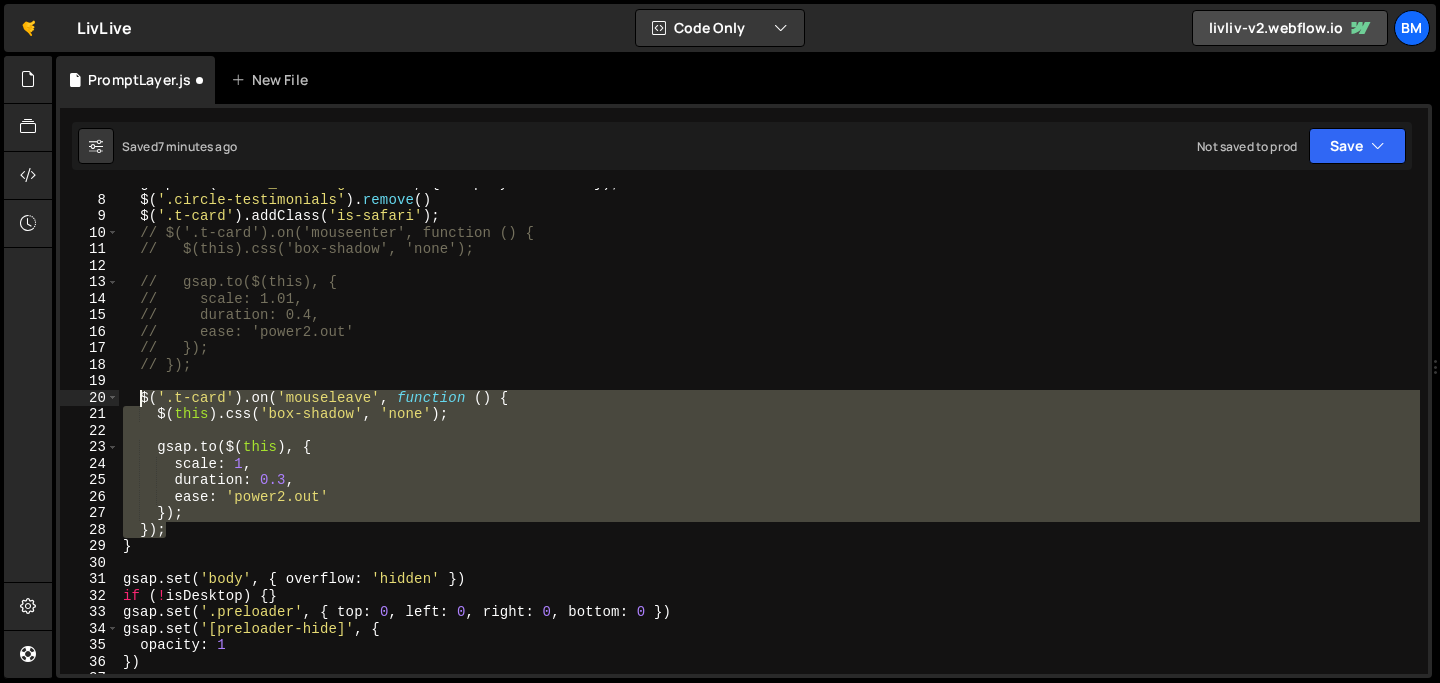 drag, startPoint x: 180, startPoint y: 531, endPoint x: 138, endPoint y: 399, distance: 138.52075 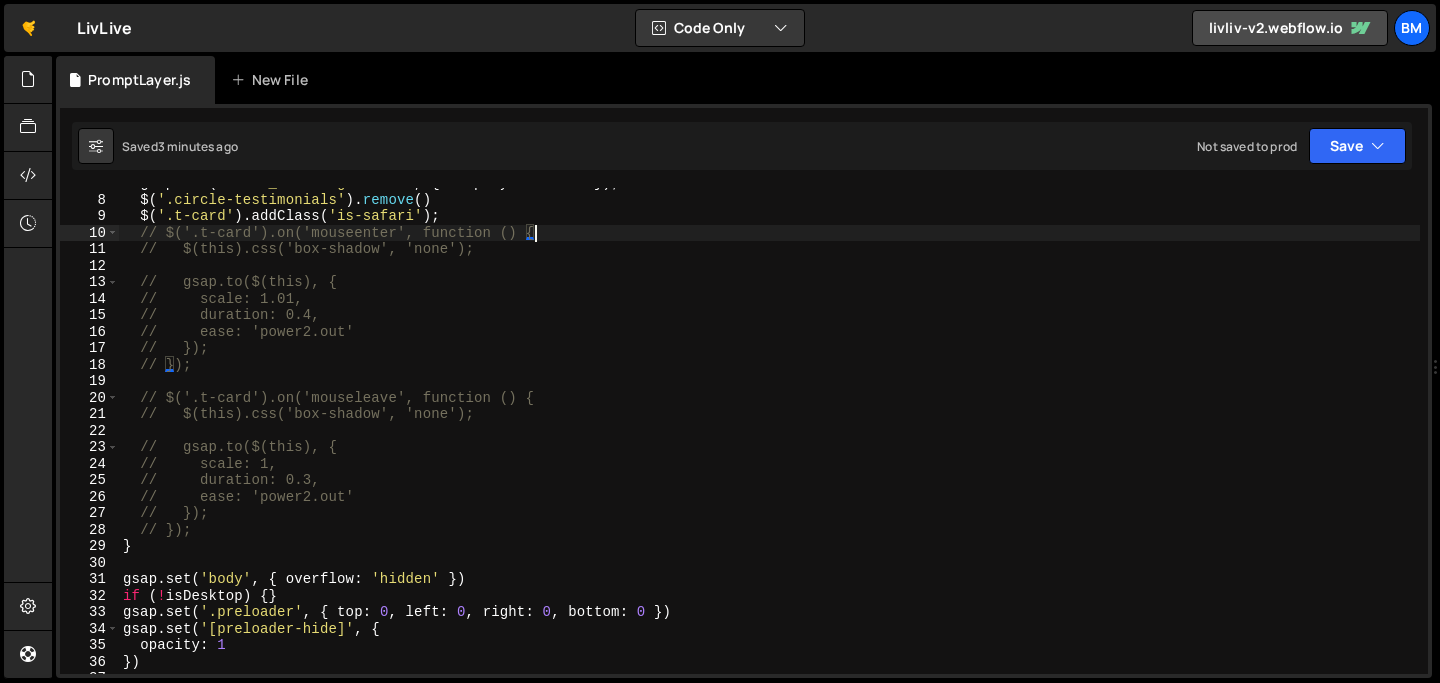 click on "gsap . set ( '.hero_safari-gradient' ,   {   display :   'block'   }) ;    $ ( '.circle-testimonials' ) . remove ( )    $ ( '.t-card' ) . addClass ( 'is-safari' ) ;    // $('.t-card').on('mouseenter', function () {    //   $(this).css('box-shadow', 'none');    //   gsap.to($(this), {    //     scale: 1.01,    //     duration: 0.4,    //     ease: 'power2.out'    //   });    // });    // $('.t-card').on('mouseleave', function () {    //   $(this).css('box-shadow', 'none');    //   gsap.to($(this), {    //     scale: 1,    //     duration: 0.3,    //     ease: 'power2.out'    //   });    // }); }" at bounding box center [769, 434] 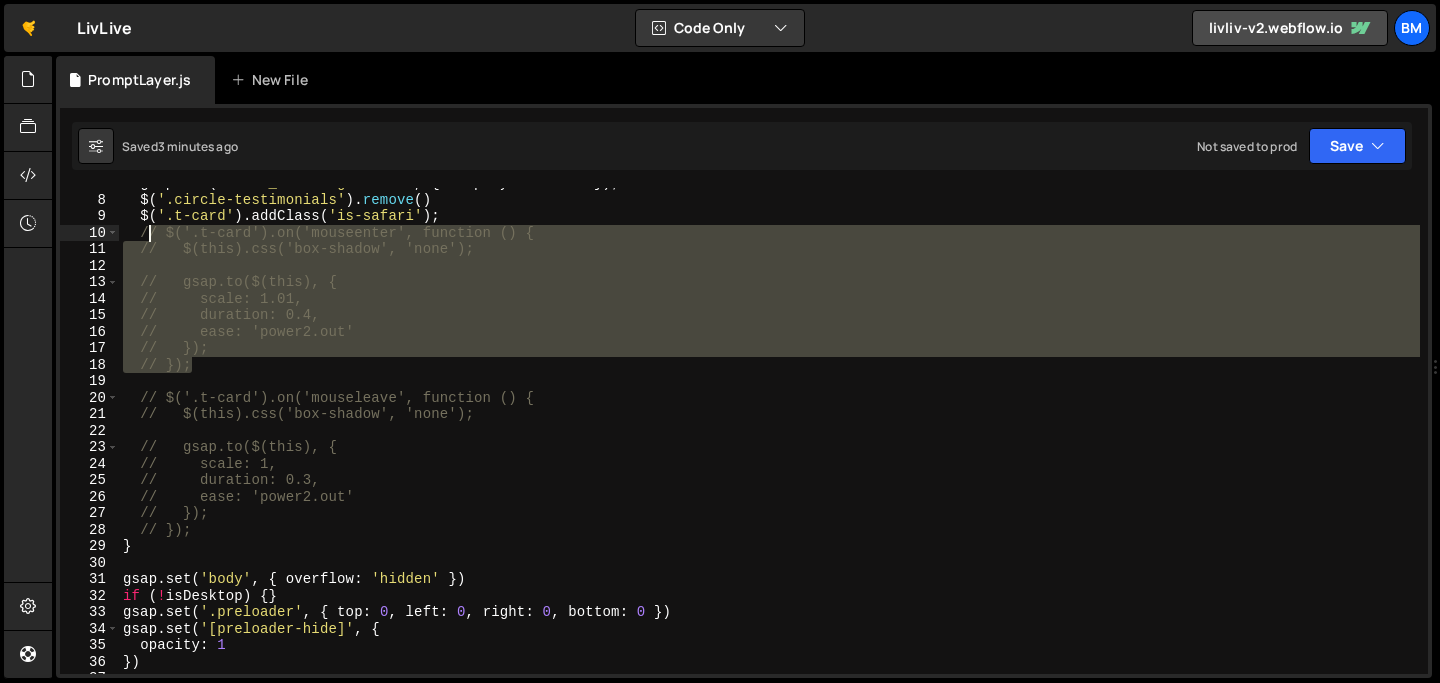 drag, startPoint x: 204, startPoint y: 362, endPoint x: 145, endPoint y: 240, distance: 135.51753 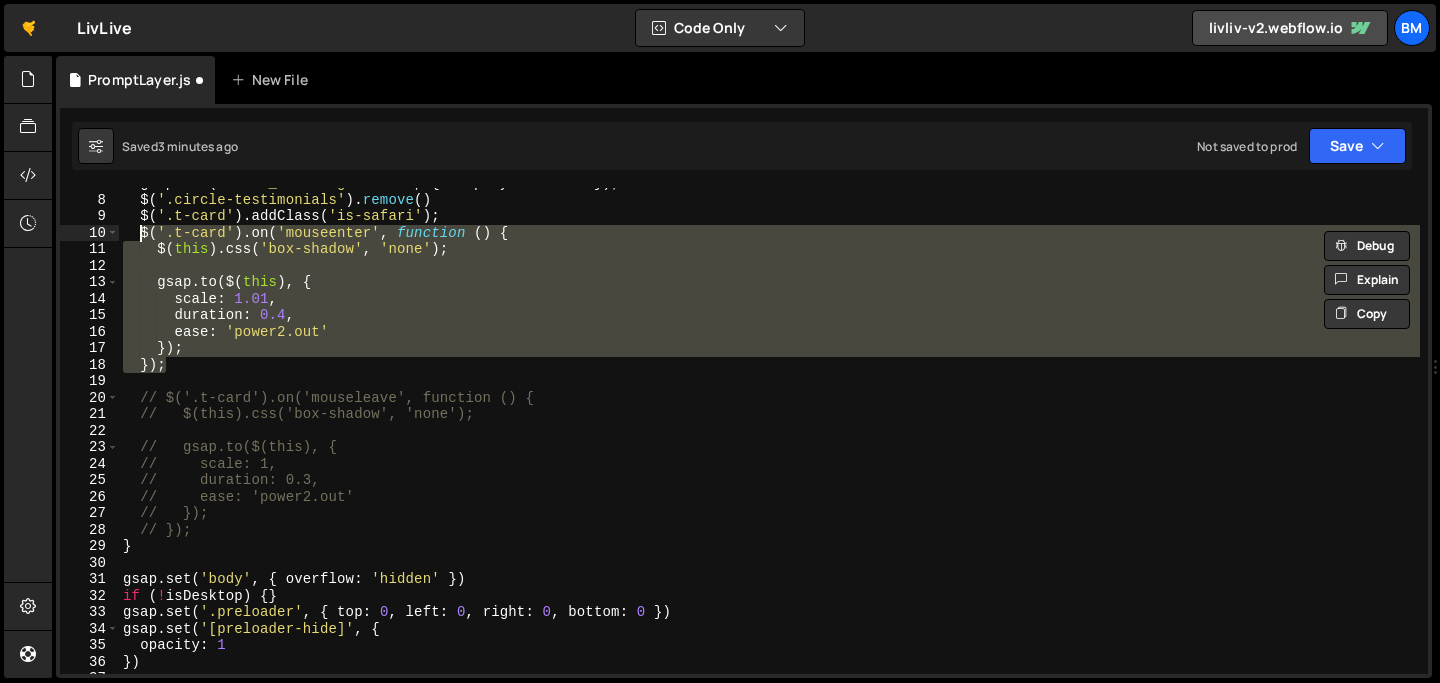 click on "gsap . set ( '.hero_safari-gradient' ,   {   display :   'block'   }) ;    $ ( '.circle-testimonials' ) . remove ( )    $ ( '.t-card' ) . addClass ( 'is-safari' ) ;    $ ( '.t-card' ) . on ( 'mouseenter' ,   function   ( )   {       $ ( this ) . css ( 'box-shadow' ,   'none' ) ;       gsap . to ( $ ( this ) ,   {          scale :   1.01 ,          duration :   0.4 ,          ease :   'power2.out'       }) ;    }) ;    // $('.t-card').on('mouseleave', function () {    //   $(this).css('box-shadow', 'none');    //   gsap.to($(this), {    //     scale: 1,    //     duration: 0.3,    //     ease: 'power2.out'    //   });    // }); } gsap . set ( 'body' ,   {   overflow :   'hidden'   }) if   ( ! isDesktop )   { } gsap . set ( '.preloader' ,   {   top :   0 ,   left :   0 ,   right :   0 ,   bottom :   0   }) gsap . set ( '[preloader-hide]' ,   {    opacity :   1 })" at bounding box center [769, 431] 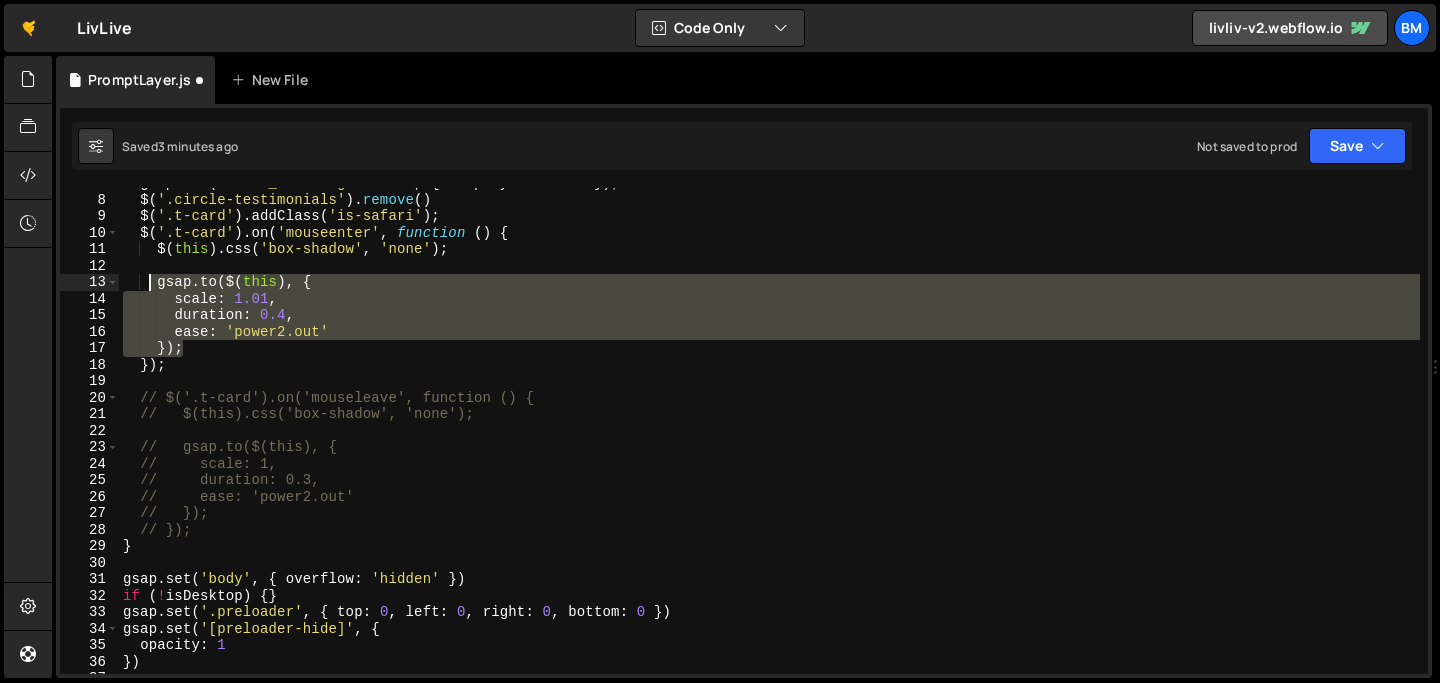 drag, startPoint x: 195, startPoint y: 348, endPoint x: 148, endPoint y: 289, distance: 75.43209 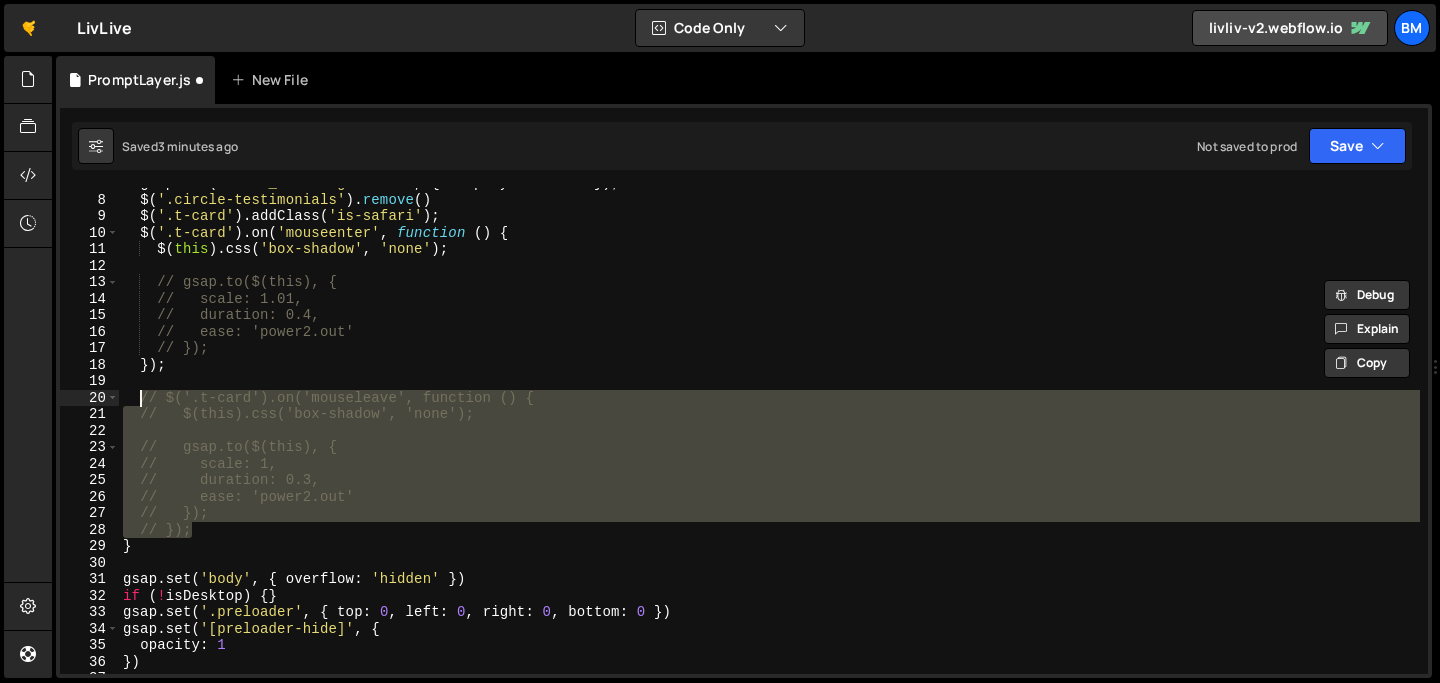 drag, startPoint x: 210, startPoint y: 528, endPoint x: 139, endPoint y: 401, distance: 145.49915 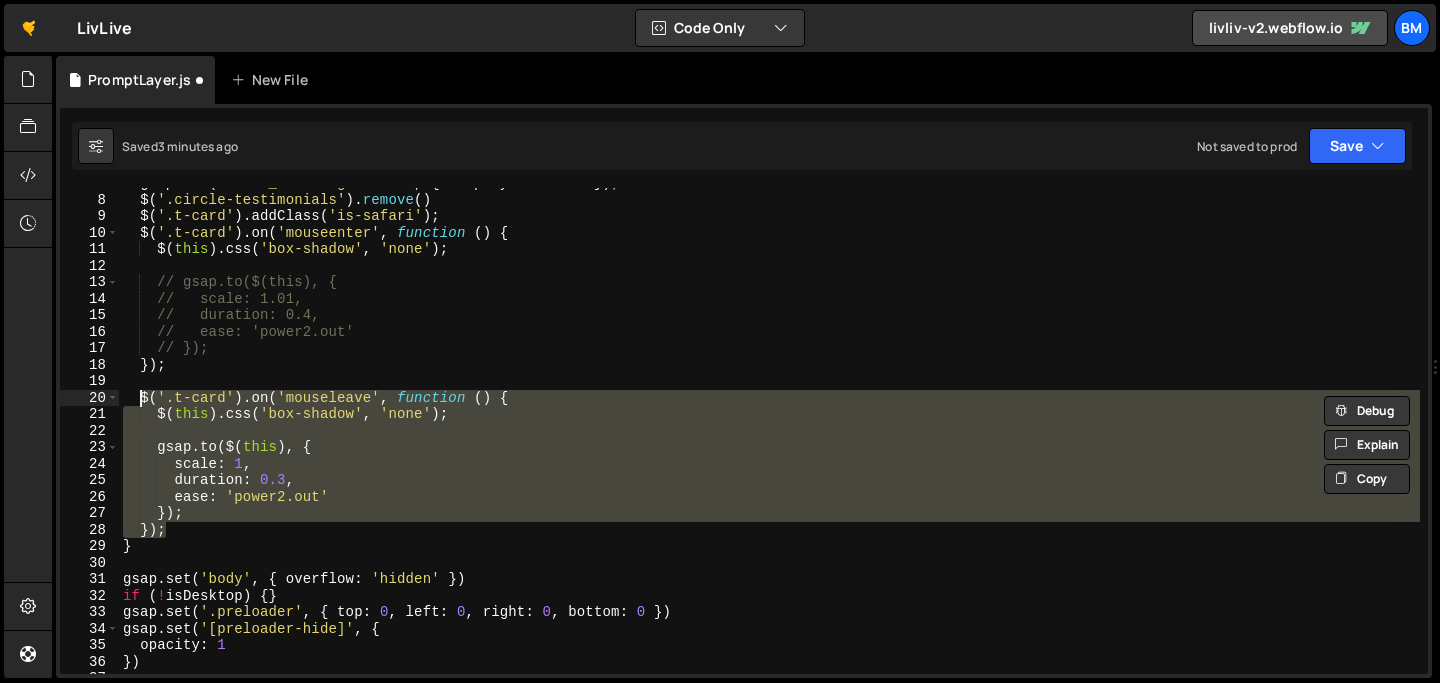 click on "gsap . set ( '.hero_safari-gradient' ,   {   display :   'block'   }) ;    $ ( '.circle-testimonials' ) . remove ( )    $ ( '.t-card' ) . addClass ( 'is-safari' ) ;    $ ( '.t-card' ) . on ( 'mouseenter' ,   function   ( )   {       $ ( this ) . css ( 'box-shadow' ,   'none' ) ;       // gsap.to($(this), {       //   scale: 1.01,       //   duration: 0.4,       //   ease: 'power2.out'       // });    }) ;    $ ( '.t-card' ) . on ( 'mouseleave' ,   function   ( )   {       $ ( this ) . css ( 'box-shadow' ,   'none' ) ;       gsap . to ( $ ( this ) ,   {          scale :   1 ,          duration :   0.3 ,          ease :   'power2.out'       }) ;    }) ; } gsap . set ( 'body' ,   {   overflow :   'hidden'   }) if   ( ! isDesktop )   { } gsap . set ( '.preloader' ,   {   top :   0 ,   left :   0 ,   right :   0 ,   bottom :   0   }) gsap . set ( '[preloader-hide]' ,   {    opacity :   1 })" at bounding box center (769, 431) 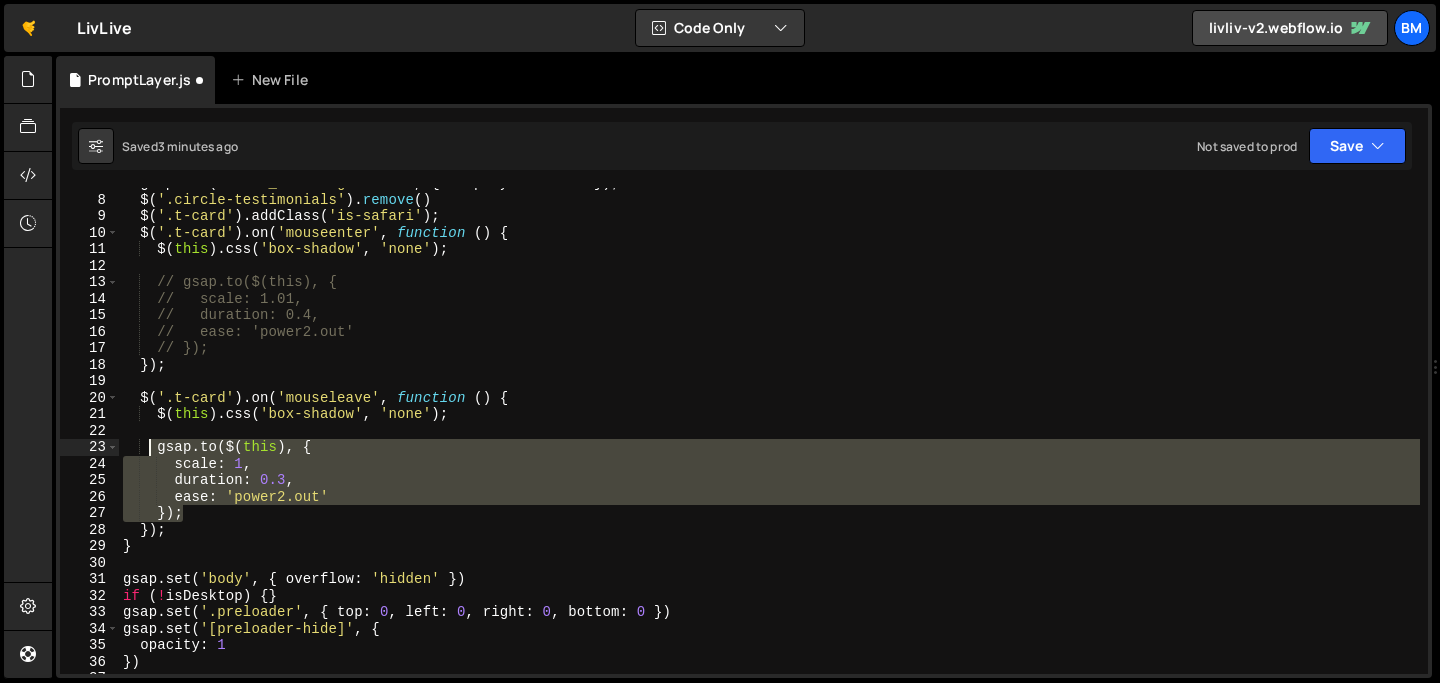 drag, startPoint x: 237, startPoint y: 513, endPoint x: 152, endPoint y: 454, distance: 103.4698 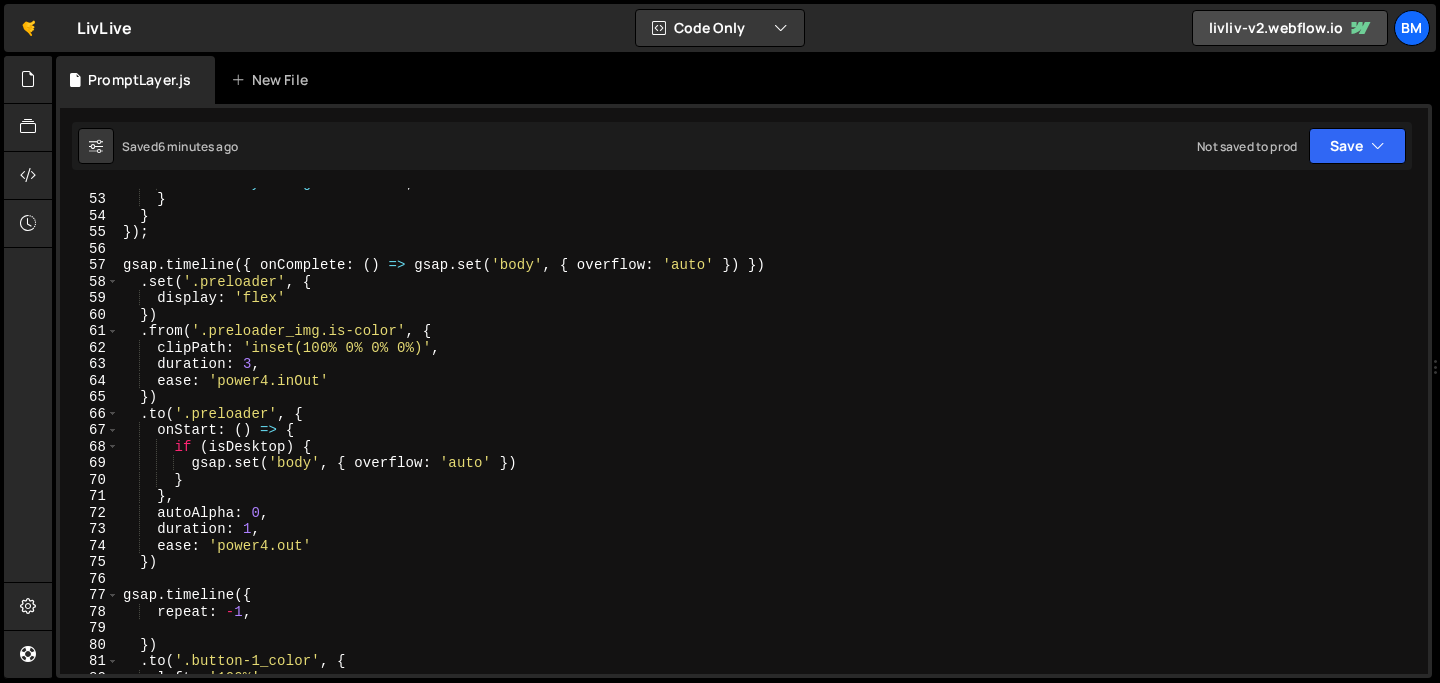 scroll, scrollTop: 850, scrollLeft: 0, axis: vertical 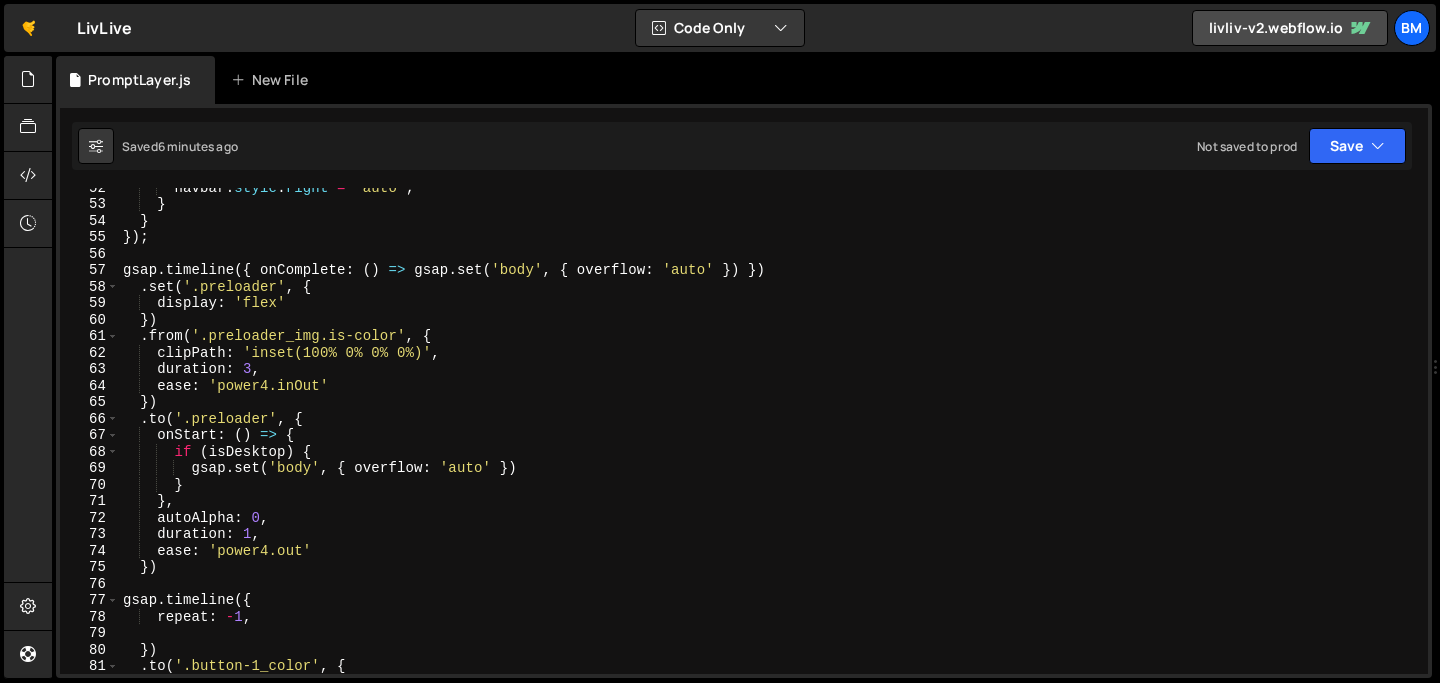 click on "navbar . style . right   =   'auto' ;       }    } }) ; gsap . timeline ({   onComplete :   ( )   =>   gsap . set ( 'body' ,   {   overflow :   'auto'   })   })    . set ( '.preloader' ,   {       display :   'flex'    })    . from ( '.preloader_img.is-color' ,   {       clipPath :   'inset(100% 0% 0% 0%)' ,       duration :   3 ,       ease :   'power4.inOut'    })    . to ( '.preloader' ,   {       onStart :   ( )   =>   {          if   ( isDesktop )   {             gsap . set ( 'body' ,   {   overflow :   'auto'   })          }       } ,       autoAlpha :   0 ,       duration :   1 ,       ease :   'power4.out'    }) gsap . timeline ({       repeat :   - 1 ,    })    . to ( '.button-1_color' ,   {       left :   '100%' ," at bounding box center (769, 438) 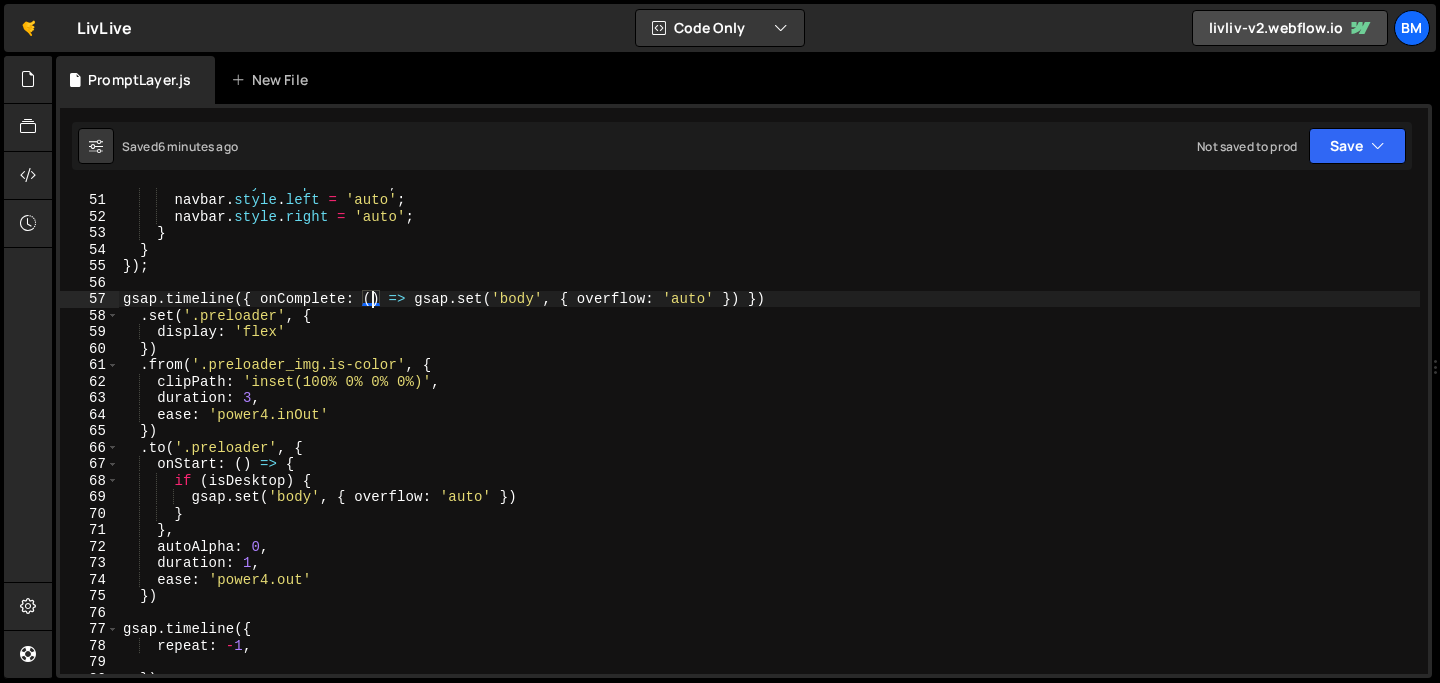 scroll, scrollTop: 828, scrollLeft: 0, axis: vertical 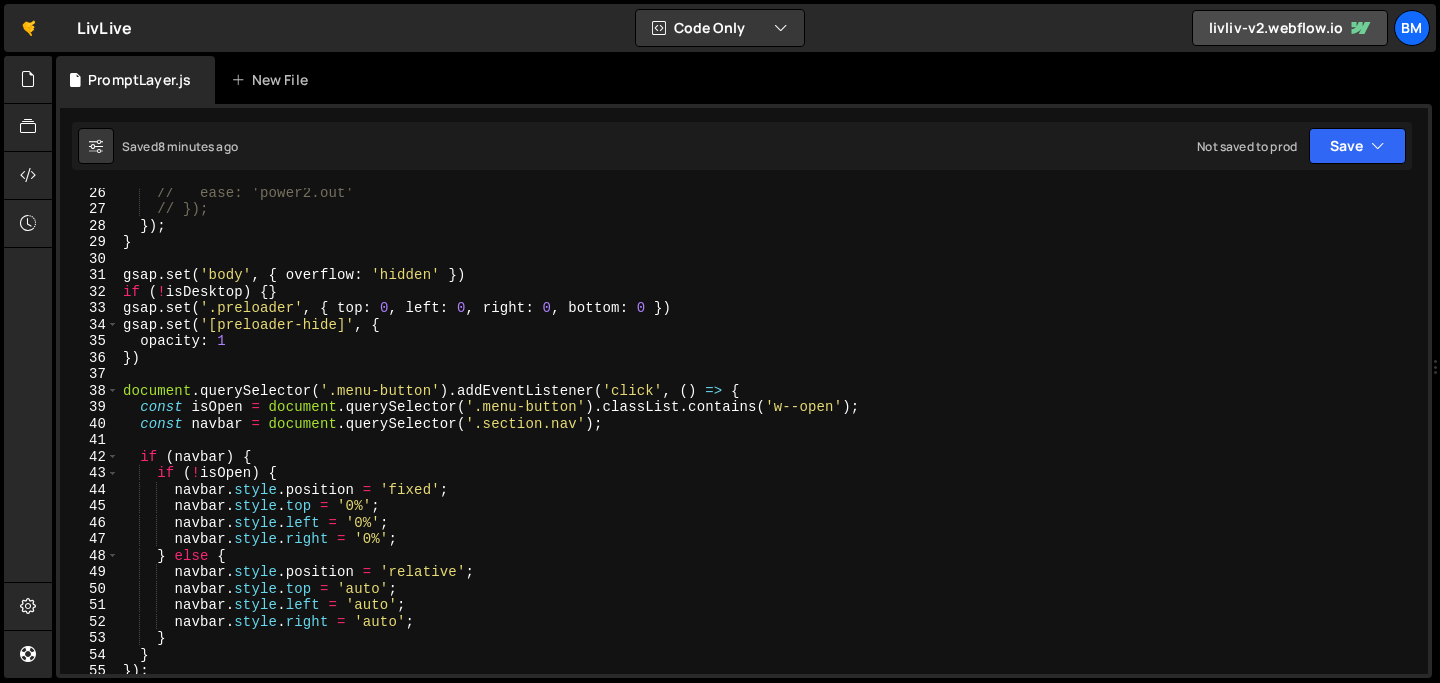 click on "}) ;    } }) ; gsap . timeline ({   onComplete :   ( )   =>   {       gsap . set ( 'body' ,   {   overflow :   'auto'   })   })}    . set ( '.preloader' ,   {       display :   'flex'    })    . from ( '.preloader_img.is-color' ,   {       clipPath :   'inset(100% 0% 0% 0%)' ,       duration :   3 ,       ease :   'power4.inOut'    })    . to ( '.preloader' ,   {       onStart :   ( )   =>   {          if   ( isDesktop )   {             gsap . set ( 'body' ,   {   overflow :   'auto'   })          }       } ,       autoAlpha :   0 ,       duration :   1 ,       ease :   'power4.out'    }) gsap . timeline ({       repeat :   - 1 ,    })    . to ( '.button-1_color' ,   {" at bounding box center (769, 443) 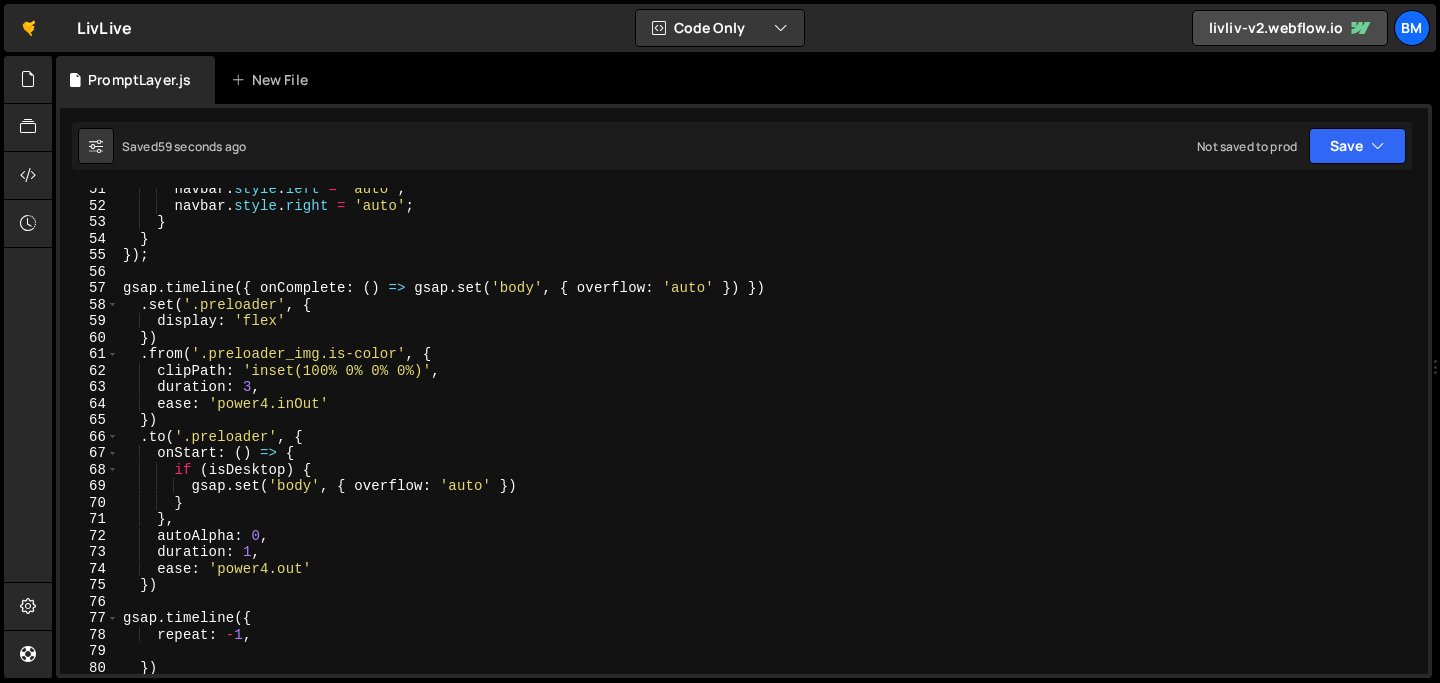scroll, scrollTop: 833, scrollLeft: 0, axis: vertical 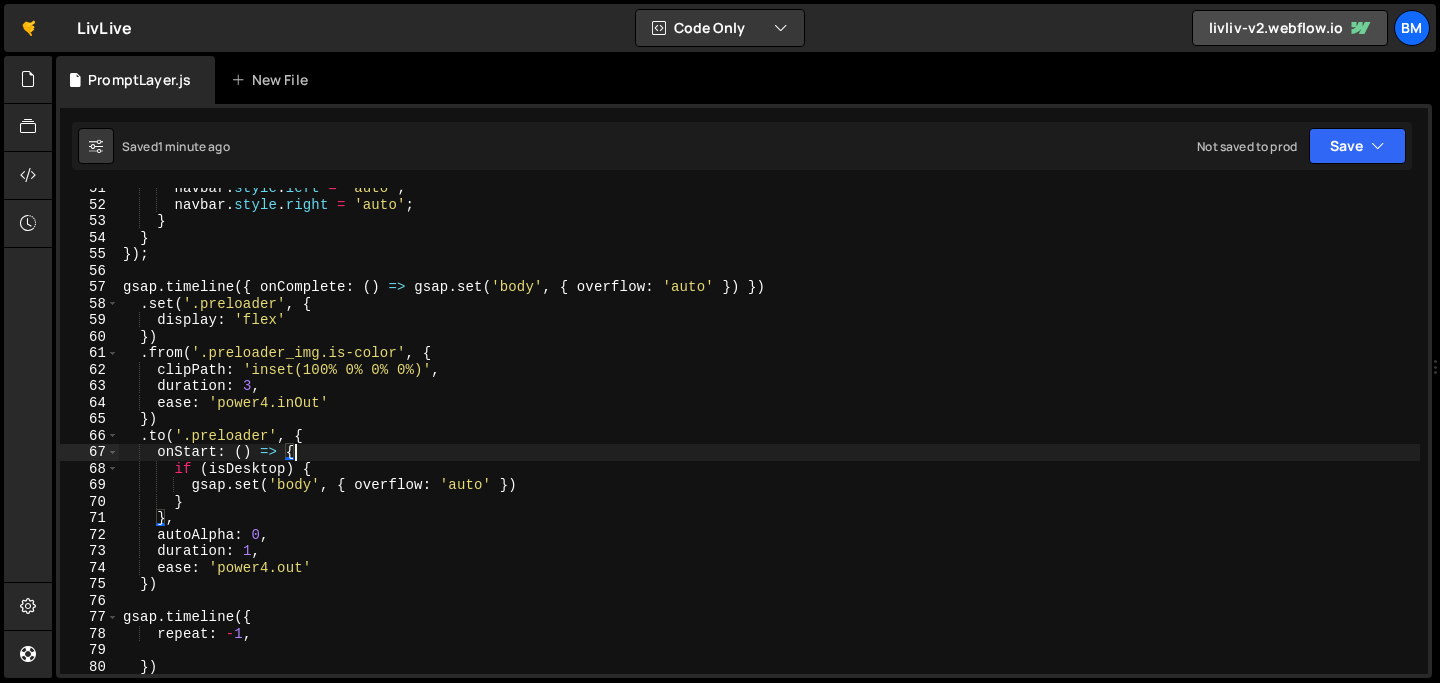 click on "navbar . style . left   =   'auto' ;          navbar . style . right   =   'auto' ;       }    } }) ; gsap . timeline ({   onComplete :   ( )   =>   gsap . set ( 'body' ,   {   overflow :   'auto'   })   })    . set ( '.preloader' ,   {       display :   'flex'    })    . from ( '.preloader_img.is-color' ,   {       clipPath :   'inset(100% 0% 0% 0%)' ,       duration :   3 ,       ease :   'power4.inOut'    })    . to ( '.preloader' ,   {       onStart :   ( )   =>   {          if   ( isDesktop )   {             gsap . set ( 'body' ,   {   overflow :   'auto'   })          }       } ,       autoAlpha :   0 ,       duration :   1 ,       ease :   'power4.out'    }) gsap . timeline ({       repeat :   - 1 ,    })    . to ( '.button-1_color' ,   {" at bounding box center [769, 439] 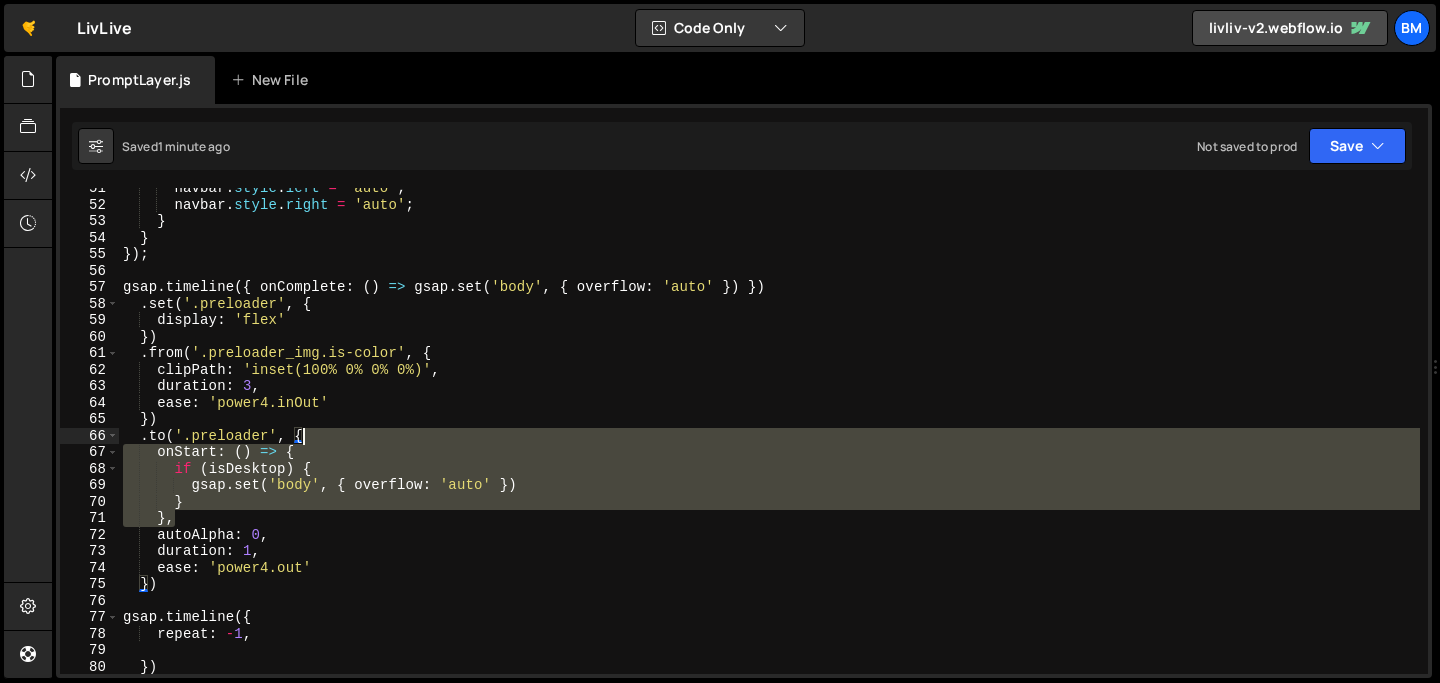 drag, startPoint x: 190, startPoint y: 515, endPoint x: 340, endPoint y: 434, distance: 170.47287 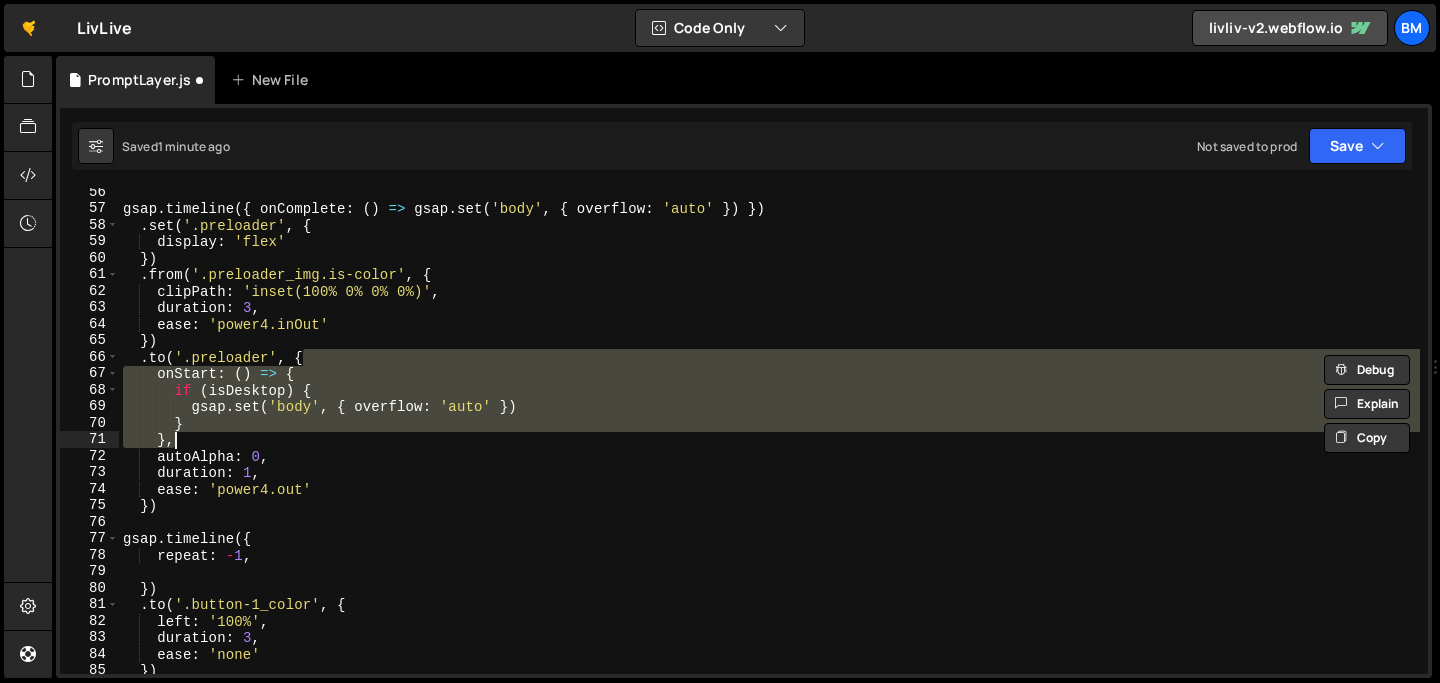 scroll, scrollTop: 912, scrollLeft: 0, axis: vertical 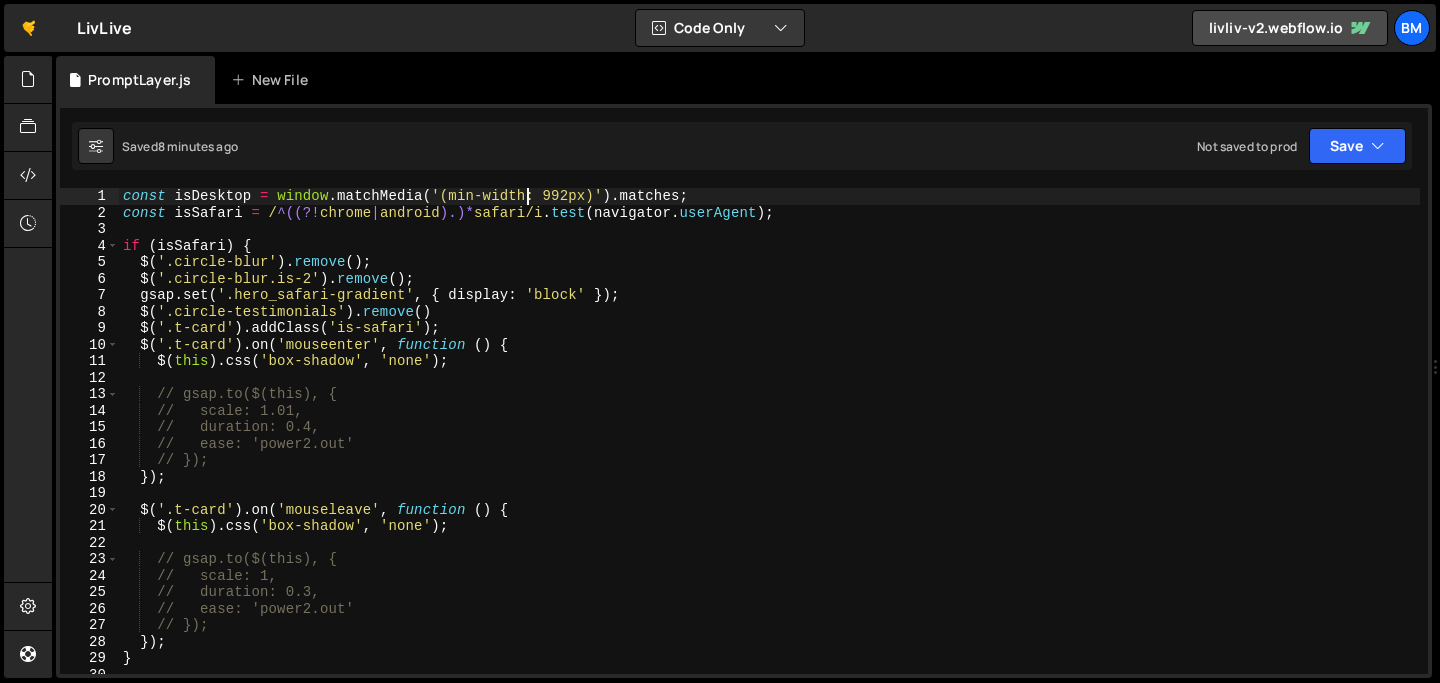 click on "const   isDesktop   =   window . matchMedia ( '(min-width: 992px)' ) . matches ; const   isSafari   =   / ^((?! chrome | android ).)* safari/i . test ( navigator . userAgent ) ; if   ( isSafari )   {    $ ( '.circle-blur' ) . remove ( ) ;    $ ( '.circle-blur.is-2' ) . remove ( ) ;    gsap . set ( '.hero_safari-gradient' ,   {   display :   'block'   }) ;    $ ( '.circle-testimonials' ) . remove ( )    $ ( '.t-card' ) . addClass ( 'is-safari' ) ;    $ ( '.t-card' ) . on ( 'mouseenter' ,   function   ( )   {       $ ( this ) . css ( 'box-shadow' ,   'none' ) ;       // gsap.to($(this), {       //   scale: 1.01,       //   duration: 0.4,       //   ease: 'power2.out'       // });    }) ;    $ ( '.t-card' ) . on ( 'mouseleave' ,   function   ( )   {       $ ( this ) . css ( 'box-shadow' ,   'none' ) ;       // gsap.to($(this), {       //   scale: 1,       //   duration: 0.3,       //   ease: 'power2.out'       // });    }) ; } // gsap.set('body', { overflow: 'hidden' })" at bounding box center [769, 447] 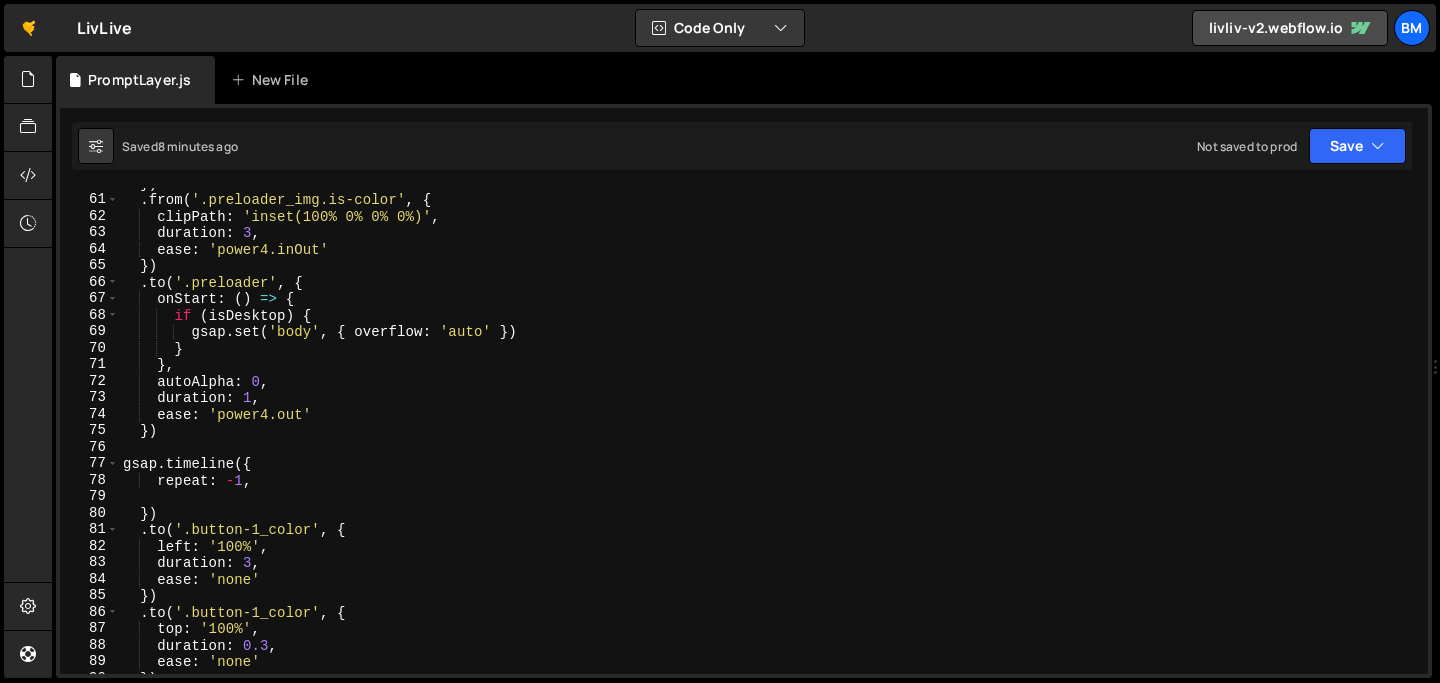scroll, scrollTop: 986, scrollLeft: 0, axis: vertical 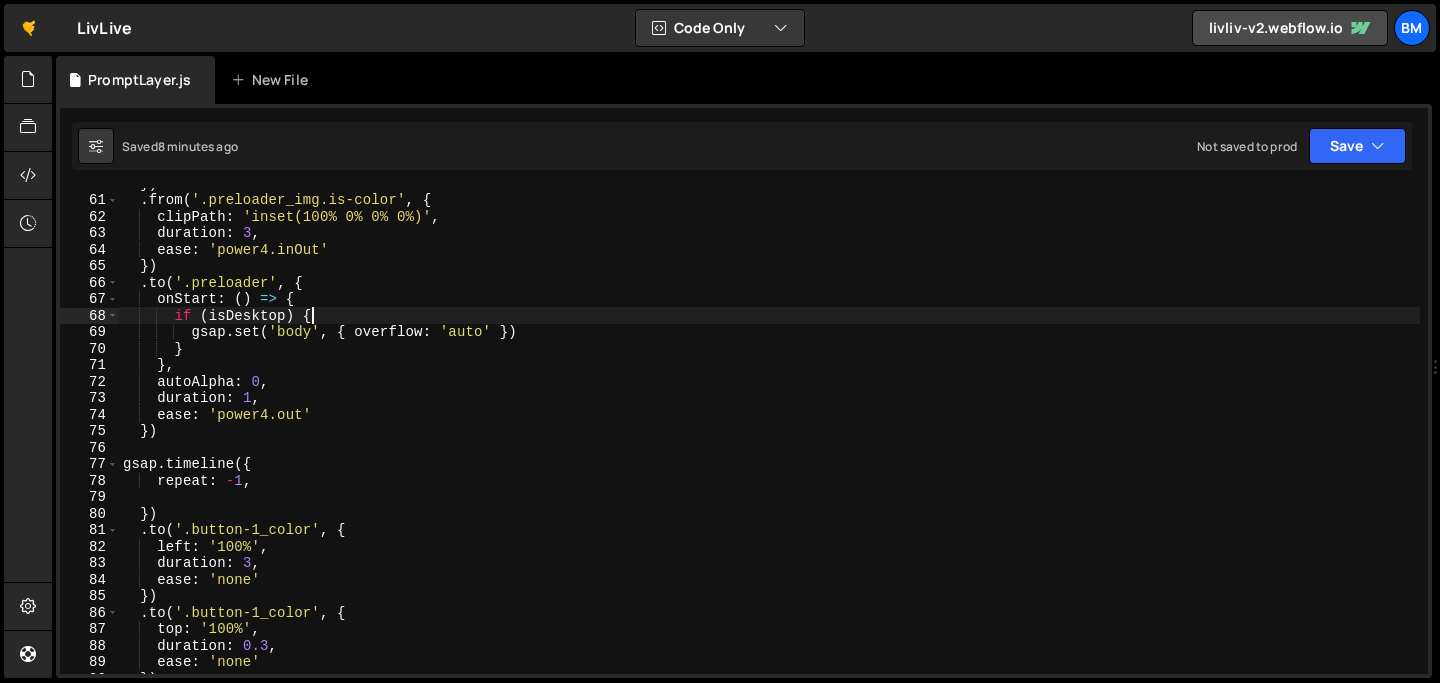 click on "})    . from ( '.preloader_img.is-color' ,   {       clipPath :   'inset(100% 0% 0% 0%)' ,       duration :   3 ,       ease :   'power4.inOut'    })    . to ( '.preloader' ,   {       onStart :   ( )   =>   {          if   ( isDesktop )   {             gsap . set ( 'body' ,   {   overflow :   'auto'   })          }       } ,       autoAlpha :   0 ,       duration :   1 ,       ease :   'power4.out'    }) gsap . timeline ({       repeat :   - 1 ,    })    . to ( '.button-1_color' ,   {       left :   '100%' ,       duration :   3 ,       ease :   'none'    })    . to ( '.button-1_color' ,   {       top :   '100%' ,       duration :   0.3 ,       ease :   'none'    })" at bounding box center (769, 434) 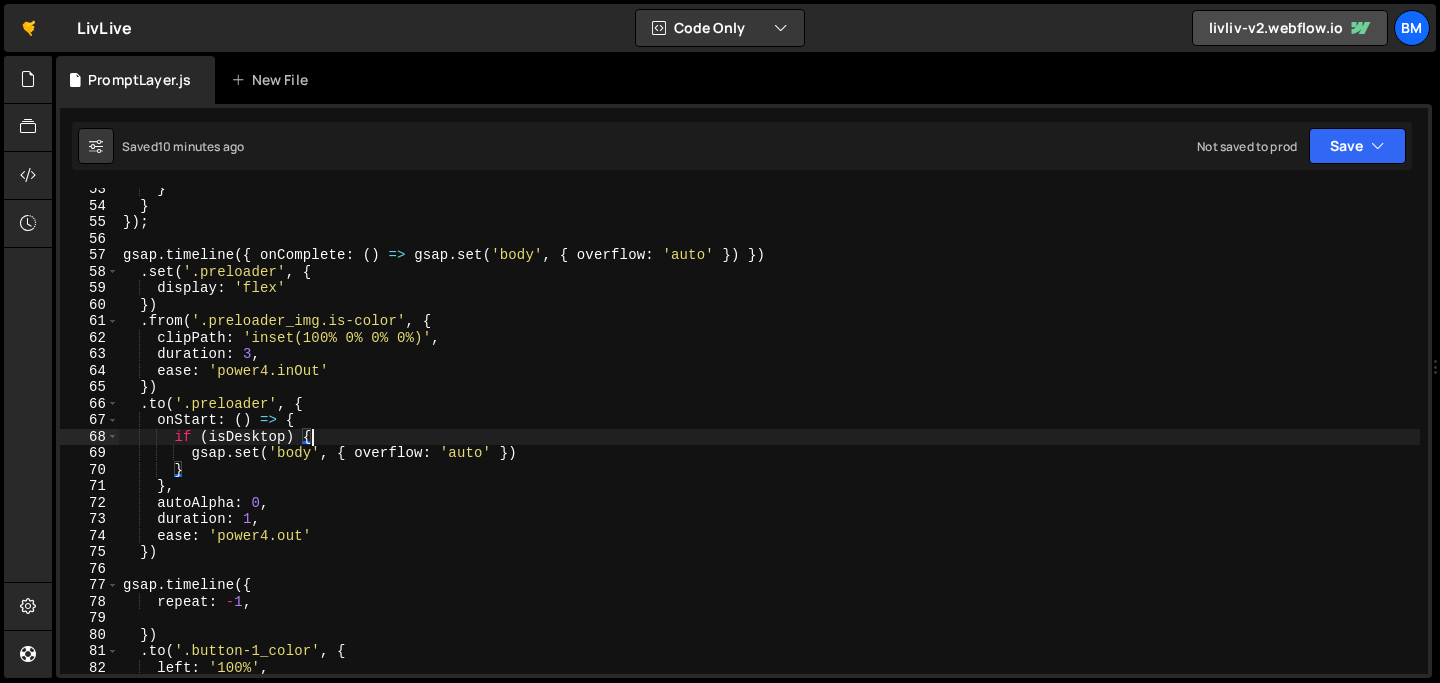 scroll, scrollTop: 862, scrollLeft: 0, axis: vertical 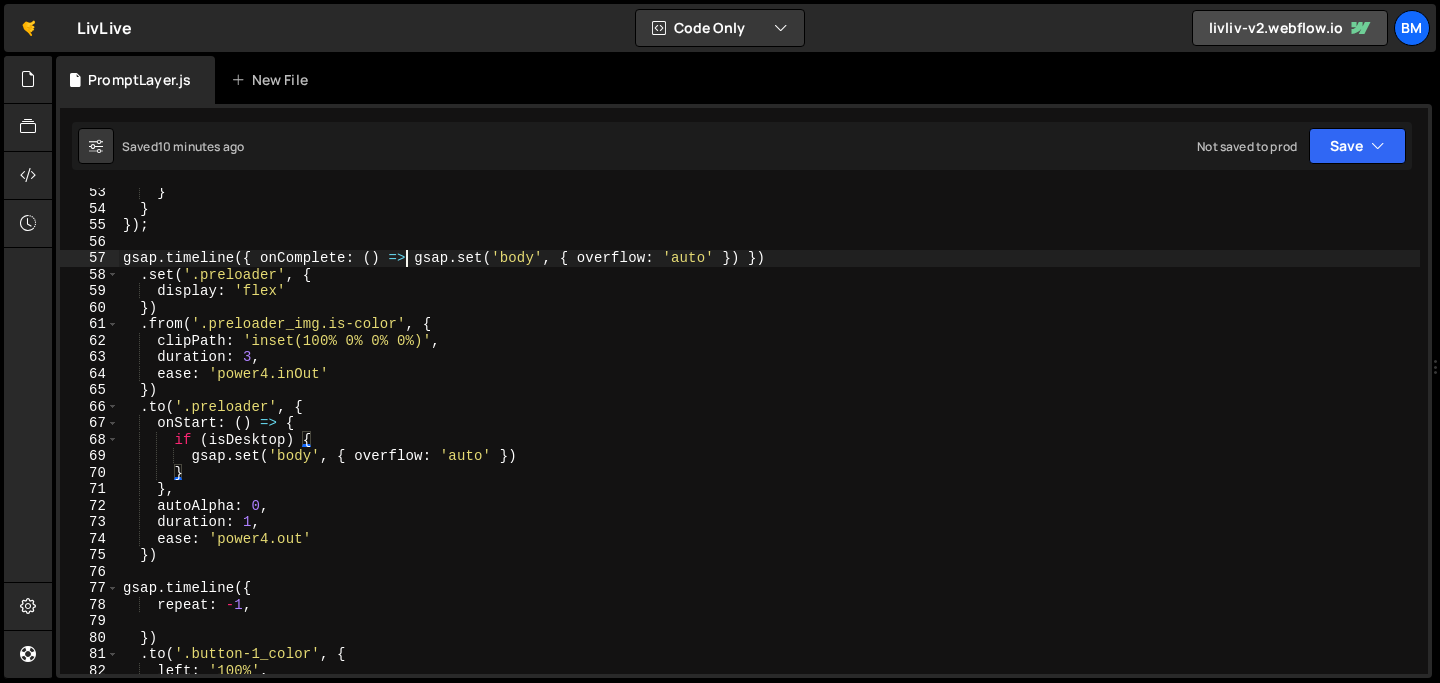click on "navbar . style . right   =   'auto' ;       }    } }) ; gsap . timeline ({   onComplete :   ( )   =>   gsap . set ( 'body' ,   {   overflow :   'auto'   })   })    . set ( '.preloader' ,   {       display :   'flex'    })    . from ( '.preloader_img.is-color' ,   {       clipPath :   'inset(100% 0% 0% 0%)' ,       duration :   3 ,       ease :   'power4.inOut'    })    . to ( '.preloader' ,   {       onStart :   ( )   =>   {          if   ( isDesktop )   {             gsap . set ( 'body' ,   {   overflow :   'auto'   })          }       } ,       autoAlpha :   0 ,       duration :   1 ,       ease :   'power4.out'    }) gsap . timeline ({       repeat :   - 1 ,    })    . to ( '.button-1_color' ,   {       left :   '100%' ,       duration :   3 ," at bounding box center (769, 443) 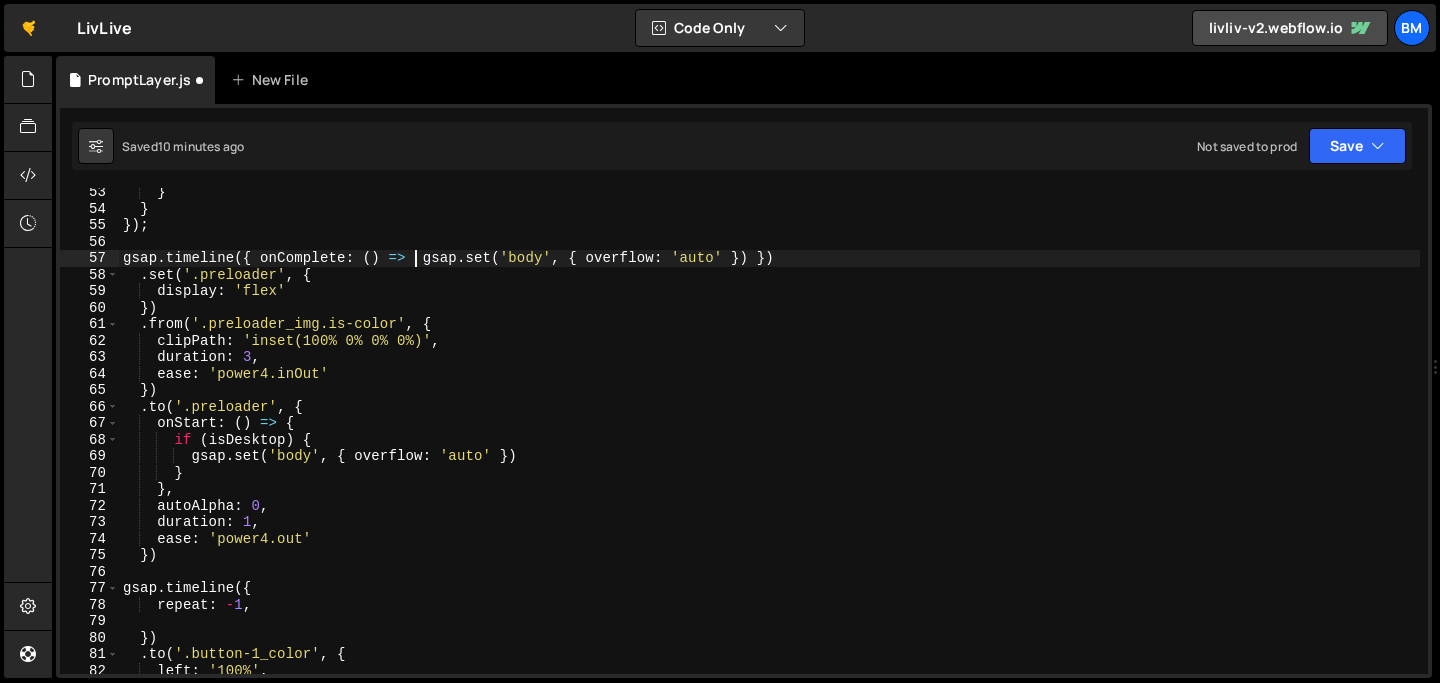 scroll, scrollTop: 0, scrollLeft: 20, axis: horizontal 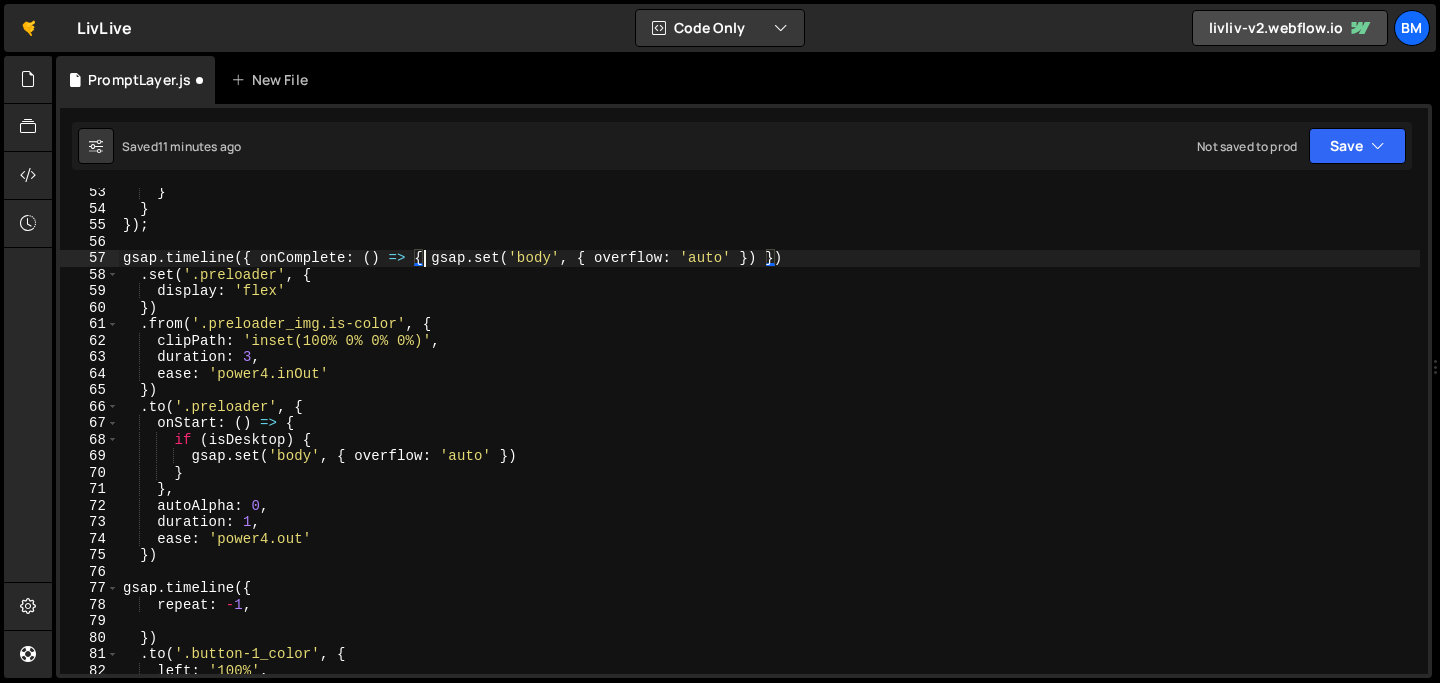 click on "}    } }) ; gsap . timeline ({   onComplete :   ( )   =>   {   gsap . set ( 'body' ,   {   overflow :   'auto'   })   })    . set ( '.preloader' ,   {       display :   'flex'    })    . from ( '.preloader_img.is-color' ,   {       clipPath :   'inset(100% 0% 0% 0%)' ,       duration :   3 ,       ease :   'power4.inOut'    })    . to ( '.preloader' ,   {       onStart :   ( )   =>   {          if   ( isDesktop )   {             gsap . set ( 'body' ,   {   overflow :   'auto'   })          }       } ,       autoAlpha :   0 ,       duration :   1 ,       ease :   'power4.out'    }) gsap . timeline ({       repeat :   - 1 ,    })    . to ( '.button-1_color' ,   {       left :   '100%' ,       duration :   3 ," at bounding box center (769, 443) 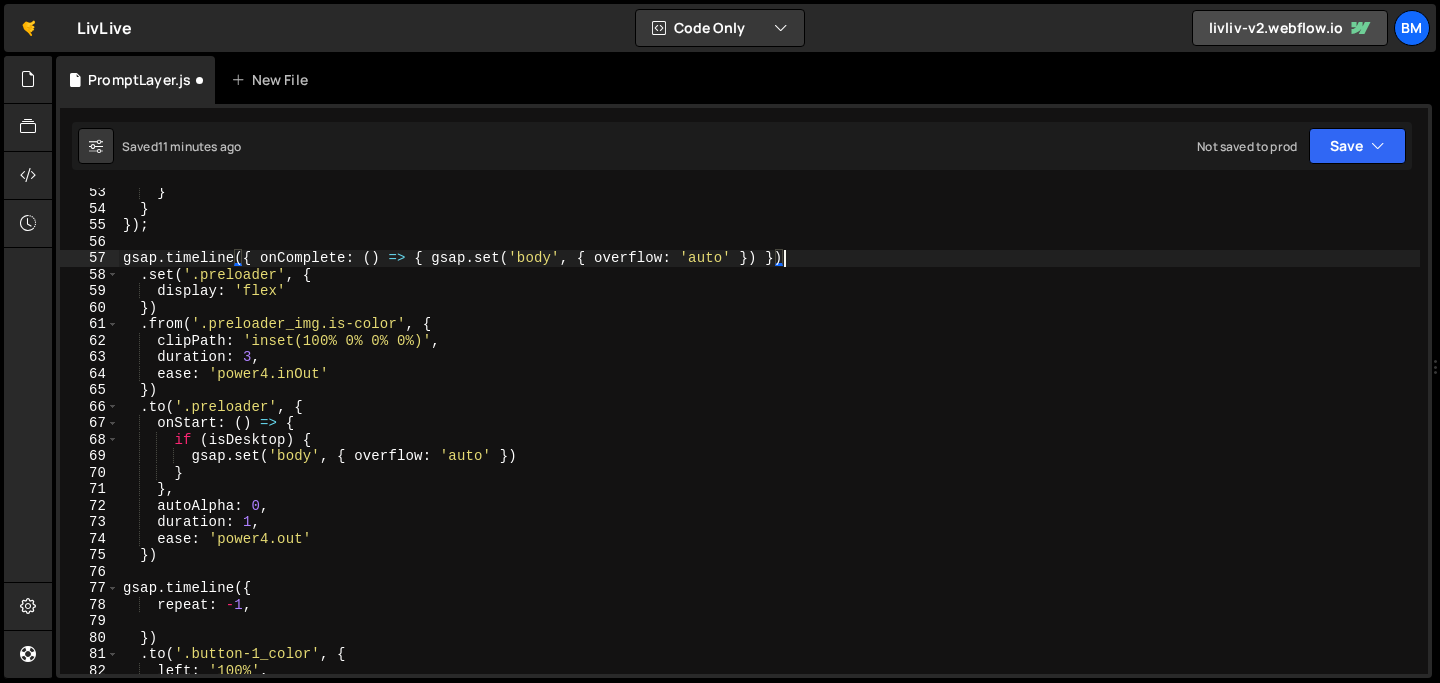 scroll, scrollTop: 0, scrollLeft: 45, axis: horizontal 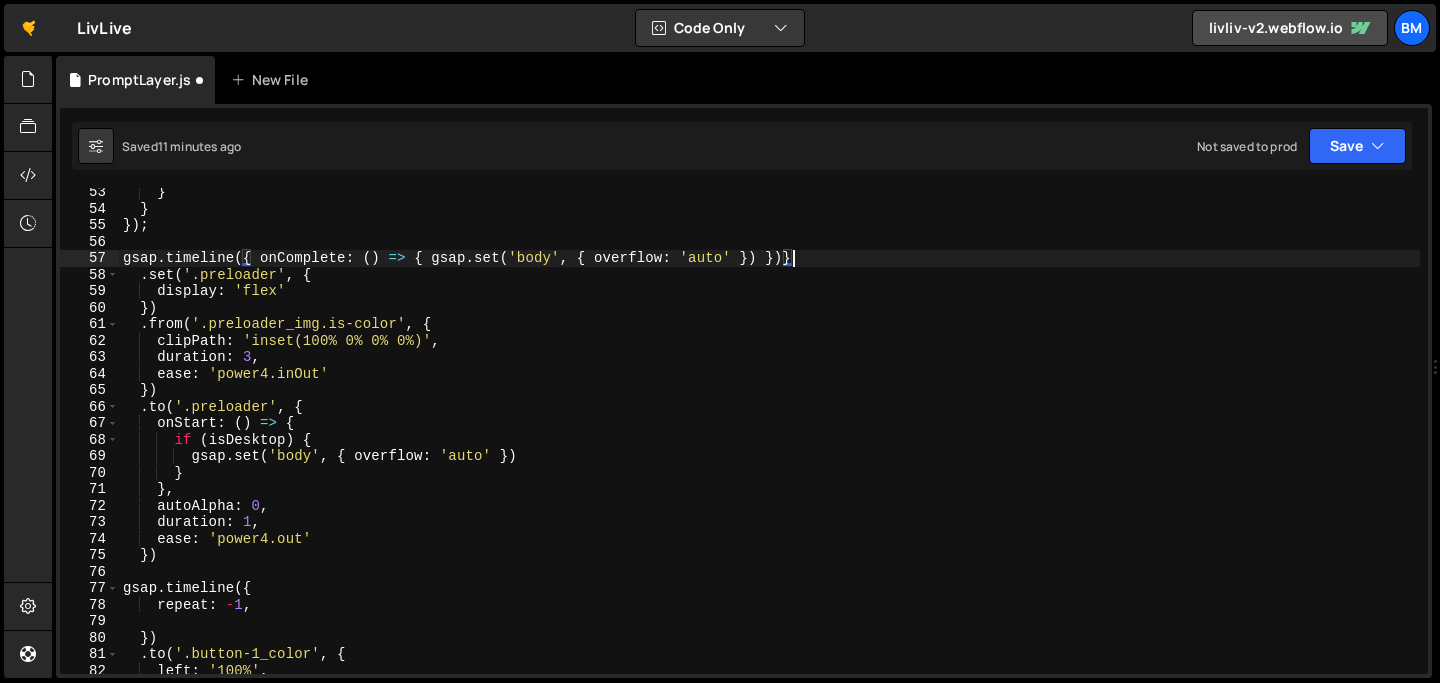 click on "}    } }) ; gsap . timeline ({   onComplete :   ( )   =>   {   gsap . set ( 'body' ,   {   overflow :   'auto'   })   })}    . set ( '.preloader' ,   {       display :   'flex'    })    . from ( '.preloader_img.is-color' ,   {       clipPath :   'inset(100% 0% 0% 0%)' ,       duration :   3 ,       ease :   'power4.inOut'    })    . to ( '.preloader' ,   {       onStart :   ( )   =>   {          if   ( isDesktop )   {             gsap . set ( 'body' ,   {   overflow :   'auto'   })          }       } ,       autoAlpha :   0 ,       duration :   1 ,       ease :   'power4.out'    }) gsap . timeline ({       repeat :   - 1 ,    })    . to ( '.button-1_color' ,   {       left :   '100%' ,       duration :   3 ," at bounding box center [769, 443] 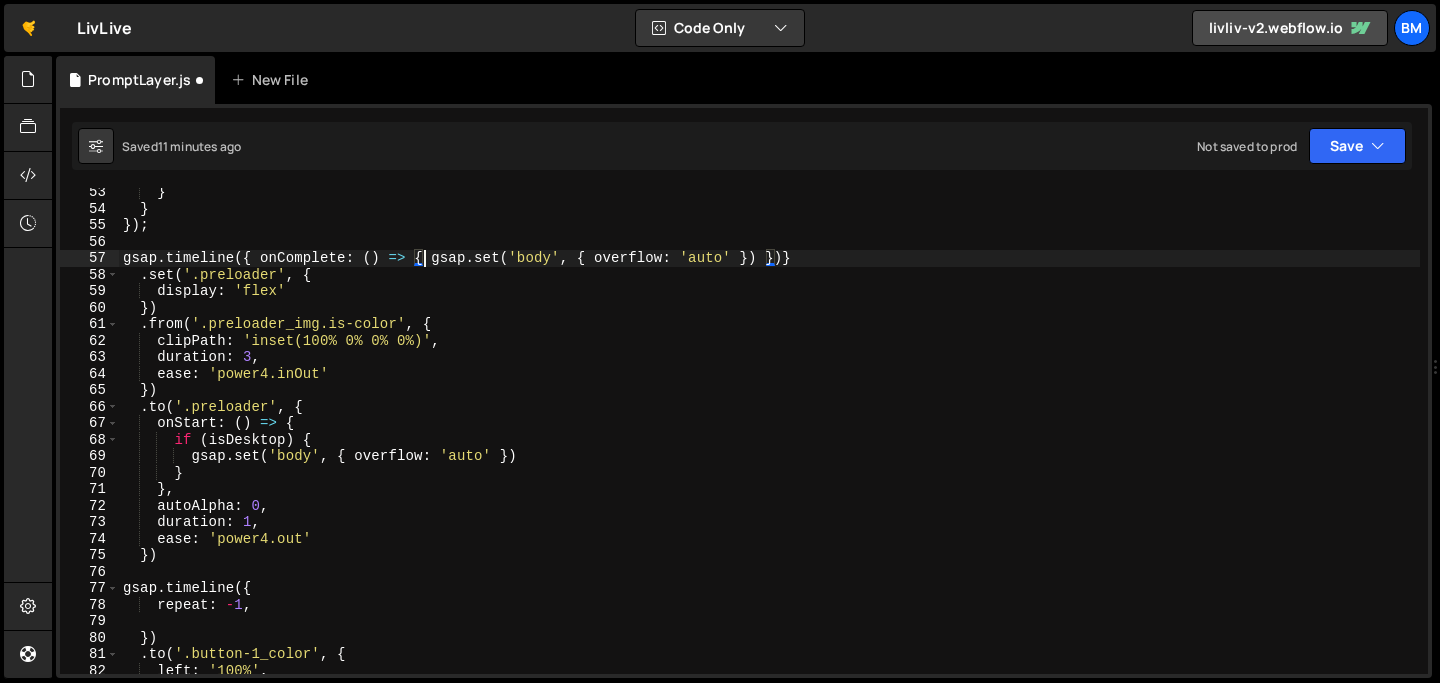 scroll, scrollTop: 0, scrollLeft: 1, axis: horizontal 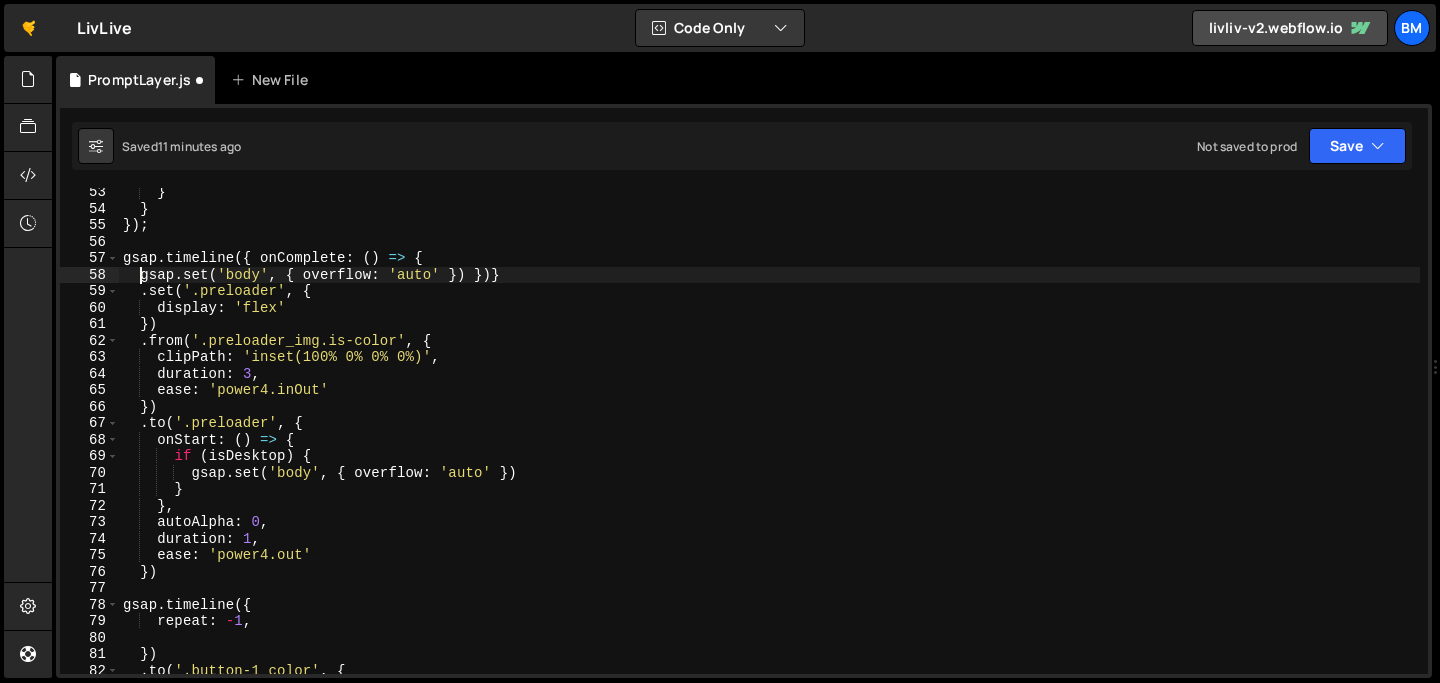 type on "gsap.set('body', { overflow: 'auto' }) })}" 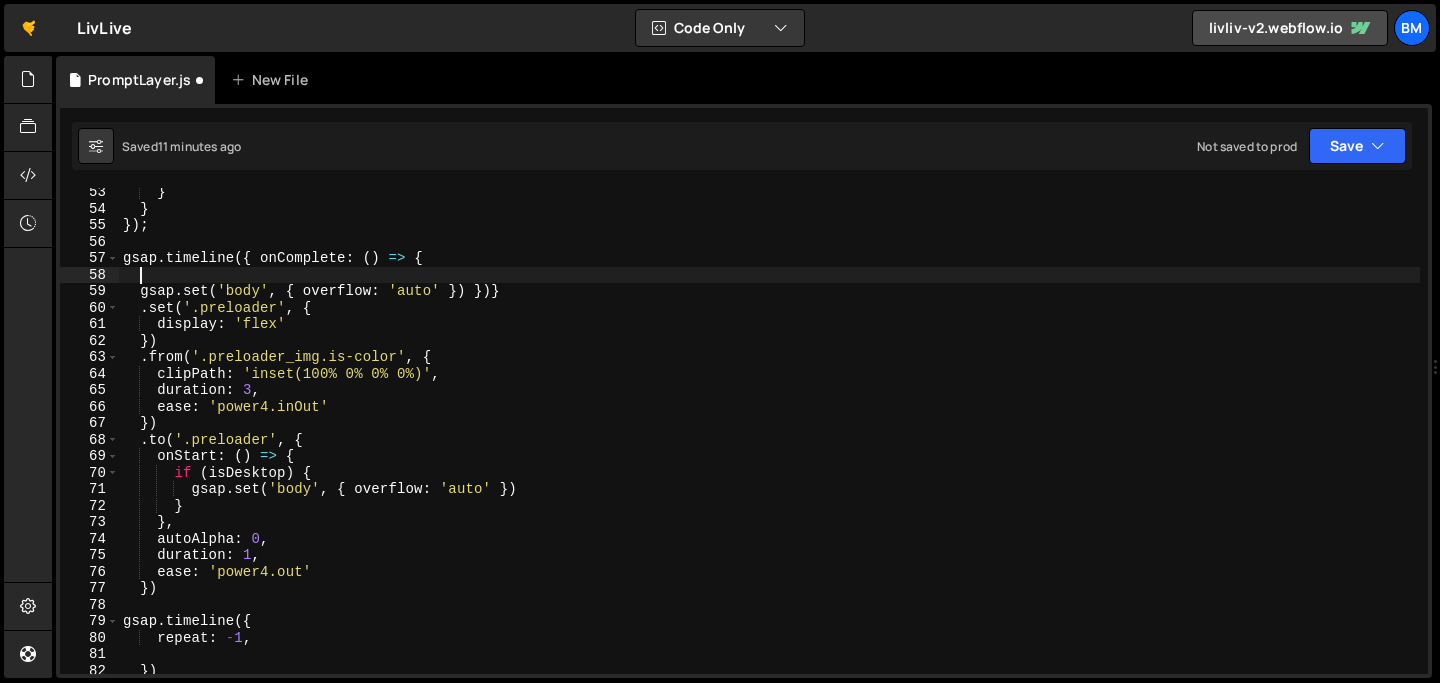 click on "}    } }) ; gsap . timeline ({   onComplete :   ( )   =>   {       gsap . set ( 'body' ,   {   overflow :   'auto'   })   })}    . set ( '.preloader' ,   {       display :   'flex'    })    . from ( '.preloader_img.is-color' ,   {       clipPath :   'inset(100% 0% 0% 0%)' ,       duration :   3 ,       ease :   'power4.inOut'    })    . to ( '.preloader' ,   {       onStart :   ( )   =>   {          if   ( isDesktop )   {             gsap . set ( 'body' ,   {   overflow :   'auto'   })          }       } ,       autoAlpha :   0 ,       duration :   1 ,       ease :   'power4.out'    }) gsap . timeline ({       repeat :   - 1 ,    })    . to ( '.button-1_color' ,   {" at bounding box center (769, 443) 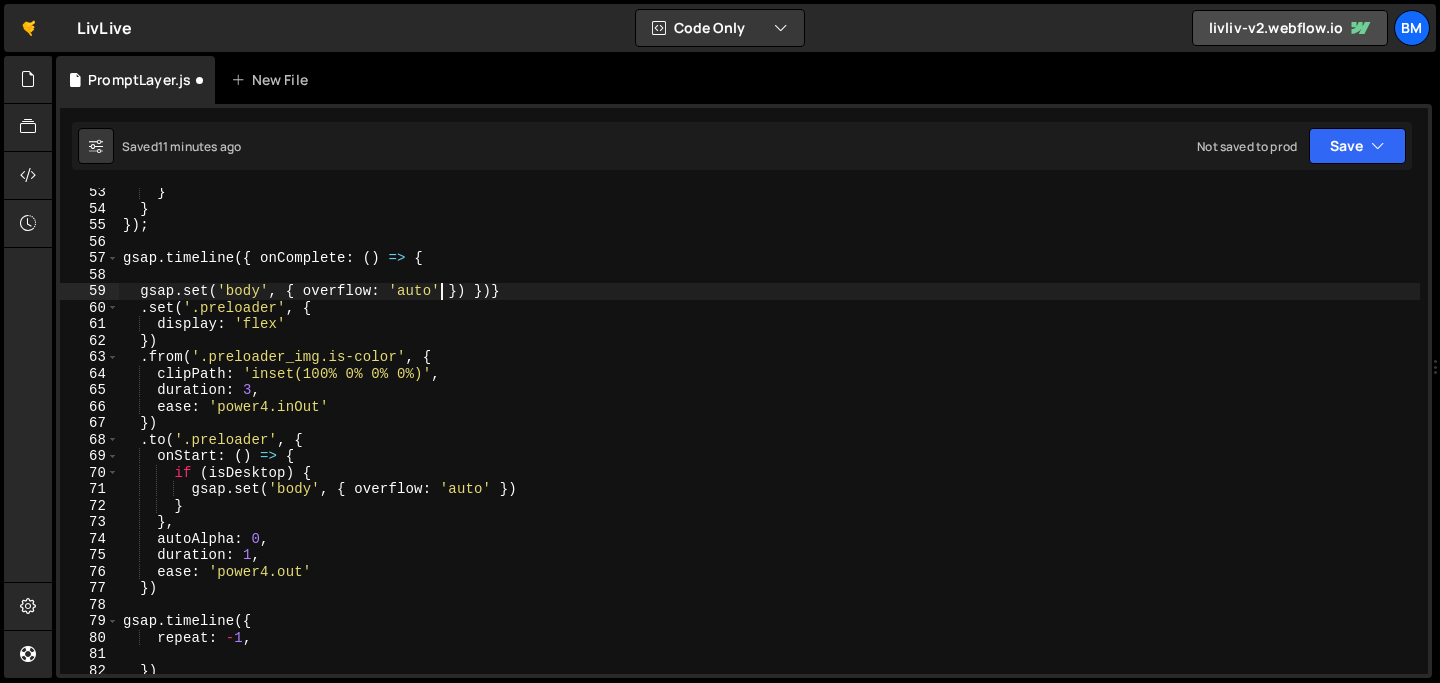click on "}    } }) ; gsap . timeline ({   onComplete :   ( )   =>   {       gsap . set ( 'body' ,   {   overflow :   'auto'   })   })}    . set ( '.preloader' ,   {       display :   'flex'    })    . from ( '.preloader_img.is-color' ,   {       clipPath :   'inset(100% 0% 0% 0%)' ,       duration :   3 ,       ease :   'power4.inOut'    })    . to ( '.preloader' ,   {       onStart :   ( )   =>   {          if   ( isDesktop )   {             gsap . set ( 'body' ,   {   overflow :   'auto'   })          }       } ,       autoAlpha :   0 ,       duration :   1 ,       ease :   'power4.out'    }) gsap . timeline ({       repeat :   - 1 ,    })    . to ( '.button-1_color' ,   {" at bounding box center (769, 443) 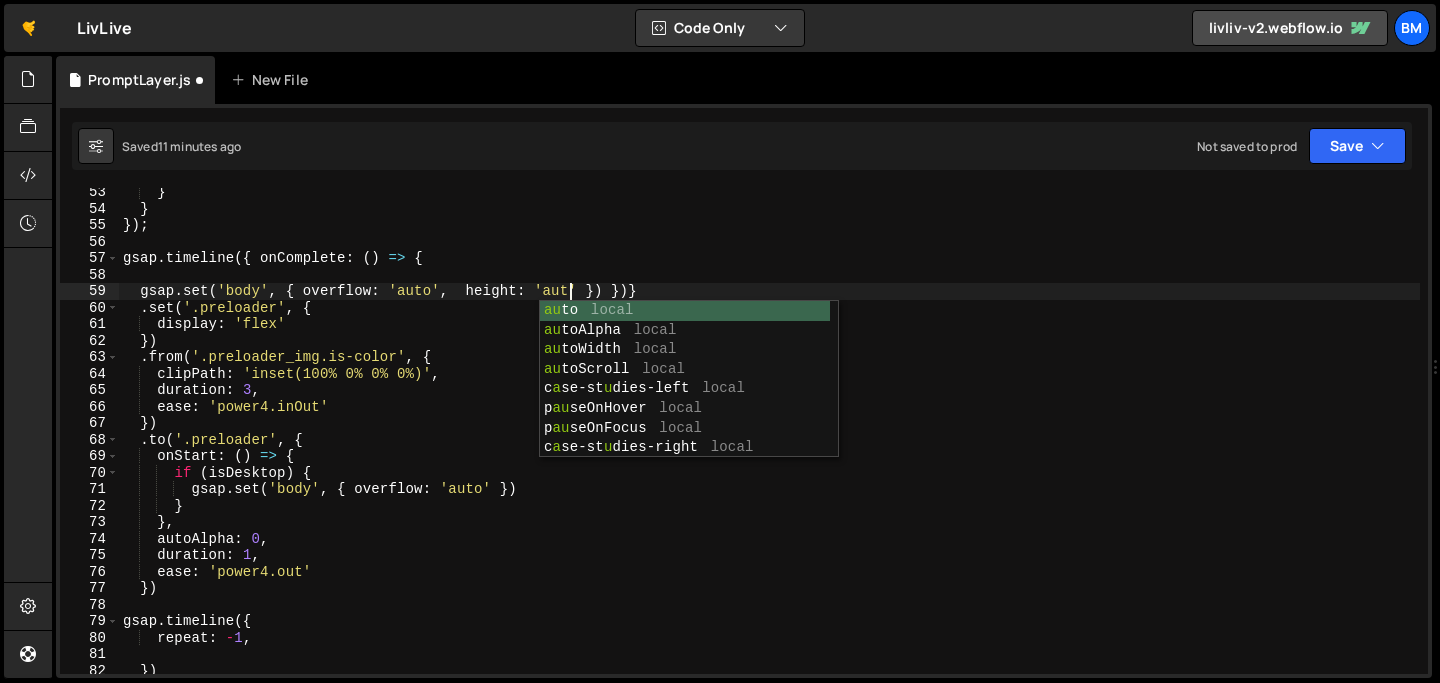 scroll, scrollTop: 0, scrollLeft: 31, axis: horizontal 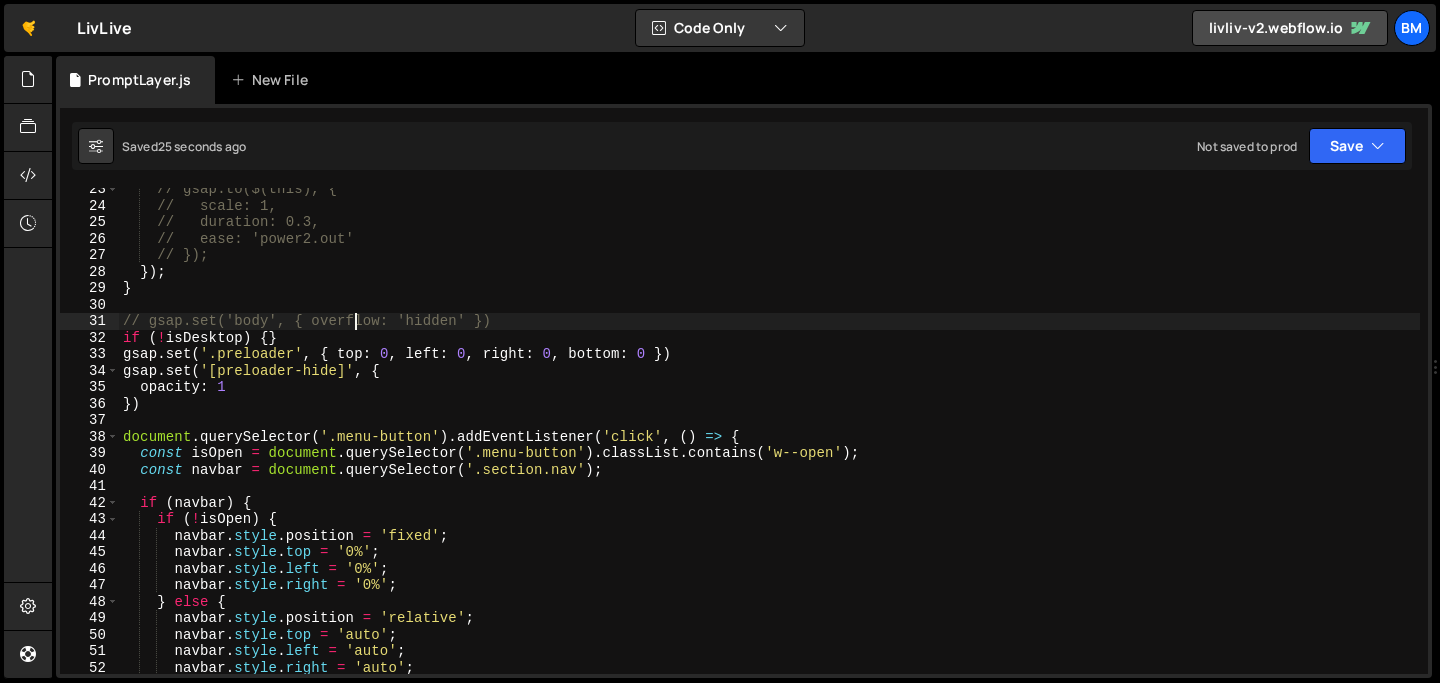 click on "//   scale: 1,       //   duration: 0.3,       //   ease: 'power2.out'       // });    }) ; } // gsap.set('body', { overflow: 'hidden' }) if   ( ! isDesktop )   { } gsap . set ( '.preloader' ,   {   top :   0 ,   left :   0 ,   right :   0 ,   bottom :   0   }) gsap . set ( '[preloader-hide]' ,   {    opacity :   1 }) document . querySelector ( '.menu-button' ) . addEventListener ( 'click' ,   ( )   =>   {    const   isOpen   =   document . querySelector ( '.menu-button' ) . classList . contains ( 'w--open' ) ;    const   navbar   =   document . querySelector ( '.section.nav' ) ;    if   ( navbar )   {       if   ( ! isOpen )   {          navbar . style . position   =   'fixed' ;          navbar . style . top   =   '0%' ;          navbar . style . left   =   '0%' ;" at bounding box center [769, 440] 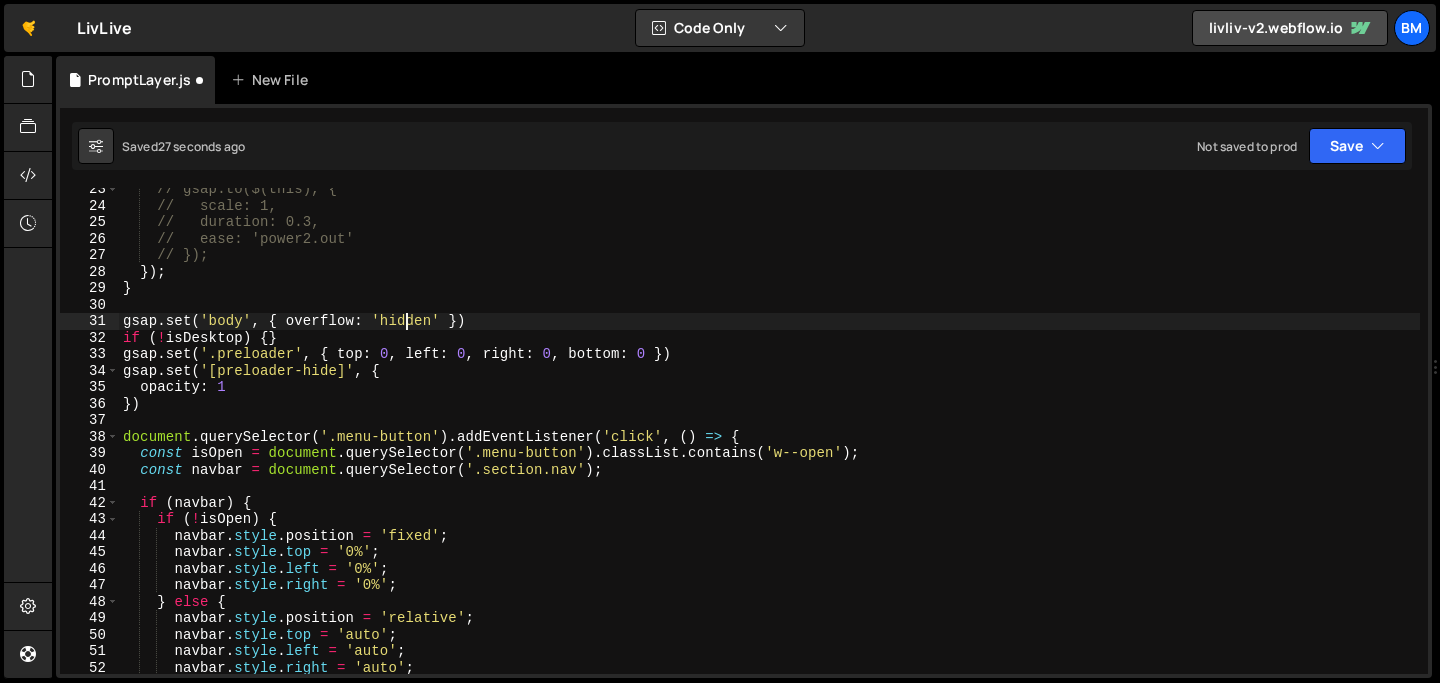 click on "//   duration: 0.3,       //   ease: 'power2.out'       // });    }) ; } gsap . set ( 'body' ,   {   overflow :   'hidden'   }) if   ( ! isDesktop )   { } gsap . set ( '.preloader' ,   {   top :   0 ,   left :   0 ,   right :   0 ,   bottom :   0   }) gsap . set ( '[preloader-hide]' ,   {    opacity :   1 }) document . querySelector ( '.menu-button' ) . addEventListener ( 'click' ,   ( )   =>   {    const   isOpen   =   document . querySelector ( '.menu-button' ) . classList . contains ( 'w--open' ) ;    const   navbar   =   document . querySelector ( '.section.nav' ) ;    if   ( navbar )   {       if   ( ! isOpen )   {          navbar . style . position   =   'fixed' ;          navbar . style . top   =   '0%' ;          navbar . style . left   =   '0%' ;          navbar . style . right   =   '0%' ;       }   else   {          navbar . style . position   =   'relative' ;          navbar . style . top   =   'auto' ;          navbar . style . left   =   ; ." at bounding box center [769, 440] 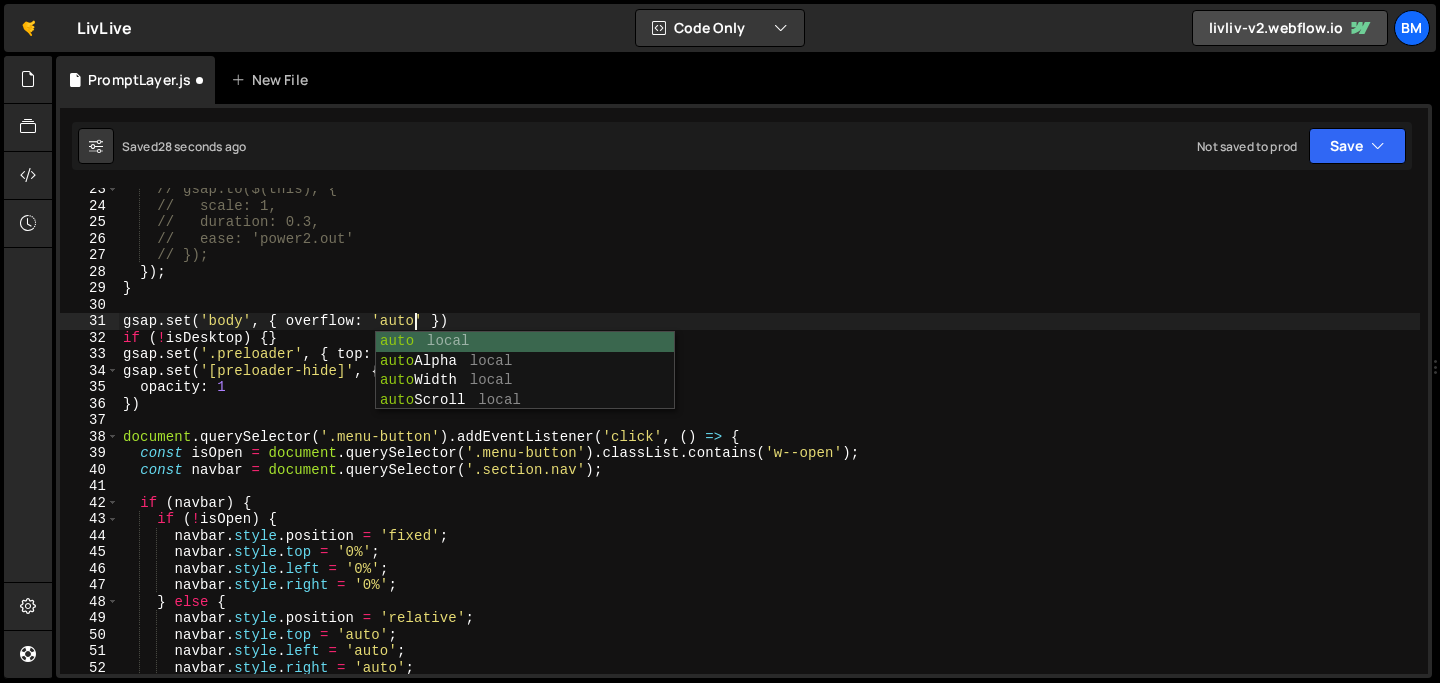 scroll, scrollTop: 0, scrollLeft: 20, axis: horizontal 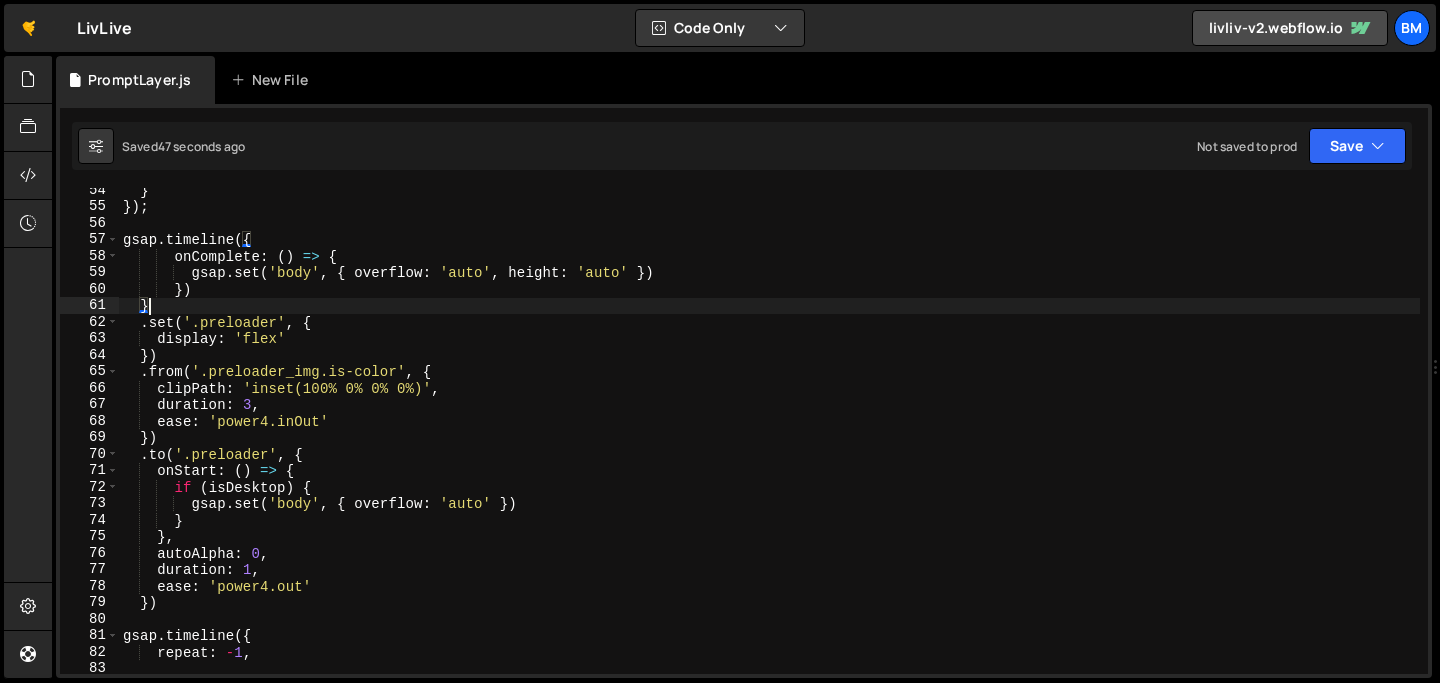 click on "} }) ; gsap . timeline ({          onComplete :   ( )   =>   {             gsap . set ( 'body' ,   {   overflow :   'auto' ,   height :   'auto'   })          })    }    . set ( '.preloader' ,   {       display :   'flex'    })    . from ( '.preloader_img.is-color' ,   {       clipPath :   'inset(100% 0% 0% 0%)' ,       duration :   3 ,       ease :   'power4.inOut'    })    . to ( '.preloader' ,   {       onStart :   ( )   =>   {          if   ( isDesktop )   {             gsap . set ( 'body' ,   {   overflow :   'auto'   })          }       } ,       autoAlpha :   0 ,       duration :   1 ,       ease :   'power4.out'    }) gsap . timeline ({       repeat :   - 1 ,    })" at bounding box center [769, 441] 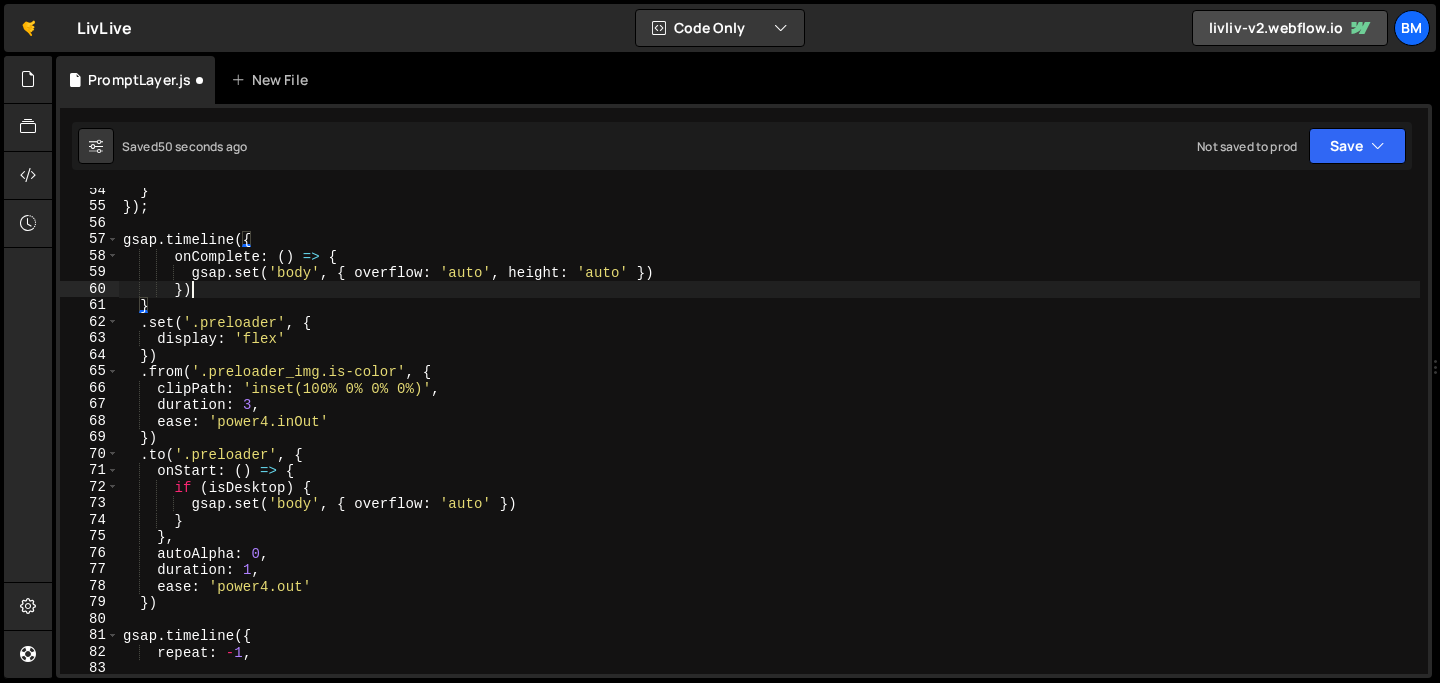 click on "} }) ; gsap . timeline ({          onComplete :   ( )   =>   {             gsap . set ( 'body' ,   {   overflow :   'auto' ,   height :   'auto'   })          })    }    . set ( '.preloader' ,   {       display :   'flex'    })    . from ( '.preloader_img.is-color' ,   {       clipPath :   'inset(100% 0% 0% 0%)' ,       duration :   3 ,       ease :   'power4.inOut'    })    . to ( '.preloader' ,   {       onStart :   ( )   =>   {          if   ( isDesktop )   {             gsap . set ( 'body' ,   {   overflow :   'auto'   })          }       } ,       autoAlpha :   0 ,       duration :   1 ,       ease :   'power4.out'    }) gsap . timeline ({       repeat :   - 1 ,    })" at bounding box center [769, 441] 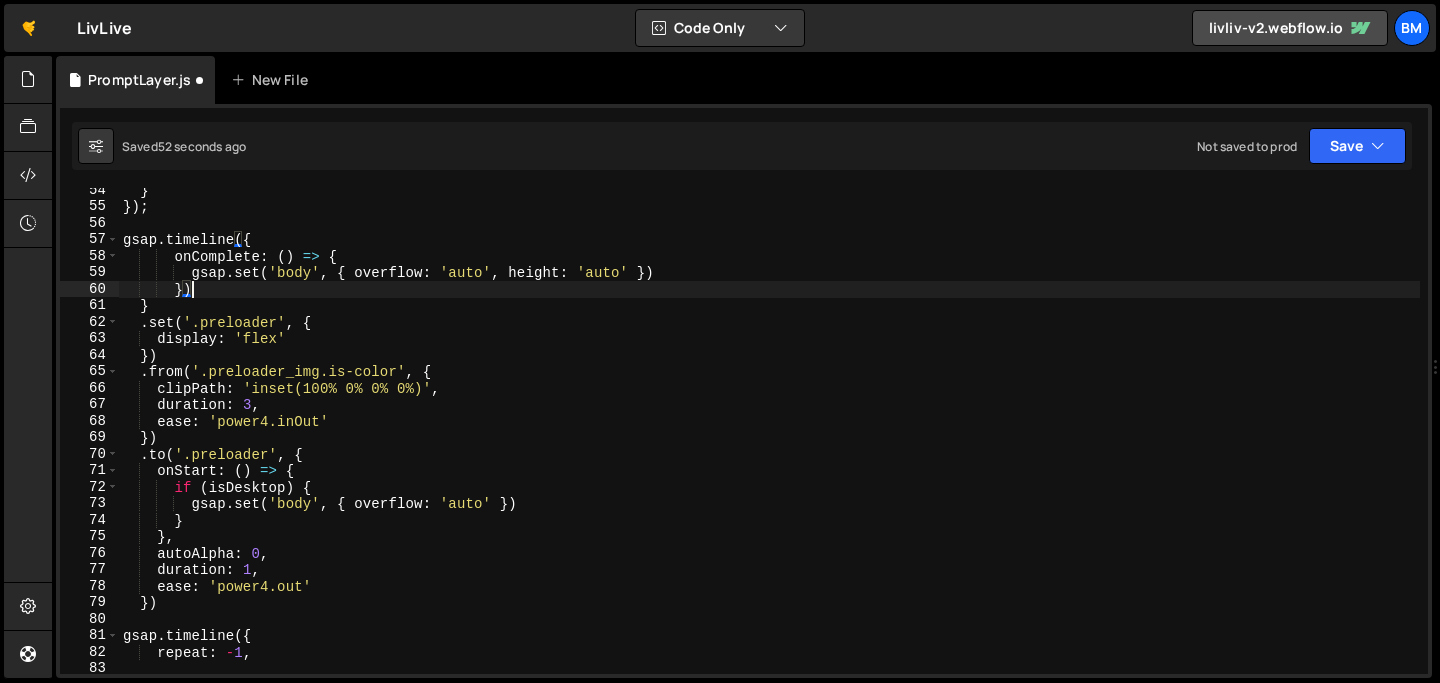 click on "} }) ; gsap . timeline ({          onComplete :   ( )   =>   {             gsap . set ( 'body' ,   {   overflow :   'auto' ,   height :   'auto'   })          })    }    . set ( '.preloader' ,   {       display :   'flex'    })    . from ( '.preloader_img.is-color' ,   {       clipPath :   'inset(100% 0% 0% 0%)' ,       duration :   3 ,       ease :   'power4.inOut'    })    . to ( '.preloader' ,   {       onStart :   ( )   =>   {          if   ( isDesktop )   {             gsap . set ( 'body' ,   {   overflow :   'auto'   })          }       } ,       autoAlpha :   0 ,       duration :   1 ,       ease :   'power4.out'    }) gsap . timeline ({       repeat :   - 1 ,    })" at bounding box center (769, 441) 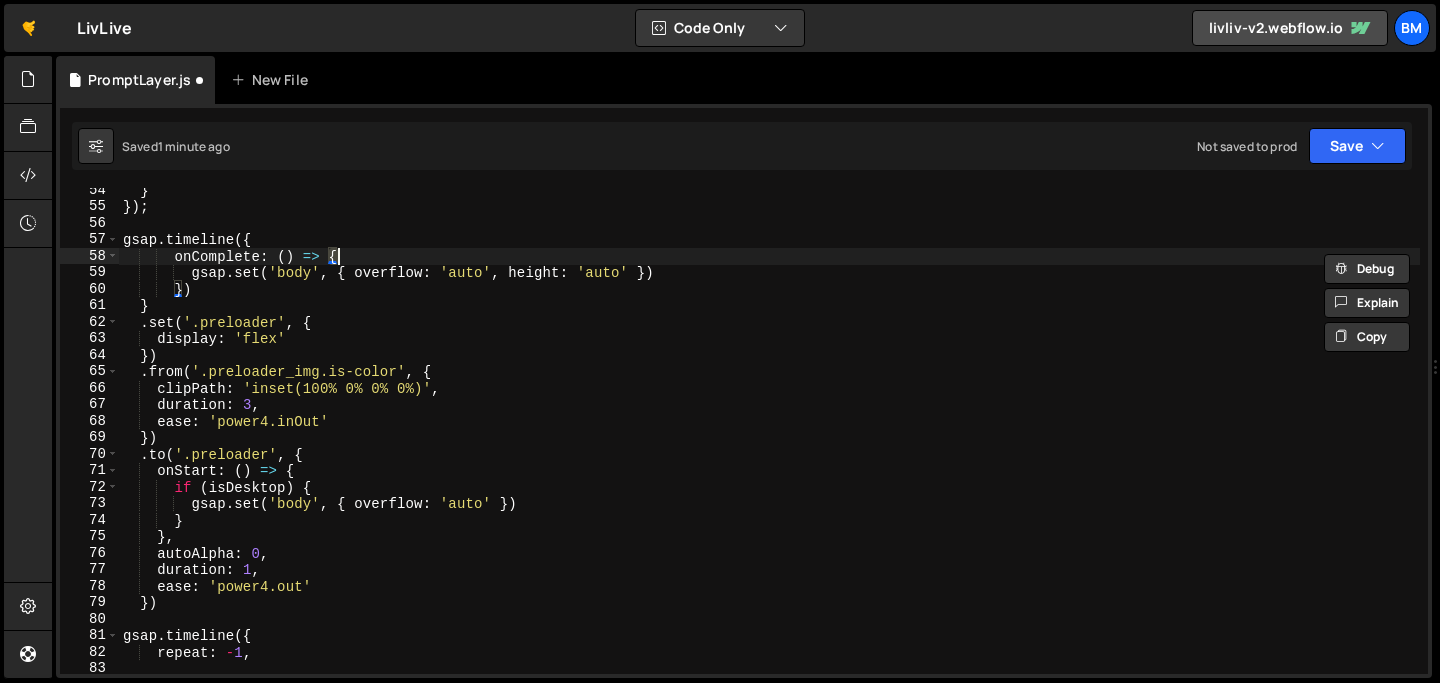 click on "} }) ; gsap . timeline ({          onComplete :   ( )   =>   {             gsap . set ( 'body' ,   {   overflow :   'auto' ,   height :   'auto'   })          })    }    . set ( '.preloader' ,   {       display :   'flex'    })    . from ( '.preloader_img.is-color' ,   {       clipPath :   'inset(100% 0% 0% 0%)' ,       duration :   3 ,       ease :   'power4.inOut'    })    . to ( '.preloader' ,   {       onStart :   ( )   =>   {          if   ( isDesktop )   {             gsap . set ( 'body' ,   {   overflow :   'auto'   })          }       } ,       autoAlpha :   0 ,       duration :   1 ,       ease :   'power4.out'    }) gsap . timeline ({       repeat :   - 1 ,    })" at bounding box center (769, 441) 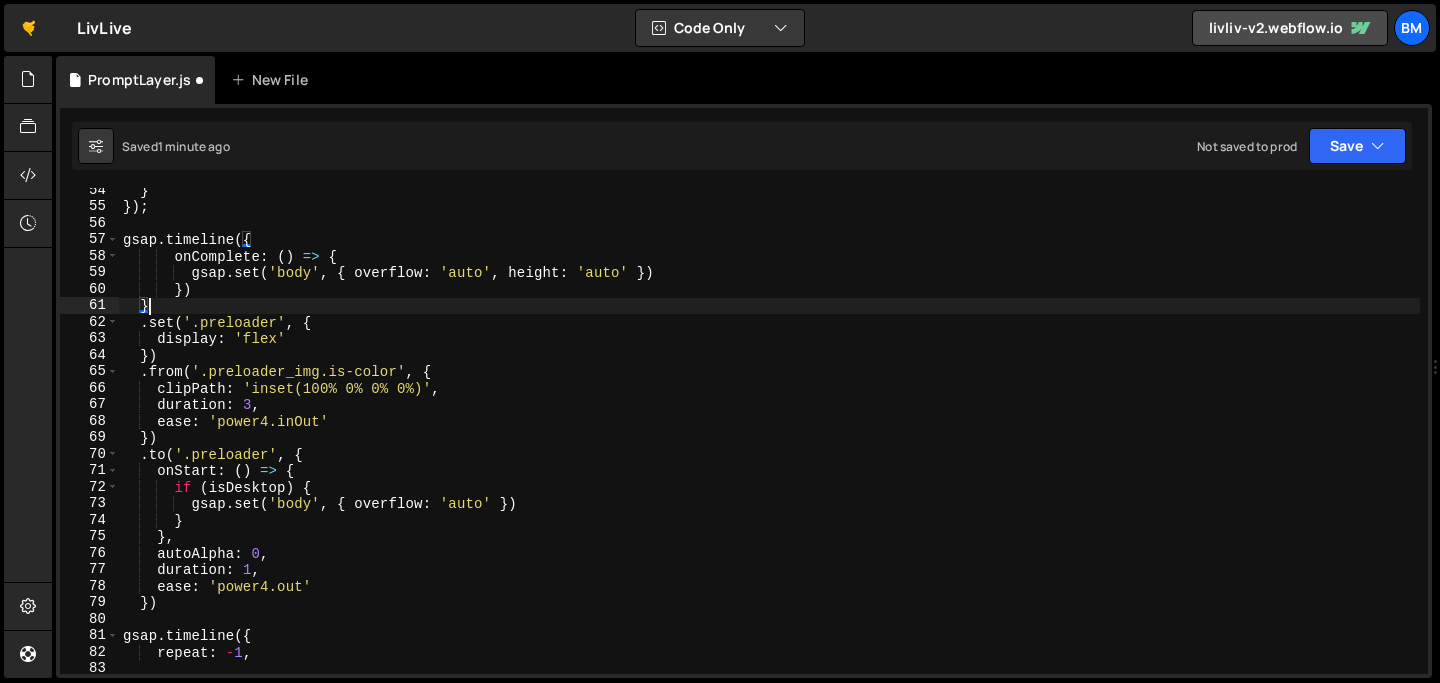 scroll, scrollTop: 0, scrollLeft: 0, axis: both 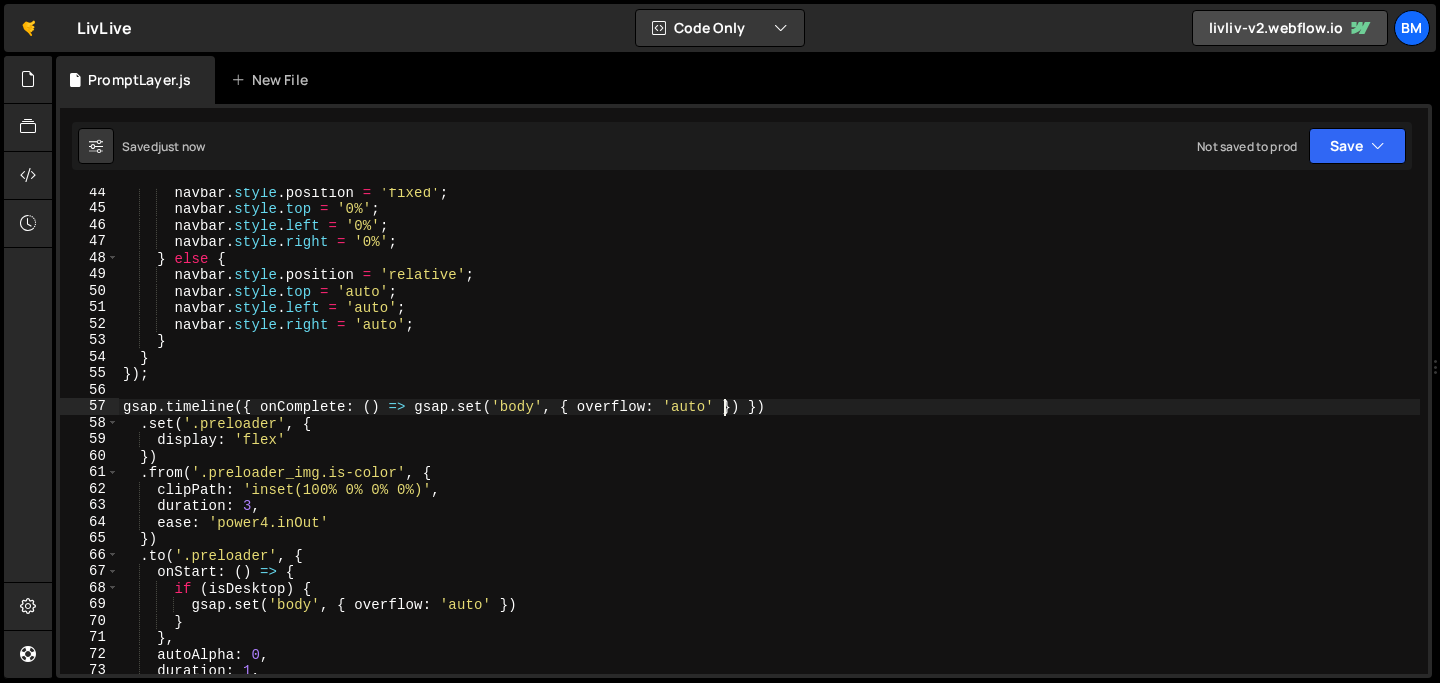 click on "navbar . style . position   =   'fixed' ;          navbar . style . top   =   '0%' ;          navbar . style . left   =   '0%' ;          navbar . style . right   =   '0%' ;       }   else   {          navbar . style . position   =   'relative' ;          navbar . style . top   =   'auto' ;          navbar . style . left   =   'auto' ;          navbar . style . right   =   'auto' ;       }    } }) ; gsap . timeline ({   onComplete :   ( )   =>   gsap . set ( 'body' ,   {   overflow :   'auto'   })   })    . set ( '.preloader' ,   {       display :   'flex'    })    . from ( '.preloader_img.is-color' ,   {       clipPath :   'inset(100% 0% 0% 0%)' ,       duration :   3 ,       ease :   'power4.inOut'    })    . to ( '.preloader' ,   {       onStart :   ( )   =>   {          if   ( isDesktop )   {             gsap . set ( 'body' ,   {   overflow :   'auto'   })          }       } ,       autoAlpha :   0 ,       duration :   1 ,       ease :   'power4.out'}" at bounding box center (769, 443) 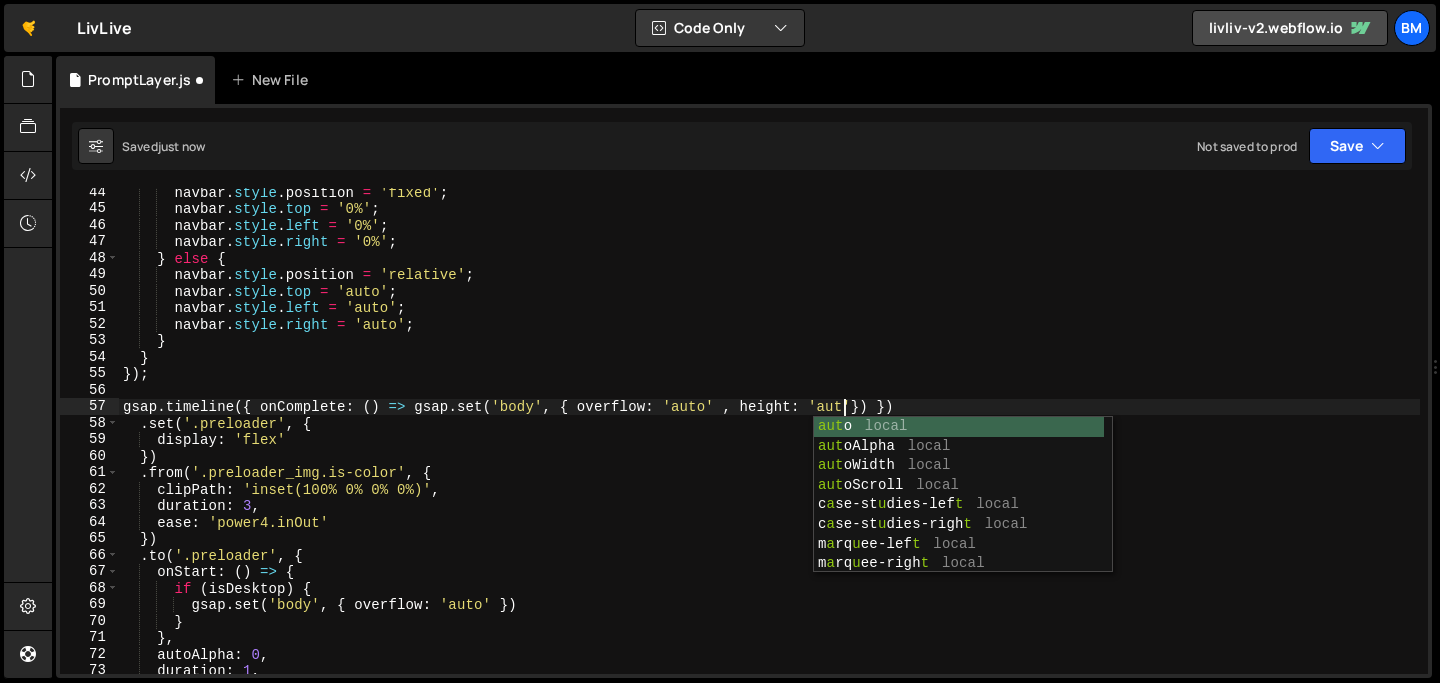 scroll, scrollTop: 0, scrollLeft: 50, axis: horizontal 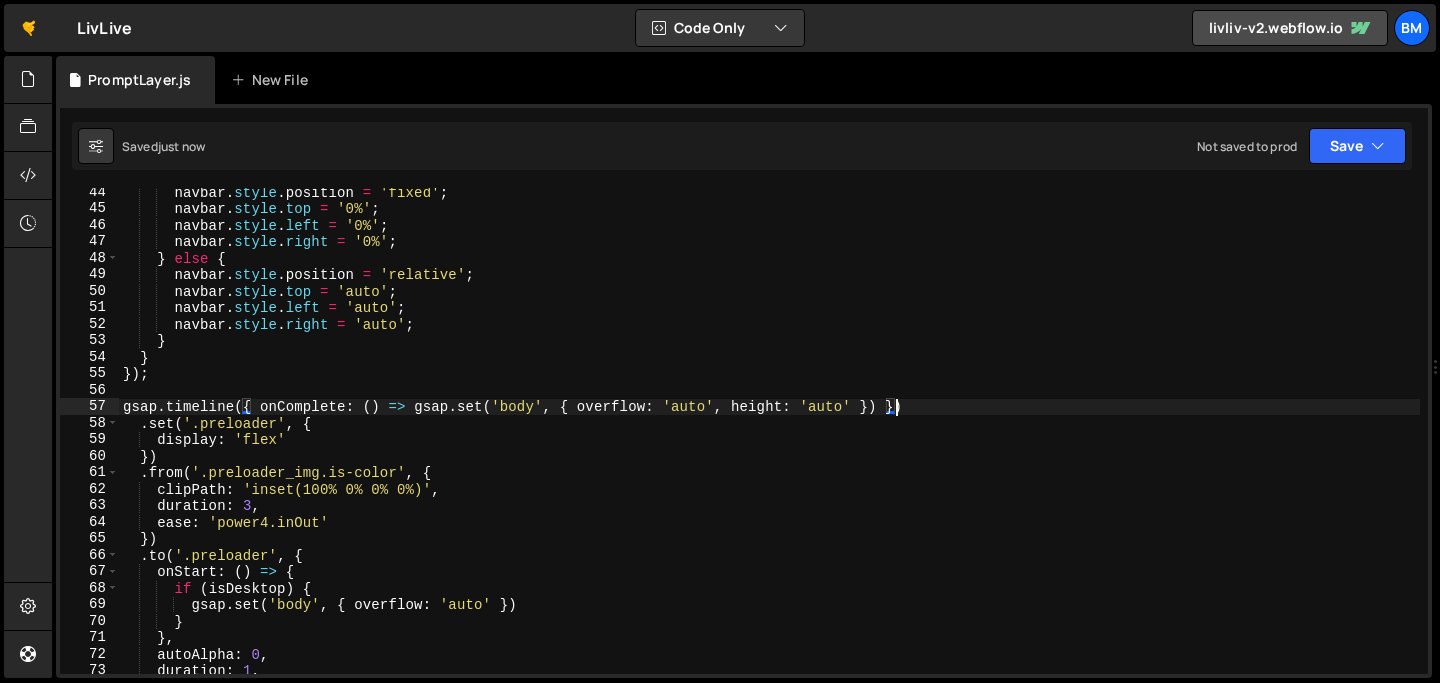 click on "navbar . style . position   =   'fixed' ;          navbar . style . top   =   '0%' ;          navbar . style . left   =   '0%' ;          navbar . style . right   =   '0%' ;       }   else   {          navbar . style . position   =   'relative' ;          navbar . style . top   =   'auto' ;          navbar . style . left   =   'auto' ;          navbar . style . right   =   'auto' ;       }    } }) ; gsap . timeline ({   onComplete :   ( )   =>   gsap . set ( 'body' ,   {   overflow :   'auto' ,   height :   'auto'   })   })    . set ( '.preloader' ,   {       display :   'flex'    })    . from ( '.preloader_img.is-color' ,   {       clipPath :   'inset(100% 0% 0% 0%)' ,       duration :   3 ,       ease :   'power4.inOut'    })    . to ( '.preloader' ,   {       onStart :   ( )   =>   {          if   ( isDesktop )   {             gsap . set ( 'body' ,   {   overflow :   'auto'   })          }       } ,       autoAlpha :   0 ,       duration :   1 ,       ease :   'power4.out'" at bounding box center [769, 443] 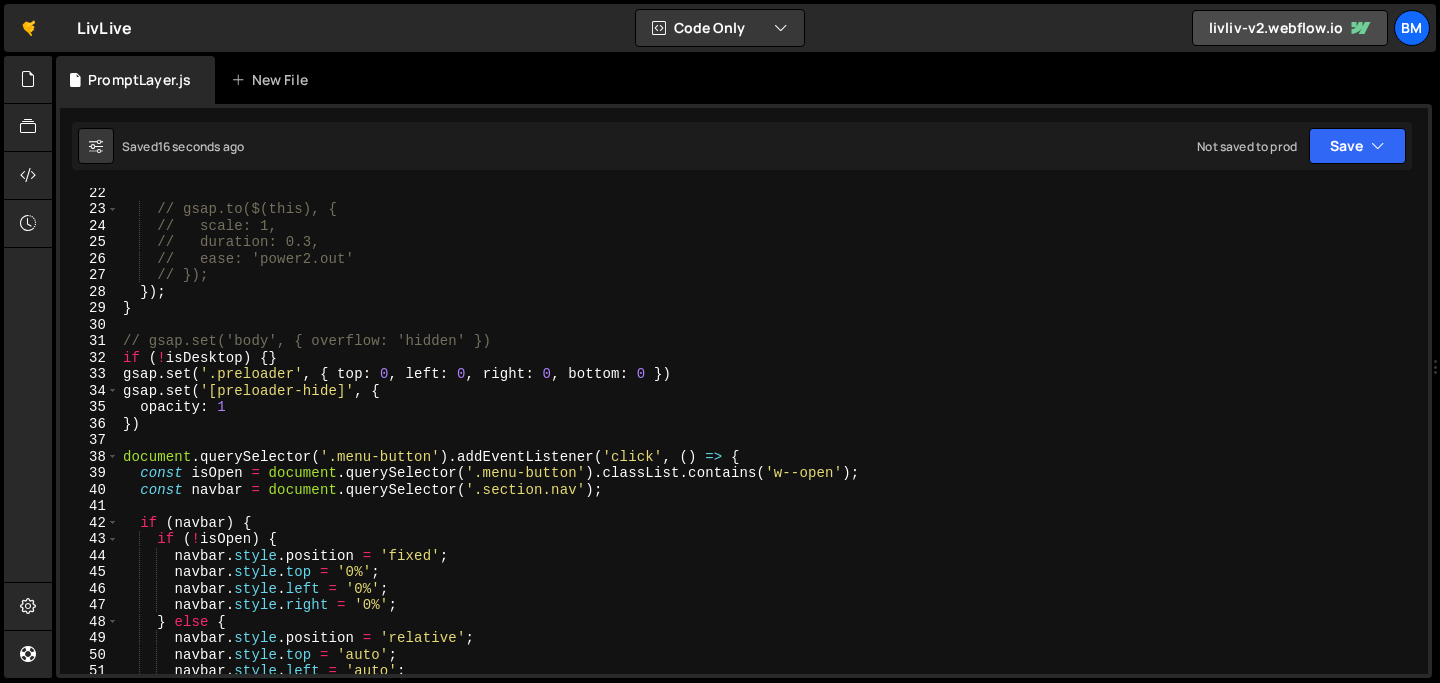 scroll, scrollTop: 344, scrollLeft: 0, axis: vertical 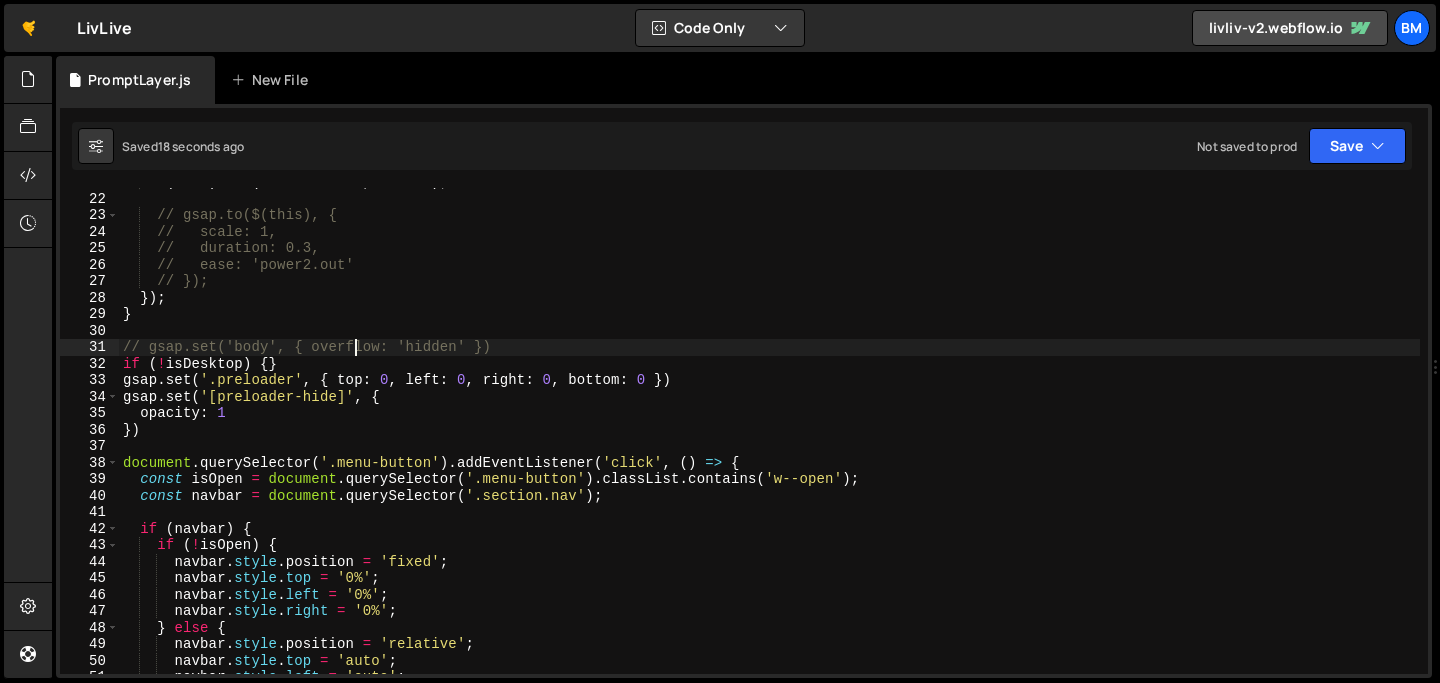 click on "$ ( this ) . css ( 'box-shadow' ,   'none' ) ;       // gsap.to($(this), {       //   scale: 1,       //   duration: 0.3,       //   ease: 'power2.out'       // });    }) ; } // gsap.set('body', { overflow: 'hidden' }) if   ( ! isDesktop )   { } gsap . set ( '.preloader' ,   {   top :   0 ,   left :   0 ,   right :   0 ,   bottom :   0   }) gsap . set ( '[preloader-hide]' ,   {    opacity :   1 }) document . querySelector ( '.menu-button' ) . addEventListener ( 'click' ,   ( )   =>   {    const   isOpen   =   document . querySelector ( '.menu-button' ) . classList . contains ( 'w--open' ) ;    const   navbar   =   document . querySelector ( '.section.nav' ) ;    if   ( navbar )   {       if   ( ! isOpen )   {          navbar . style . position   =   'fixed' ;          navbar . style . top   =   '0%' ;          navbar . style . left   =   '0%' ;          navbar . style . right   =   '0%' ;       }   else   {          navbar . style . position   =   'relative' ;          navbar . style . top   =   'auto'" at bounding box center (769, 433) 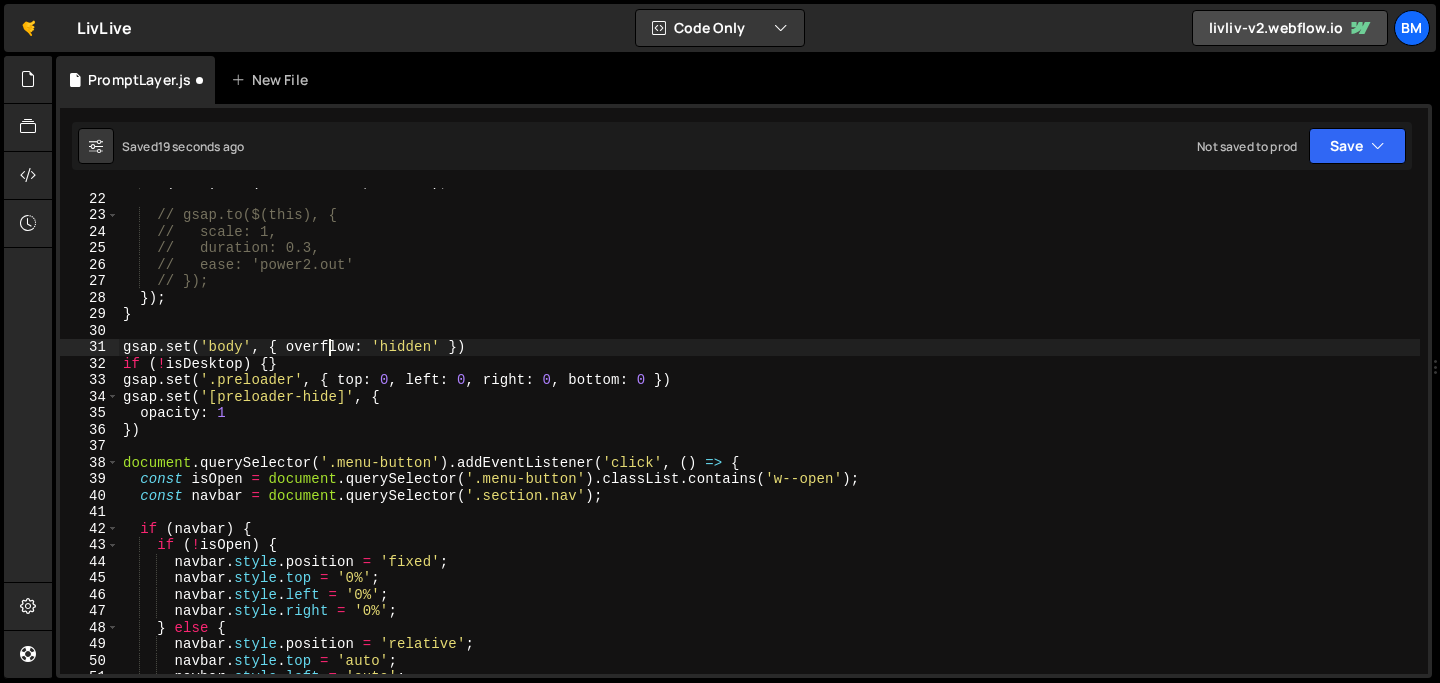 scroll, scrollTop: 0, scrollLeft: 23, axis: horizontal 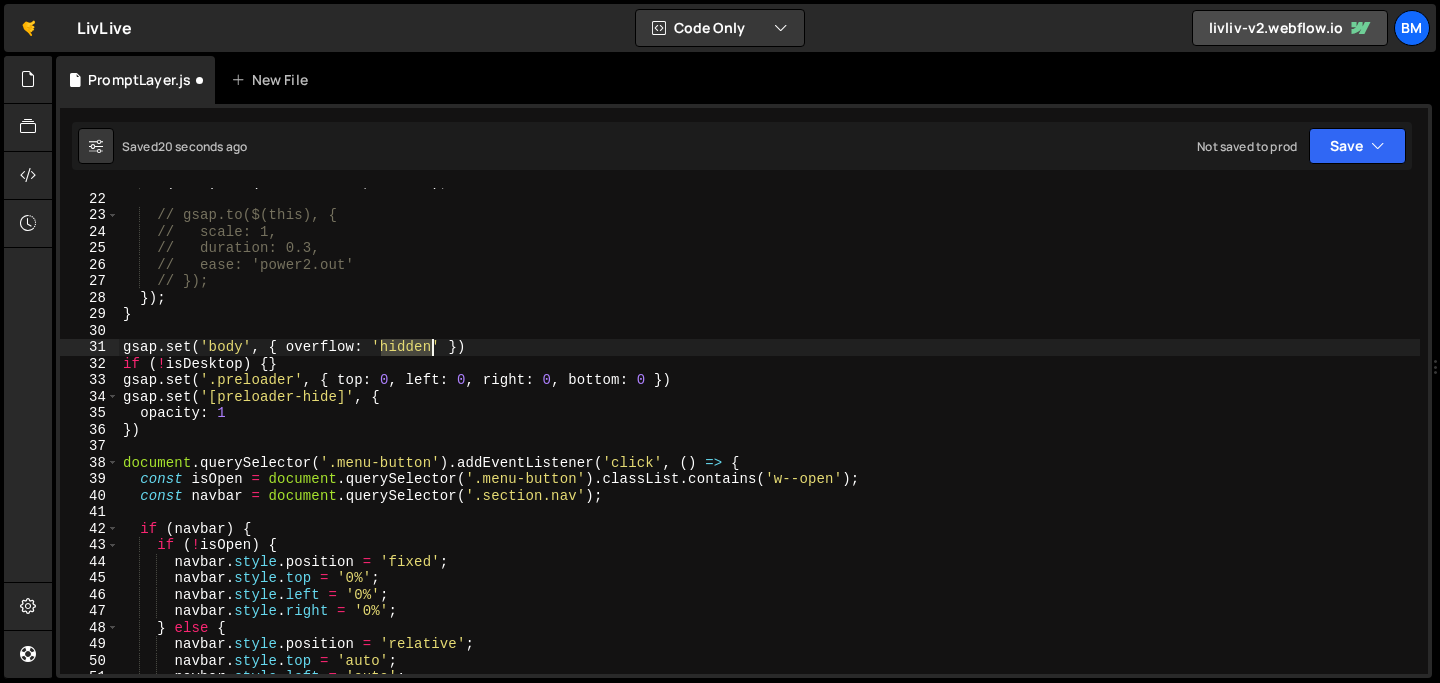 click on "navbar . style . left   =   'auto' ;          navbar . style . right   =   'auto' ;       }    } }) ; gsap . timeline ({   onComplete :   ( )   =>   gsap . set ( 'body' ,   {   overflow :   'auto'   })   })    . set ( '.preloader' ,   {       display :   'flex'    })    . from ( '.preloader_img.is-color' ,   {       clipPath :   'inset(100% 0% 0% 0%)' ,       duration :   3 ,       ease :   'power4.inOut'    })    . to ( '.preloader' ,   {       onStart :   ( )   =>   {          if   ( isDesktop )   {             gsap . set ( 'body' ,   {   overflow :   'auto'   })          }       } ,       autoAlpha :   0 ,       duration :   1 ,       ease :   'power4.out'    }) gsap . timeline ({       repeat :   - 1 ,    })    . to ( '.button-1_color' ,   {" at bounding box center [769, 433] 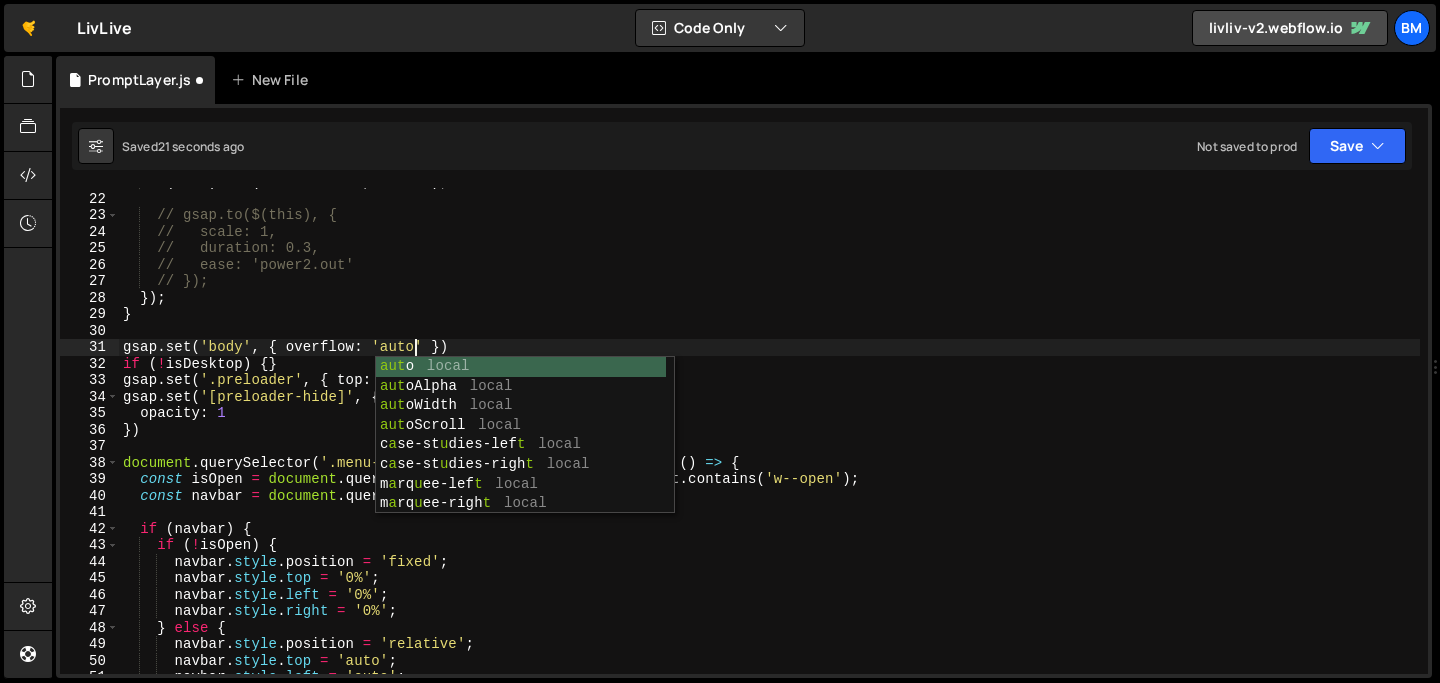 scroll, scrollTop: 0, scrollLeft: 20, axis: horizontal 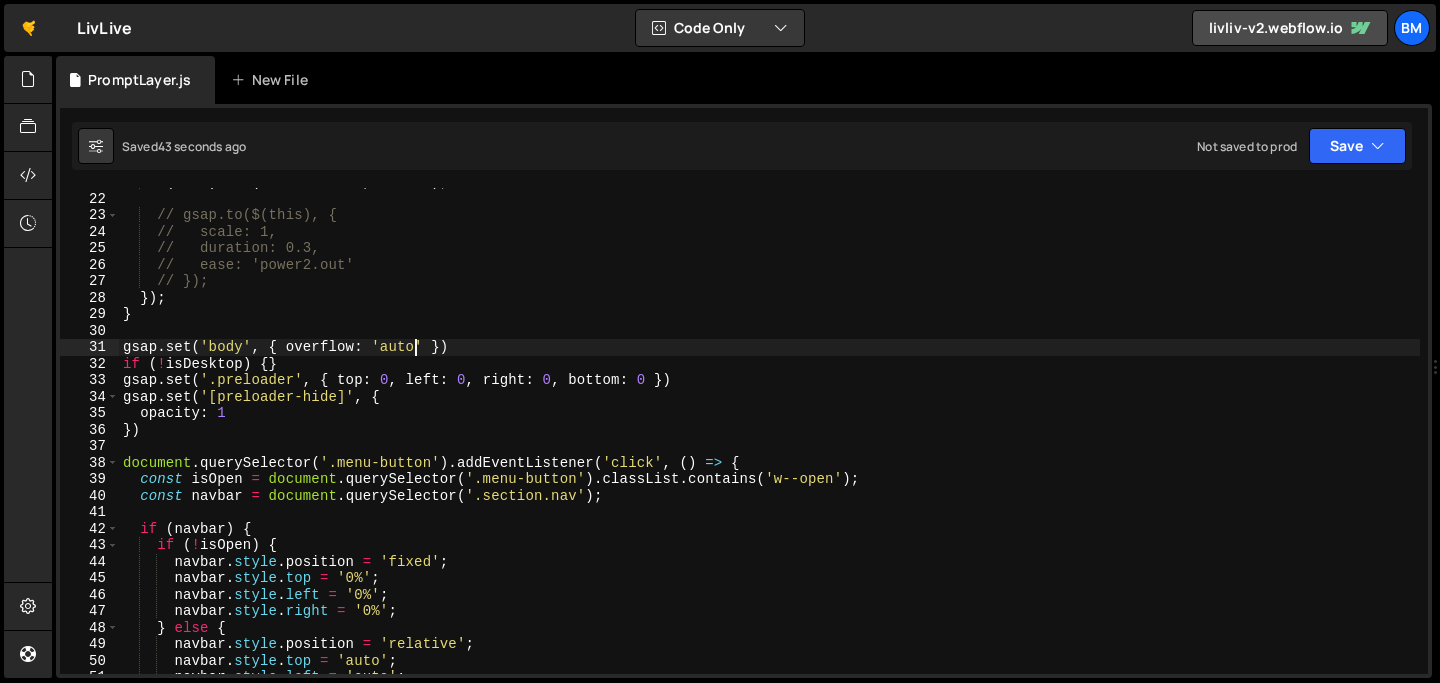click on "$ ( this ) . css ( 'box-shadow' ,   'none' ) ;       // gsap.to($(this), {       //   scale: 1,       //   duration: 0.3,       //   ease: 'power2.out'       // });    }) ; } gsap . set ( 'body' ,   {   overflow :   'auto'   }) if   ( ! isDesktop )   { } gsap . set ( '.preloader' ,   {   top :   0 ,   left :   0 ,   right :   0 ,   bottom :   0   }) gsap . set ( '[preloader-hide]' ,   {    opacity :   1 }) document . querySelector ( '.menu-button' ) . addEventListener ( 'click' ,   ( )   =>   {    const   isOpen   =   document . querySelector ( '.menu-button' ) . classList . contains ( 'w--open' ) ;    const   navbar   =   document . querySelector ( '.section.nav' ) ;    if   ( navbar )   {       if   ( ! isOpen )   {          navbar . style . position   =   'fixed' ;          navbar . style . top   =   '0%' ;          navbar . style . left   =   '0%' ;          navbar . style . right   =   '0%' ;       }   else   {          navbar . style . position   =   'relative' ;          navbar . style . top   =" at bounding box center [769, 433] 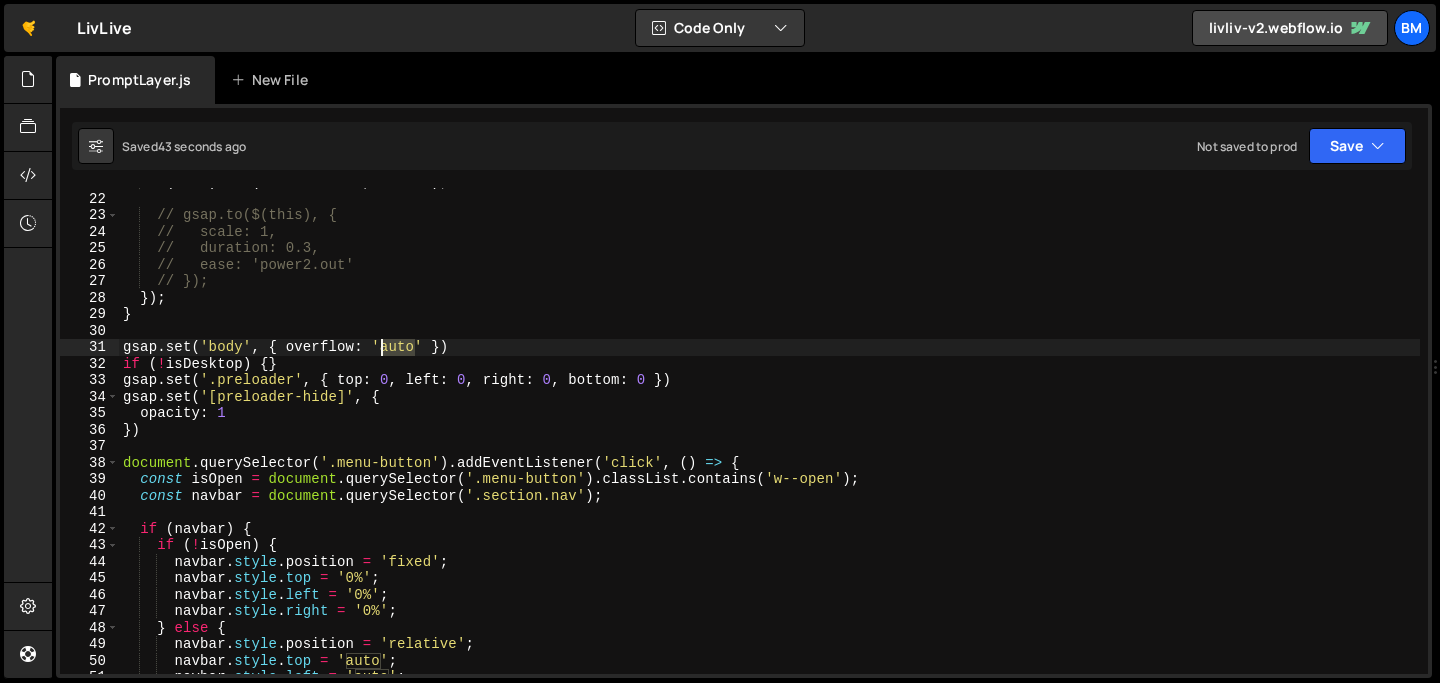 click on "$ ( this ) . css ( 'box-shadow' ,   'none' ) ;       // gsap.to($(this), {       //   scale: 1,       //   duration: 0.3,       //   ease: 'power2.out'       // });    }) ; } gsap . set ( 'body' ,   {   overflow :   'auto'   }) if   ( ! isDesktop )   { } gsap . set ( '.preloader' ,   {   top :   0 ,   left :   0 ,   right :   0 ,   bottom :   0   }) gsap . set ( '[preloader-hide]' ,   {    opacity :   1 }) document . querySelector ( '.menu-button' ) . addEventListener ( 'click' ,   ( )   =>   {    const   isOpen   =   document . querySelector ( '.menu-button' ) . classList . contains ( 'w--open' ) ;    const   navbar   =   document . querySelector ( '.section.nav' ) ;    if   ( navbar )   {       if   ( ! isOpen )   {          navbar . style . position   =   'fixed' ;          navbar . style . top   =   '0%' ;          navbar . style . left   =   '0%' ;          navbar . style . right   =   '0%' ;       }   else   {          navbar . style . position   =   'relative' ;          navbar . style . top   =" at bounding box center [769, 433] 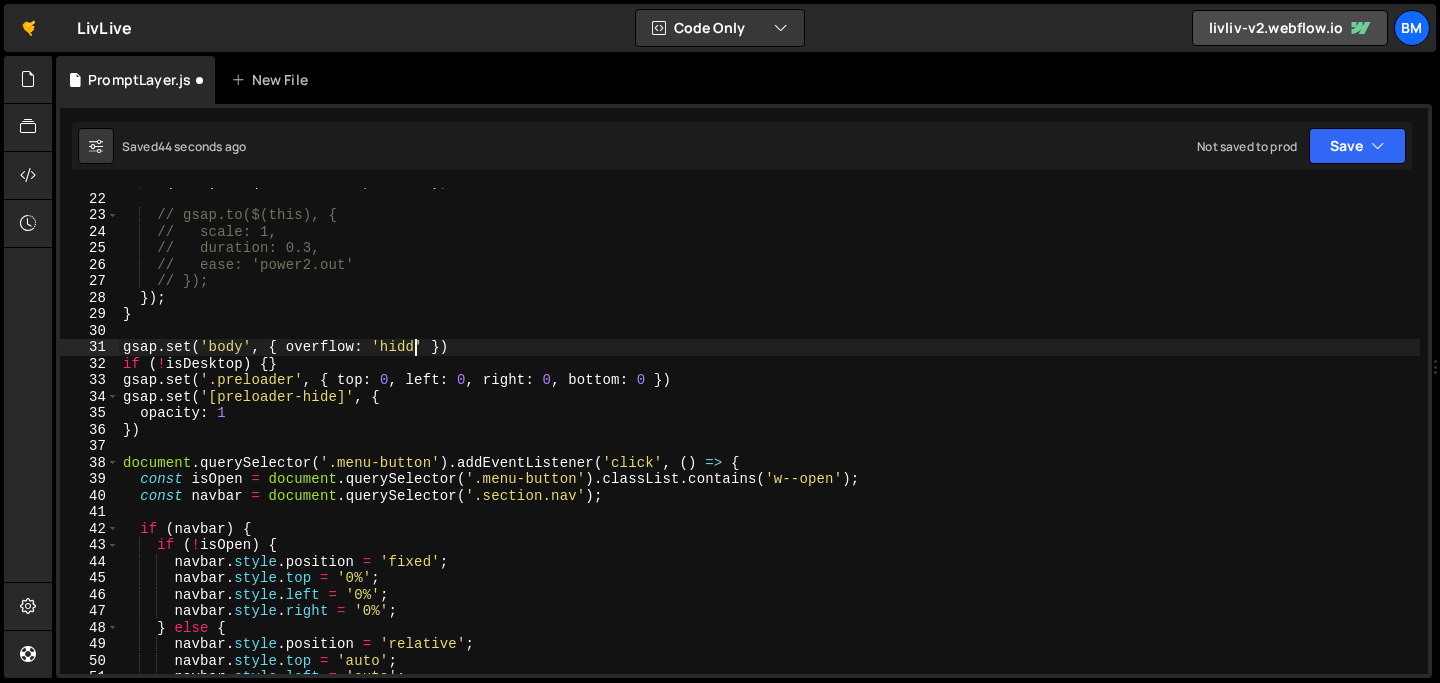 scroll, scrollTop: 0, scrollLeft: 21, axis: horizontal 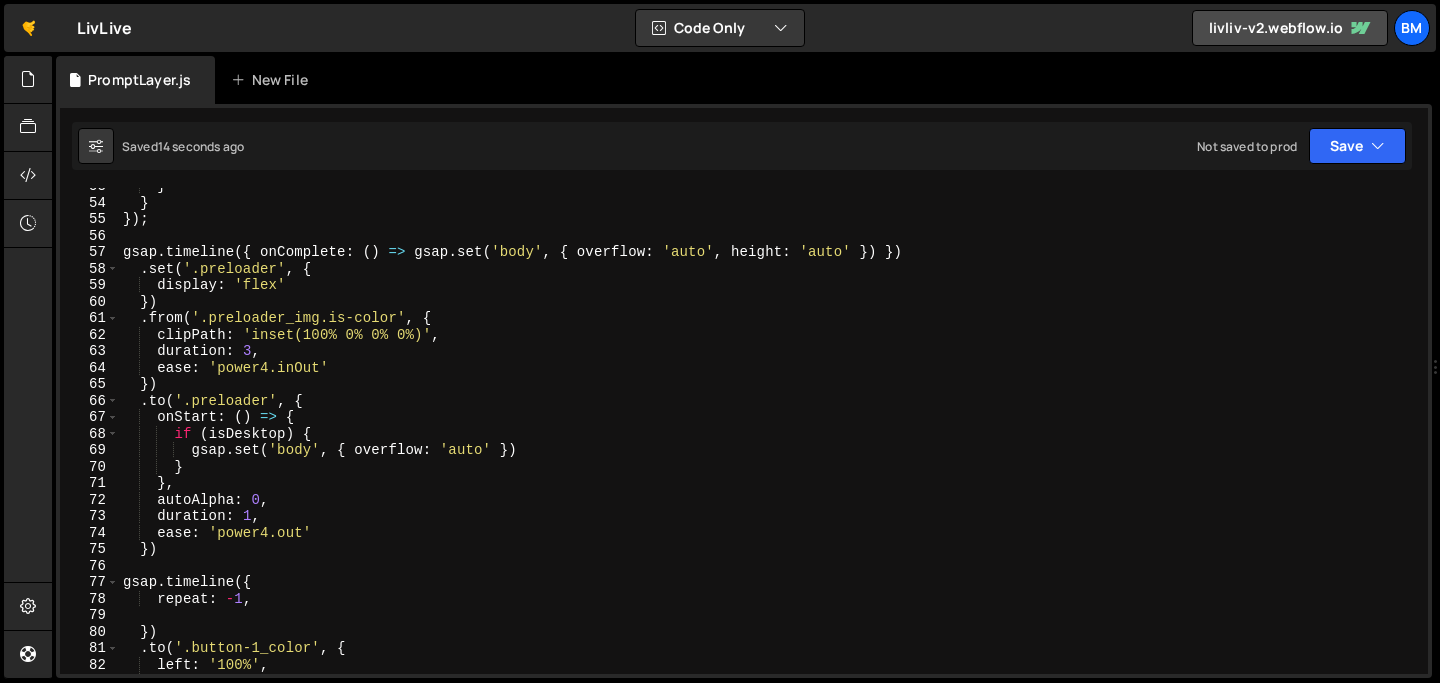 click on "}) ; gsap . timeline ({   onComplete :   ( )   =>   gsap . set ( 'body' ,   {   overflow :   'auto'   ,   height :   'auto'   })   })    . set ( '.preloader' ,   {       display :   'flex'    })    . from ( '.preloader_img.is-color' ,   {       clipPath :   'inset(100% 0% 0% 0%)' ,       duration :   3 ,       ease :   'power4.inOut'    })    . to ( '.preloader' ,   {       onStart :   ( )   =>   {          if   ( isDesktop )   {             gsap . set ( 'body' ,   {   overflow :   'auto'   })          }       } ,       autoAlpha :   0 ,       duration :   1 ,       ease :   'power4.out'    }) gsap . timeline ({       repeat :   - 1 ,    })    . to ( '.button-1_color' ,   {       left :   '100%' ,       duration :   3 ," at bounding box center (769, 437) 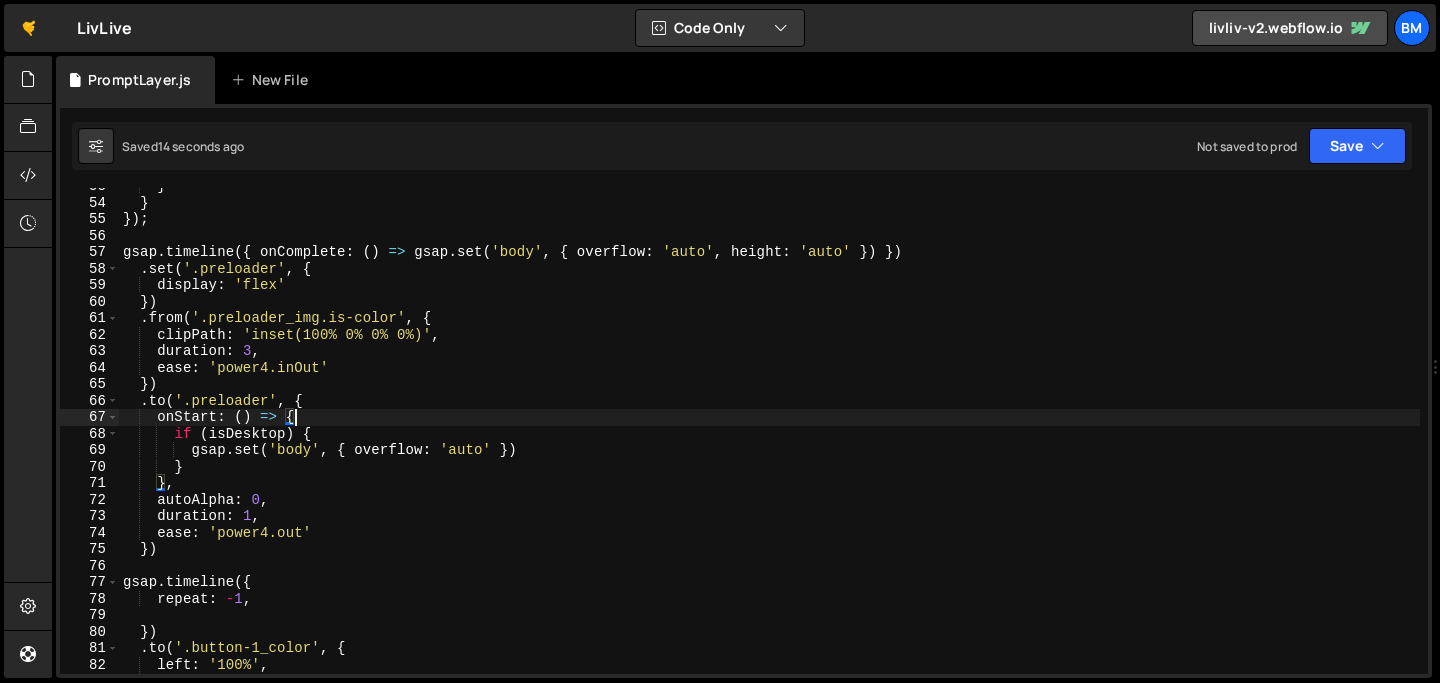 scroll, scrollTop: 0, scrollLeft: 11, axis: horizontal 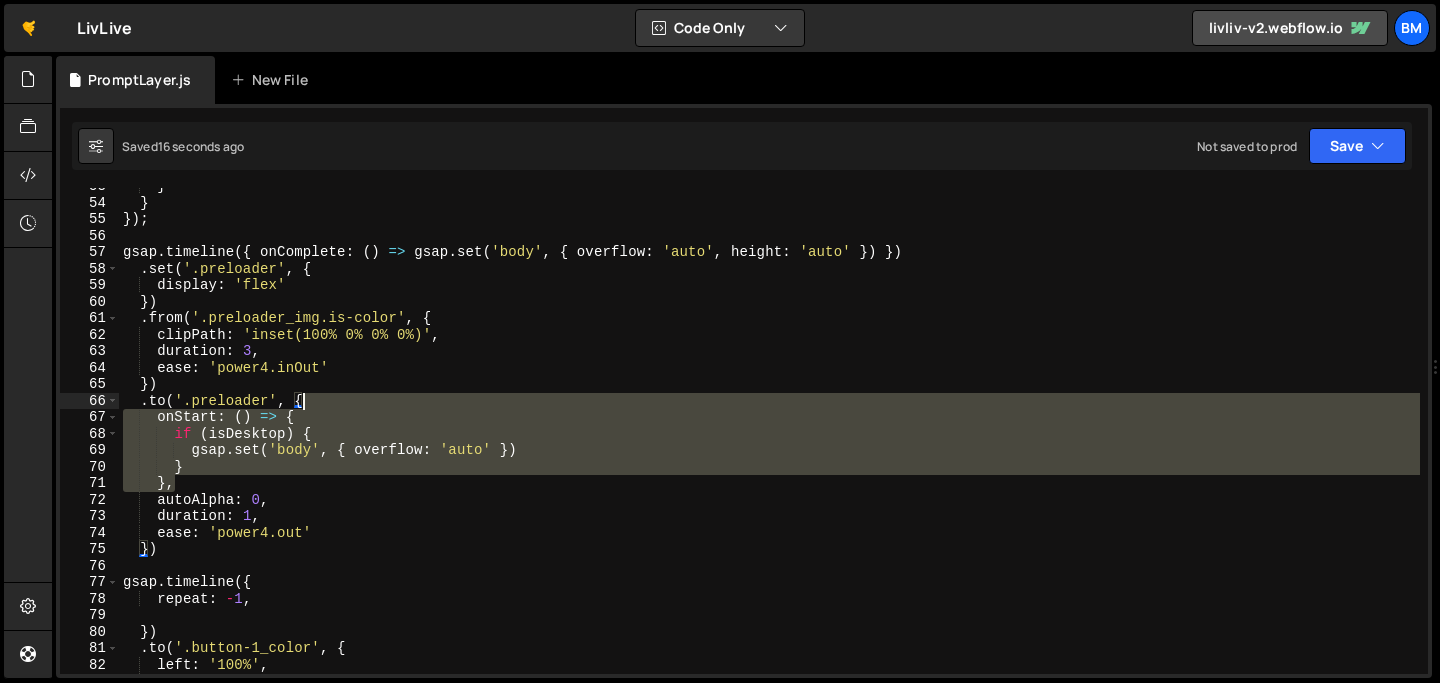 drag, startPoint x: 182, startPoint y: 486, endPoint x: 331, endPoint y: 405, distance: 169.59363 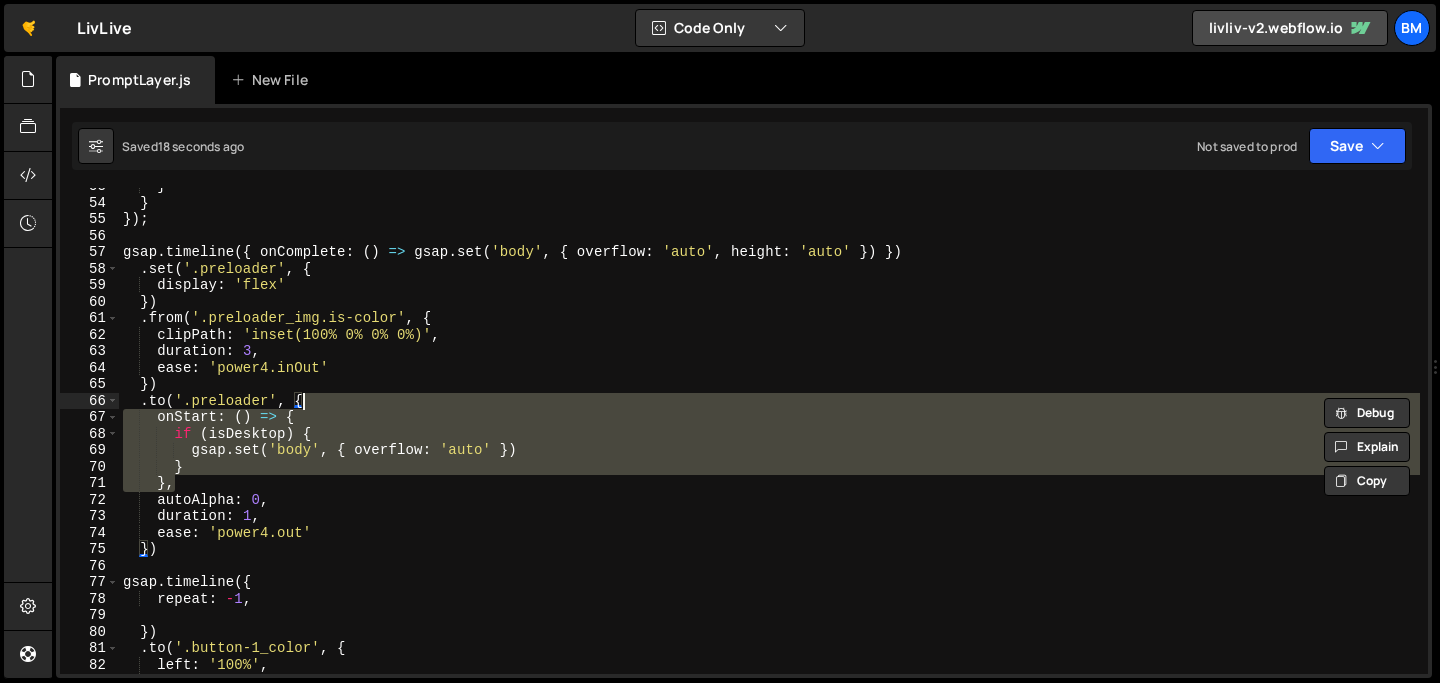 click on "}) ; gsap . timeline ({   onComplete :   ( )   =>   gsap . set ( 'body' ,   {   overflow :   'auto'   ,   height :   'auto'   })   })    . set ( '.preloader' ,   {       display :   'flex'    })    . from ( '.preloader_img.is-color' ,   {       clipPath :   'inset(100% 0% 0% 0%)' ,       duration :   3 ,       ease :   'power4.inOut'    })    . to ( '.preloader' ,   {       onStart :   ( )   =>   {          if   ( isDesktop )   {             gsap . set ( 'body' ,   {   overflow :   'auto'   })          }       } ,       autoAlpha :   0 ,       duration :   1 ,       ease :   'power4.out'    }) gsap . timeline ({       repeat :   - 1 ,    })    . to ( '.button-1_color' ,   {       left :   '100%' ,       duration :   3 ," at bounding box center [769, 437] 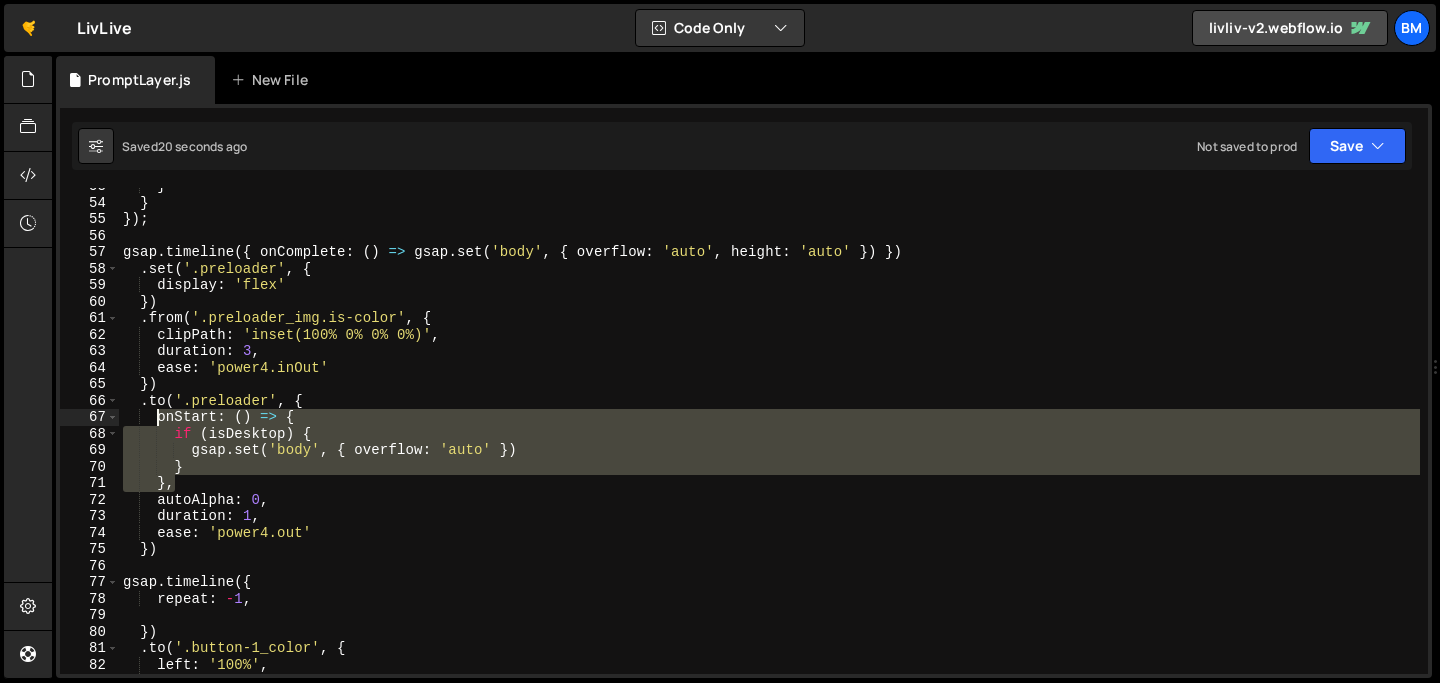 drag, startPoint x: 191, startPoint y: 482, endPoint x: 155, endPoint y: 420, distance: 71.693794 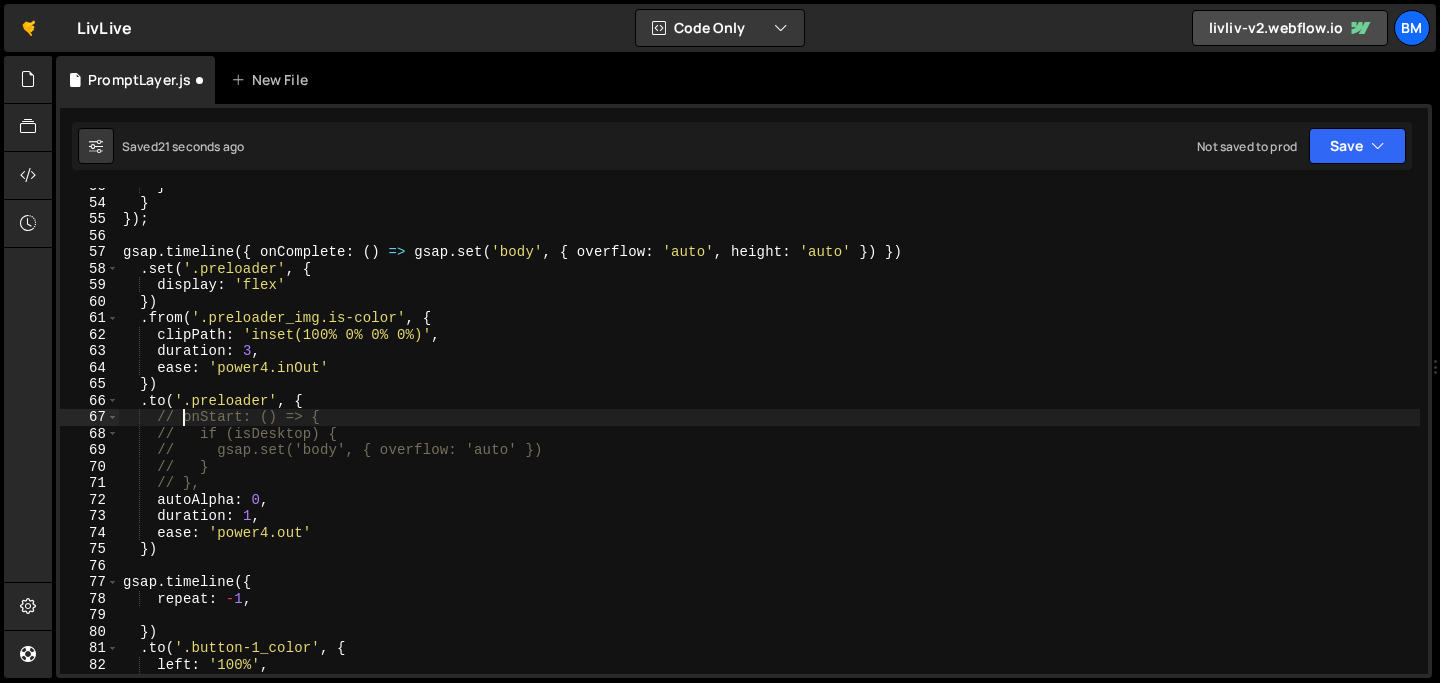 type on "// onStart: () => {" 